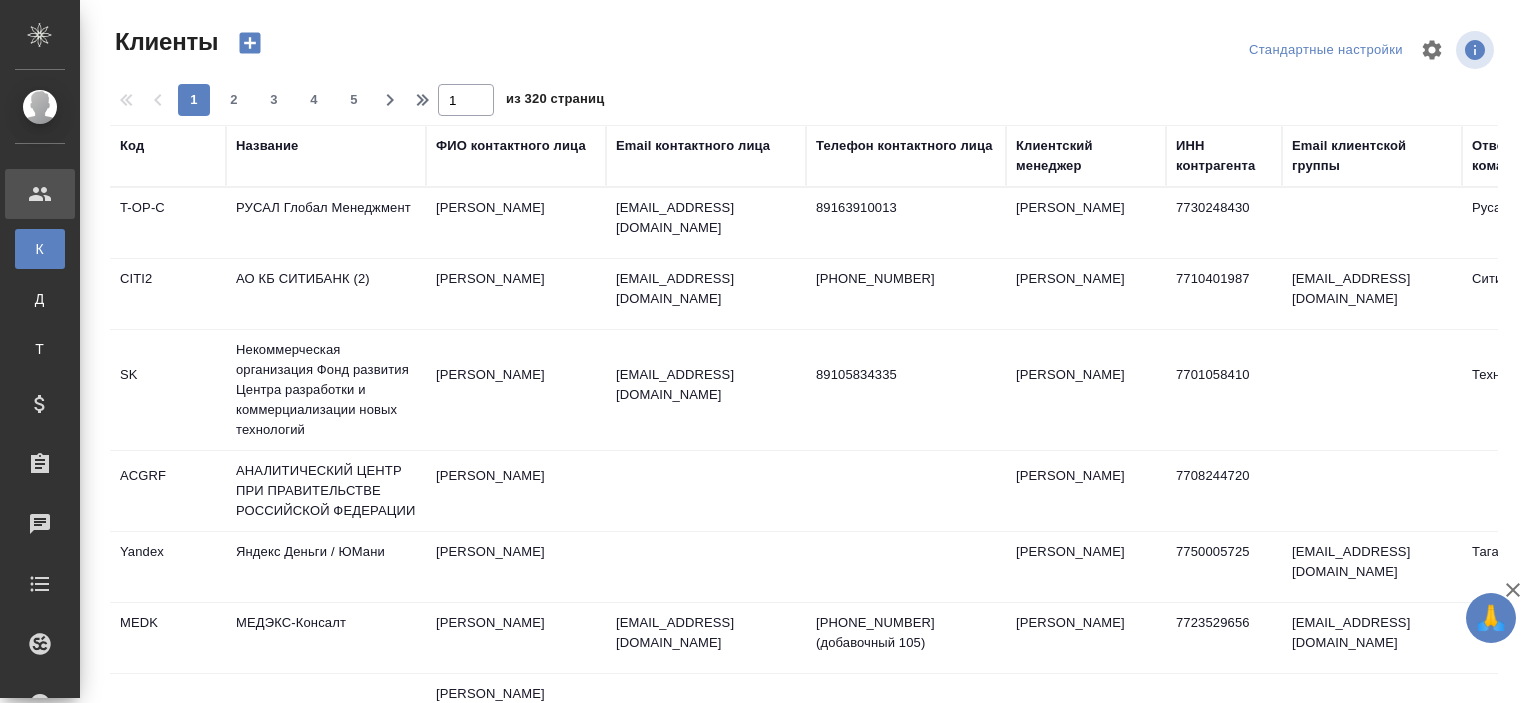 select on "RU" 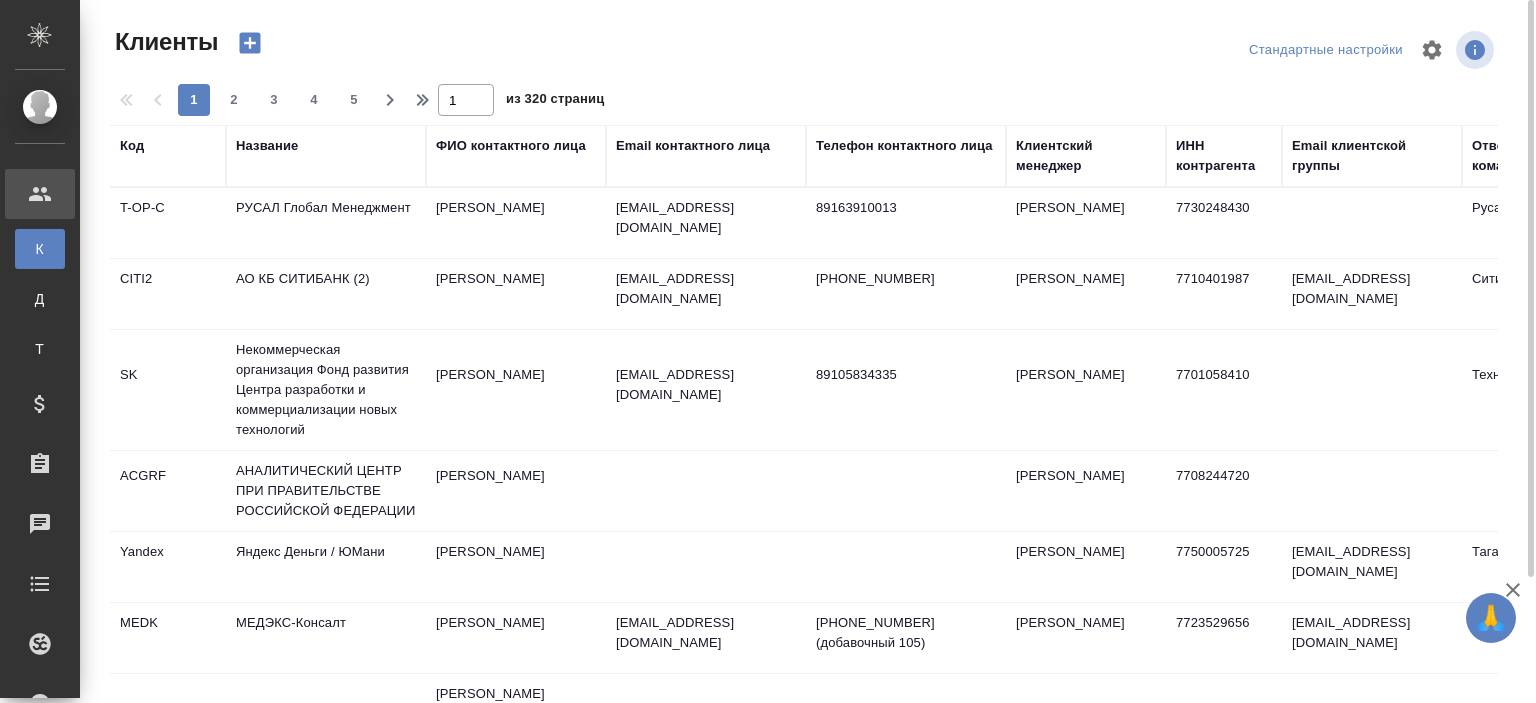 scroll, scrollTop: 0, scrollLeft: 0, axis: both 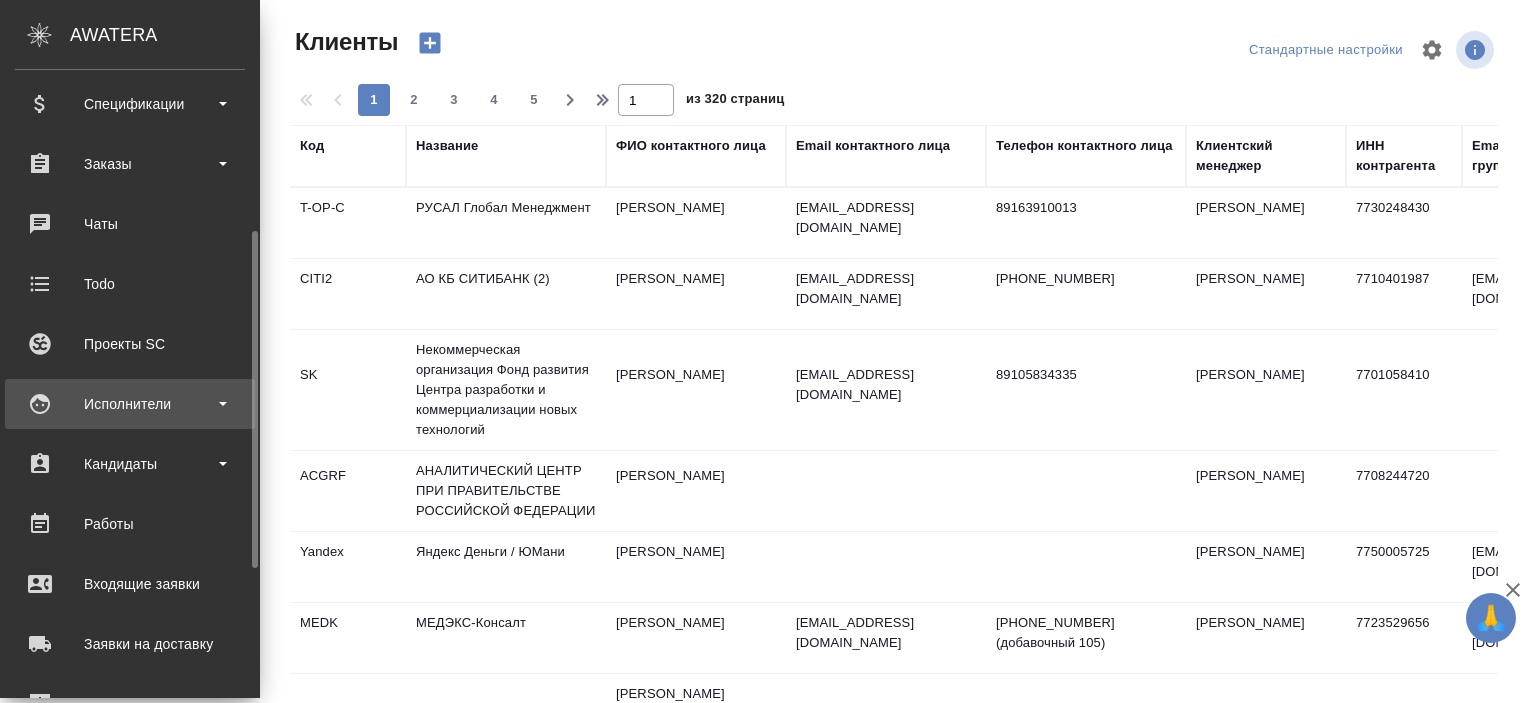 click on "Исполнители" at bounding box center (130, 404) 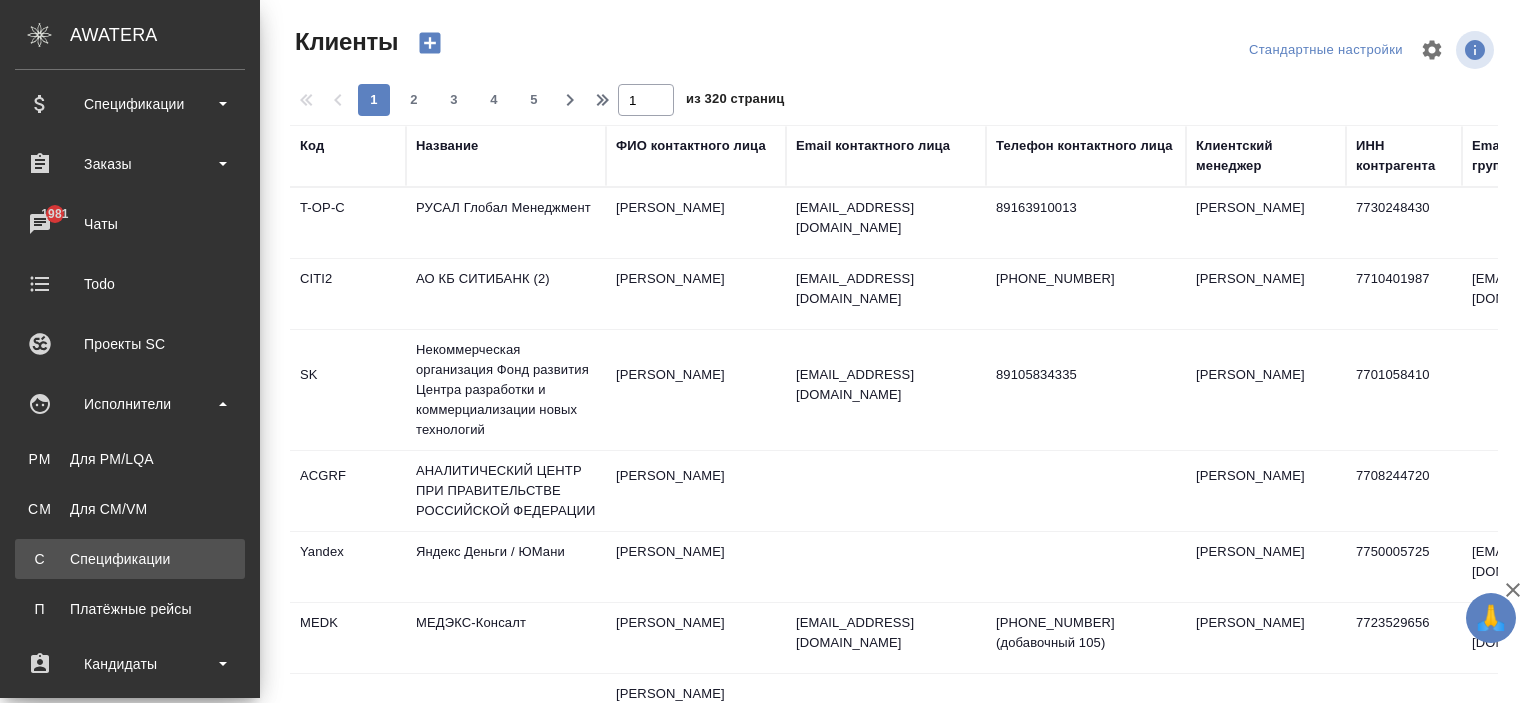 click on "Спецификации" at bounding box center [130, 559] 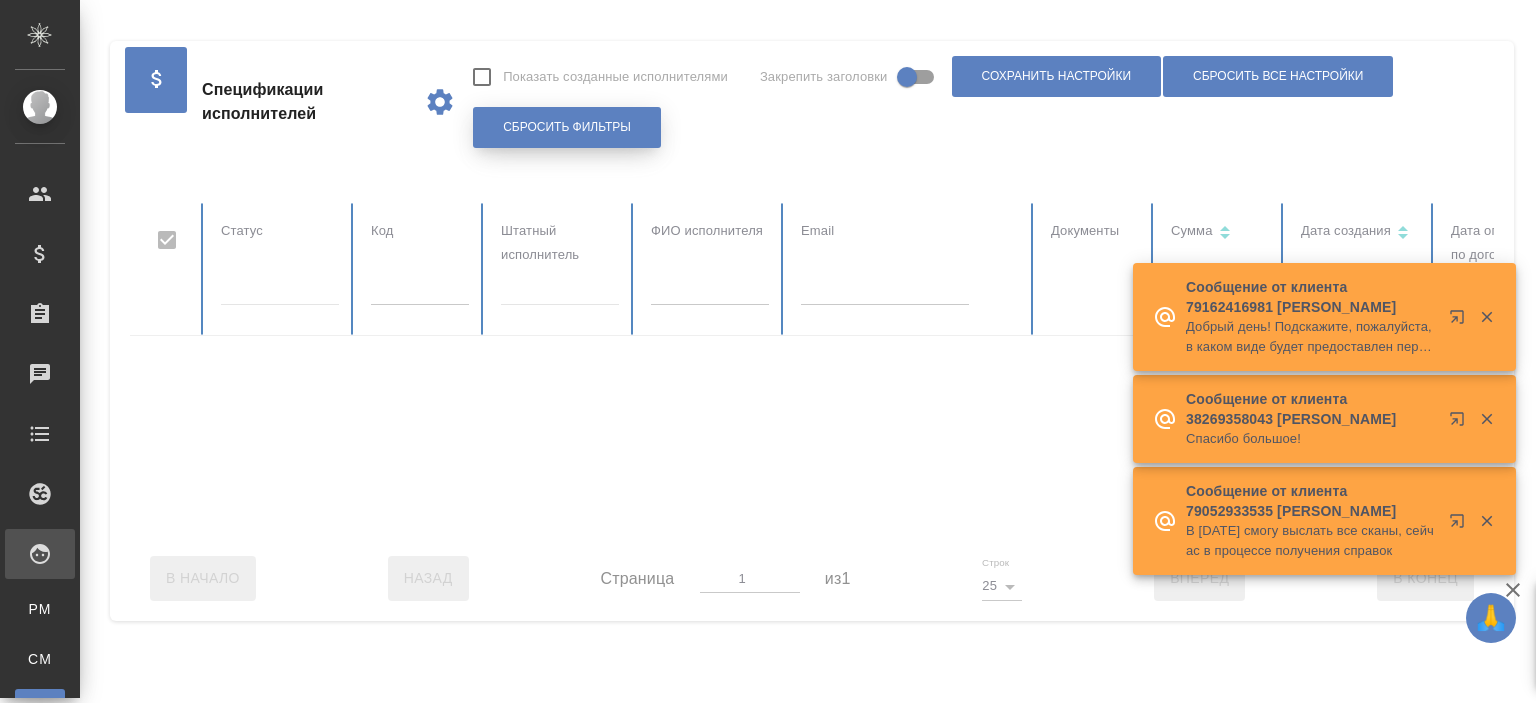 click on "Сбросить фильтры" at bounding box center [567, 127] 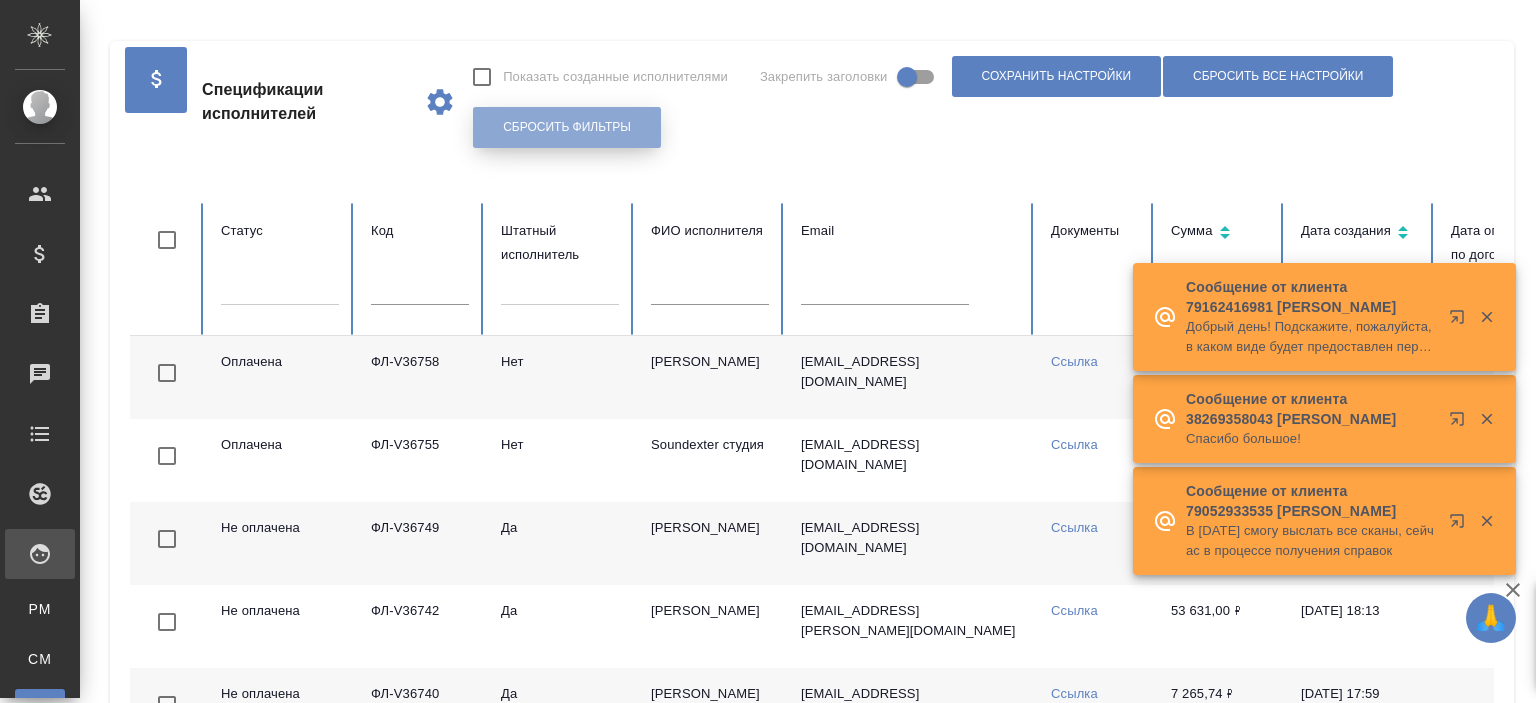 checkbox on "false" 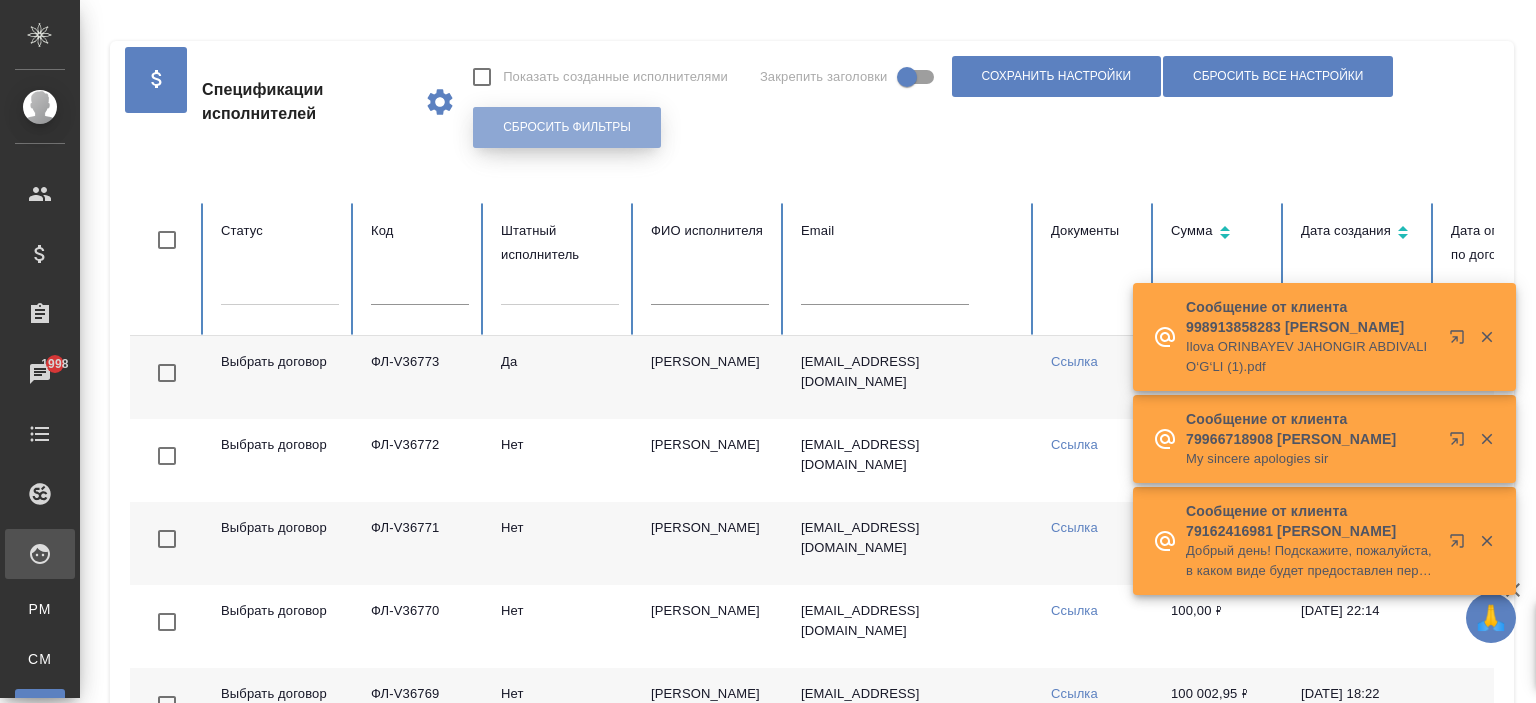 click on "Сбросить фильтры" at bounding box center [567, 127] 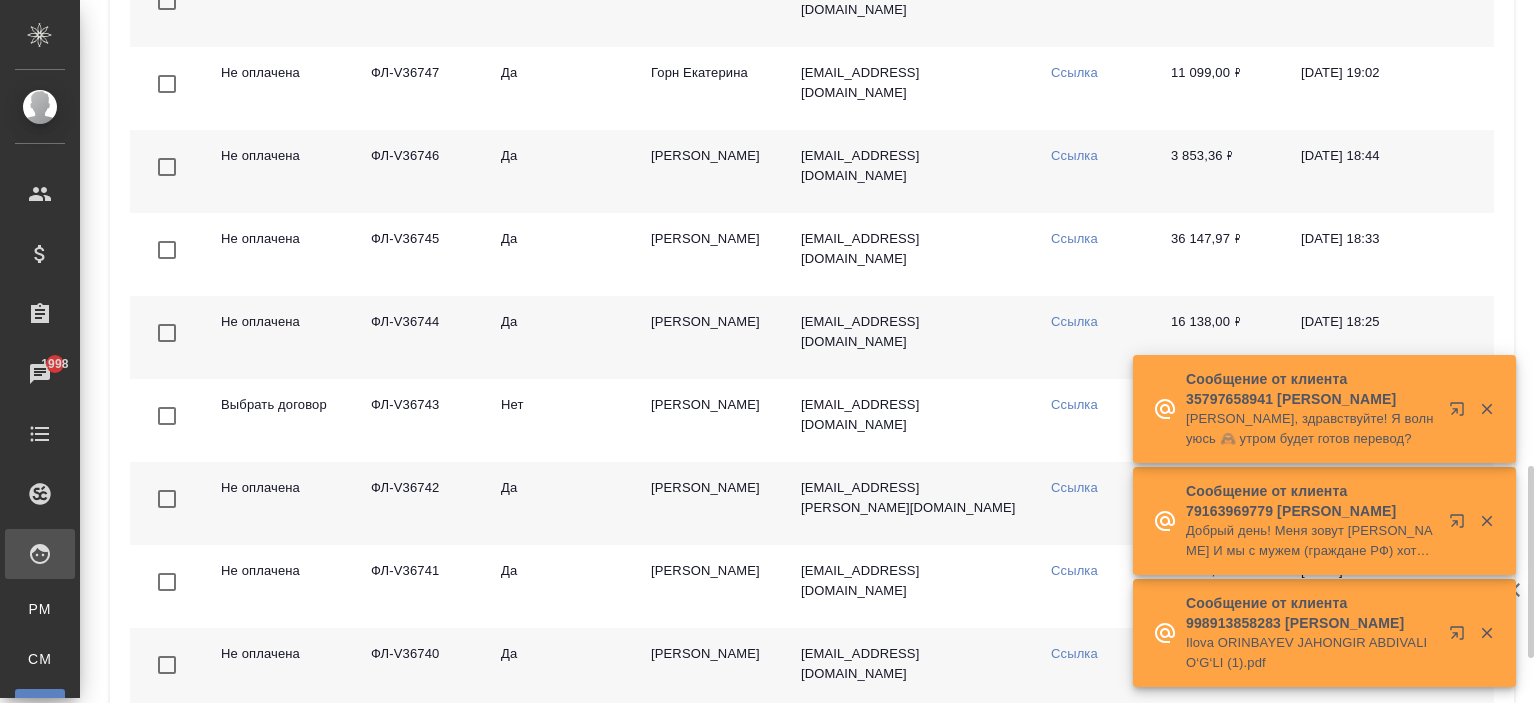 scroll, scrollTop: 1863, scrollLeft: 0, axis: vertical 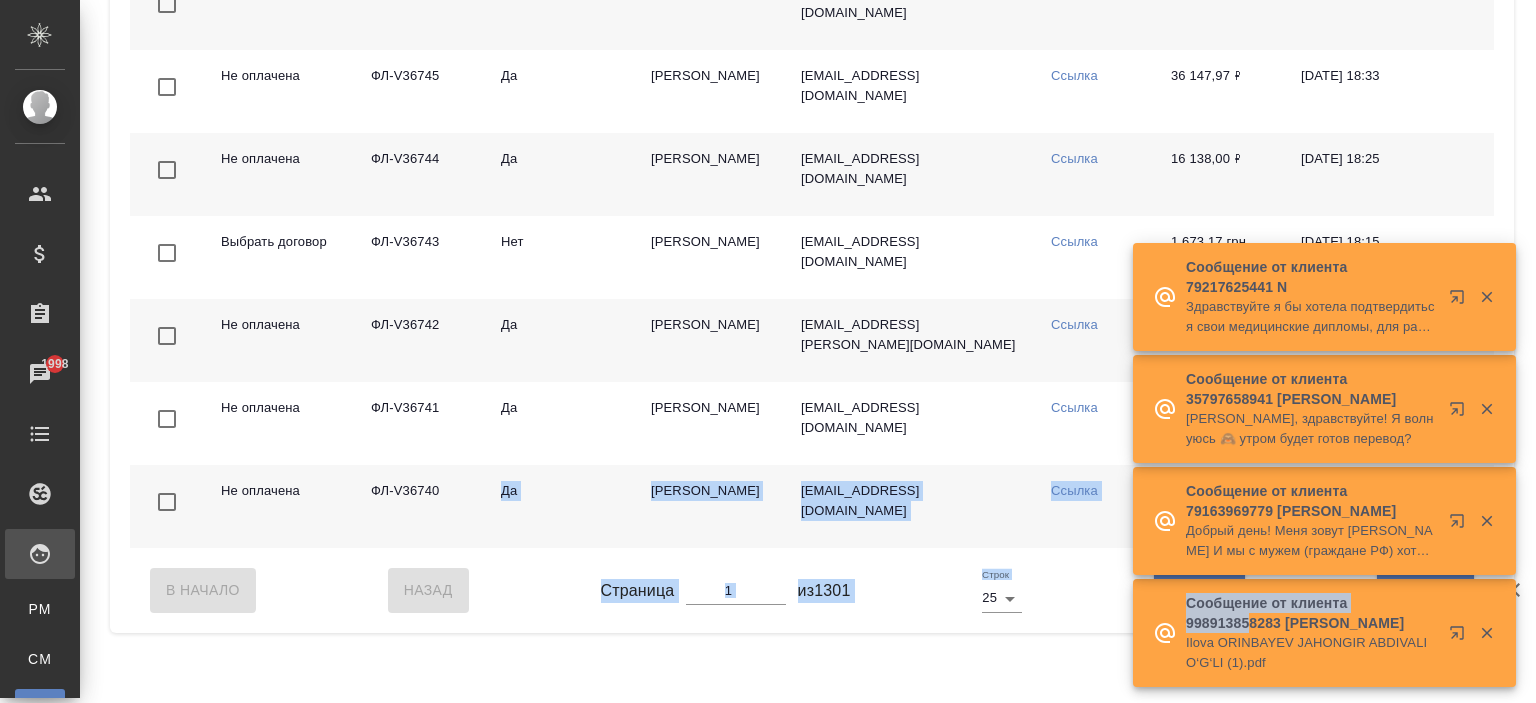 drag, startPoint x: 444, startPoint y: 592, endPoint x: 1252, endPoint y: 604, distance: 808.0891 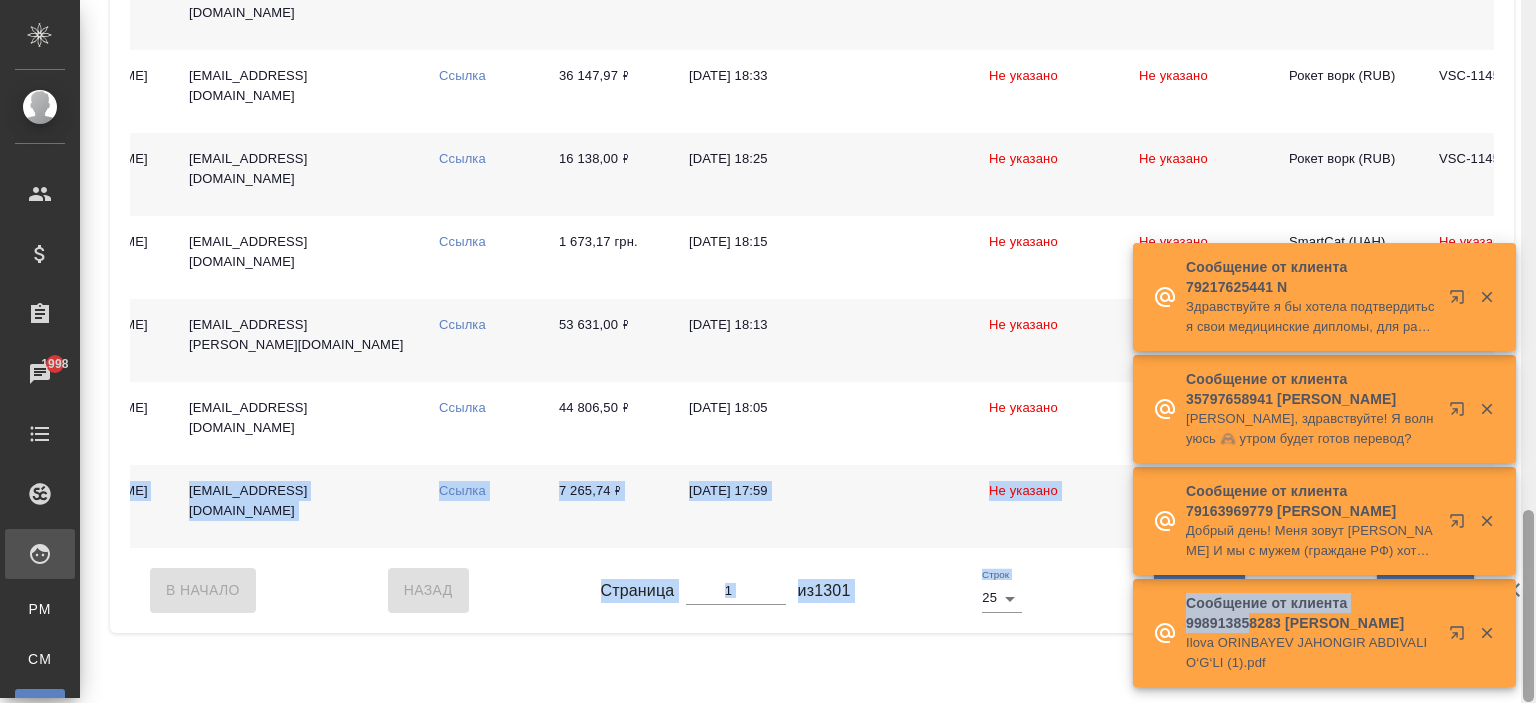 scroll, scrollTop: 0, scrollLeft: 777, axis: horizontal 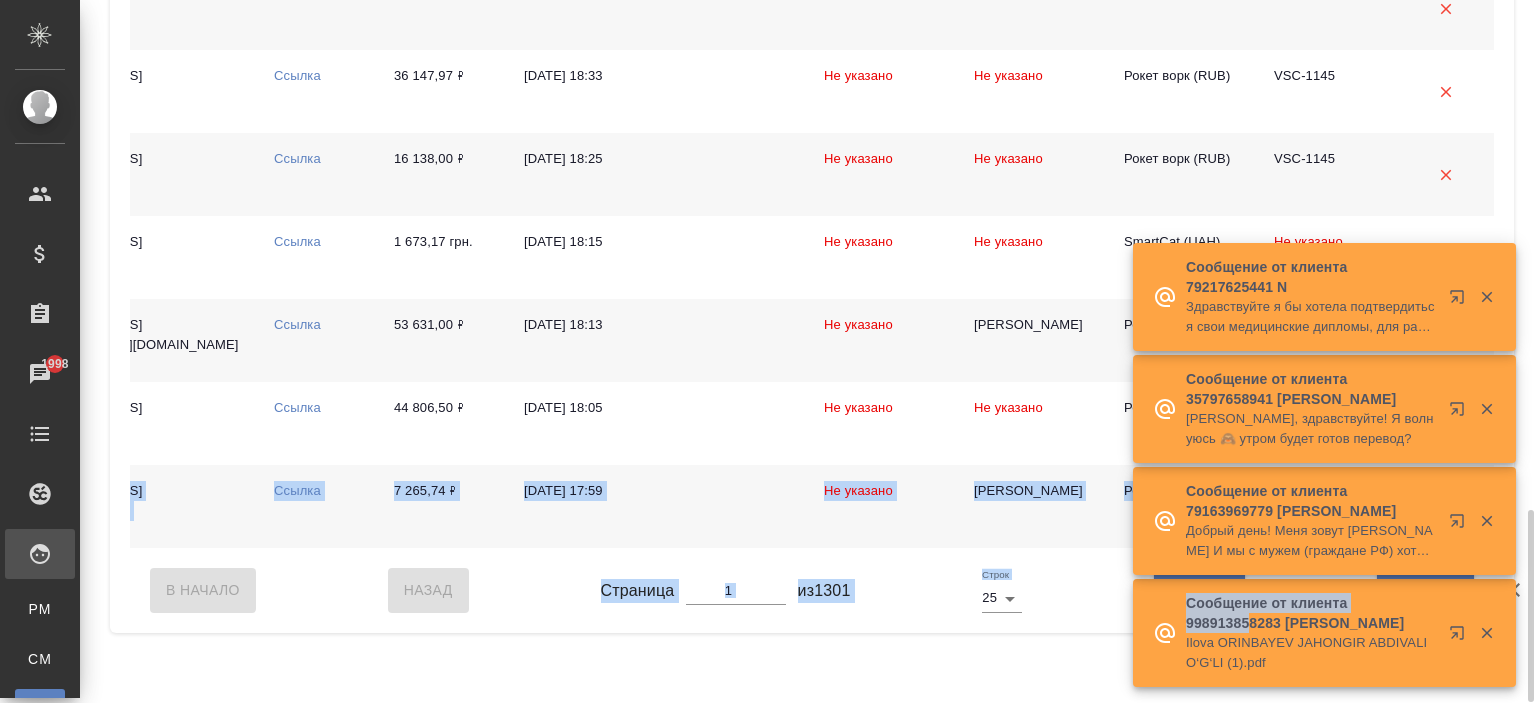 click on "Спецификации исполнителей Показать созданные исполнителями Закрепить заголовки Сохранить настройки Сбросить все настройки Сбросить фильтры Статус   Код Штатный исполнитель   ФИО исполнителя Email Документы Сумма Дата создания Дата оплаты по договору Наше юр. лицо   Создал   Платежная система   Платёжный рейс Выбрать договор ФЛ-V36773 Да Мамедова Арзу a.mamedova1@awatera.com Ссылка 1 156,71 ₽ 20.07.2025, 11:18 Не указано Не указано Рокет ворк (RUB) Не указано Выбрать договор ФЛ-V36772 Нет Хэ Син he.xing@yandex.ru Ссылка 449 715,00 ₽ 20.07.2025, 09:41 Не указано Не указано Оплата ИП (резидент) (RUB) ФЛ-V36771 Нет" at bounding box center (812, -595) 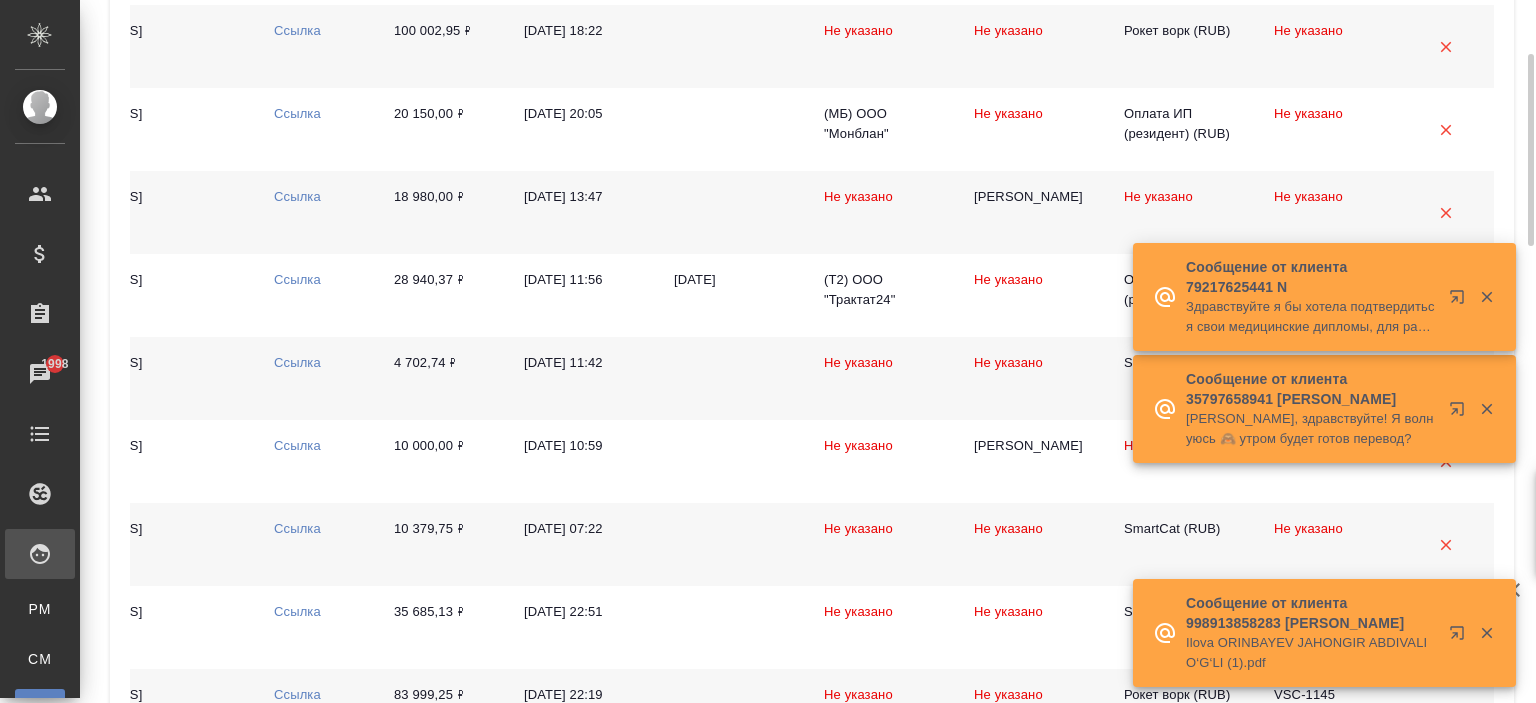 scroll, scrollTop: 0, scrollLeft: 0, axis: both 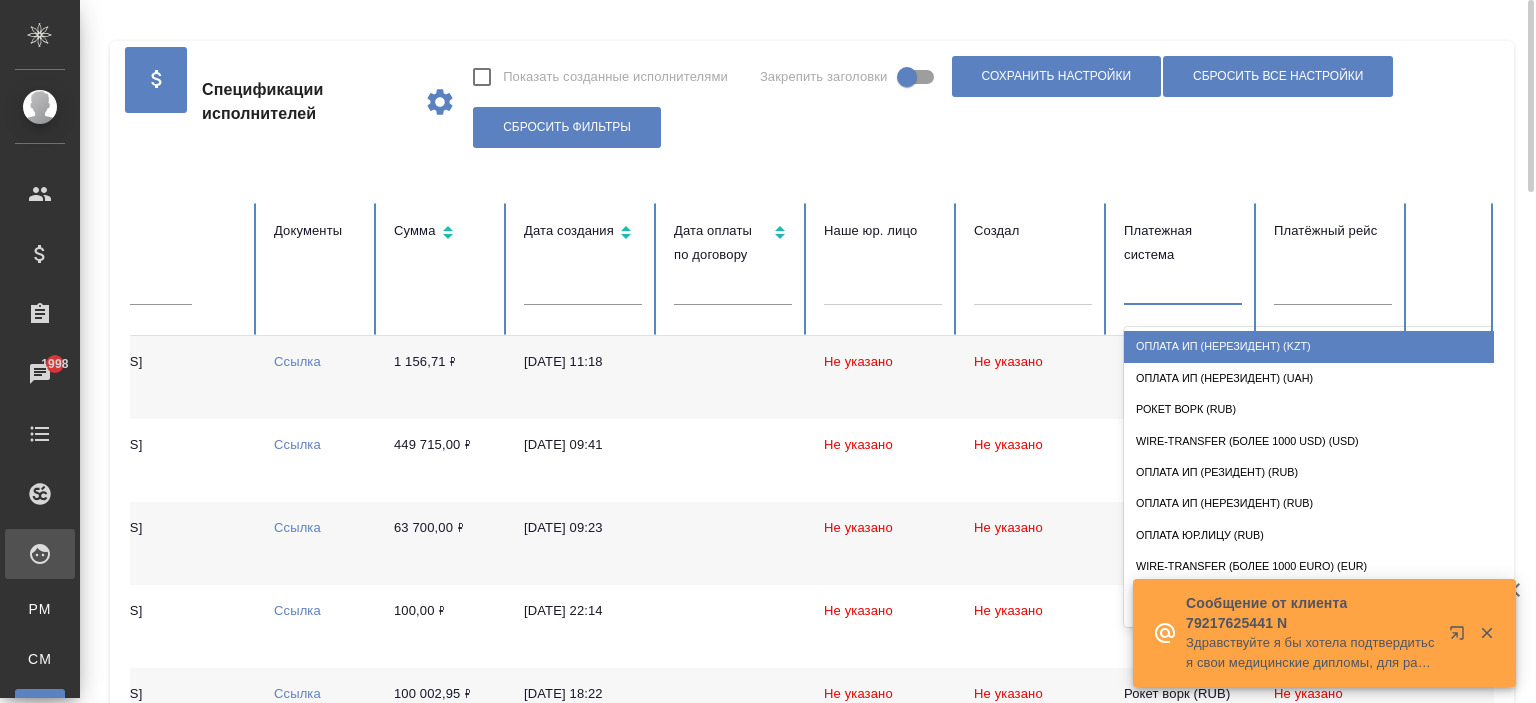 click at bounding box center [1183, 285] 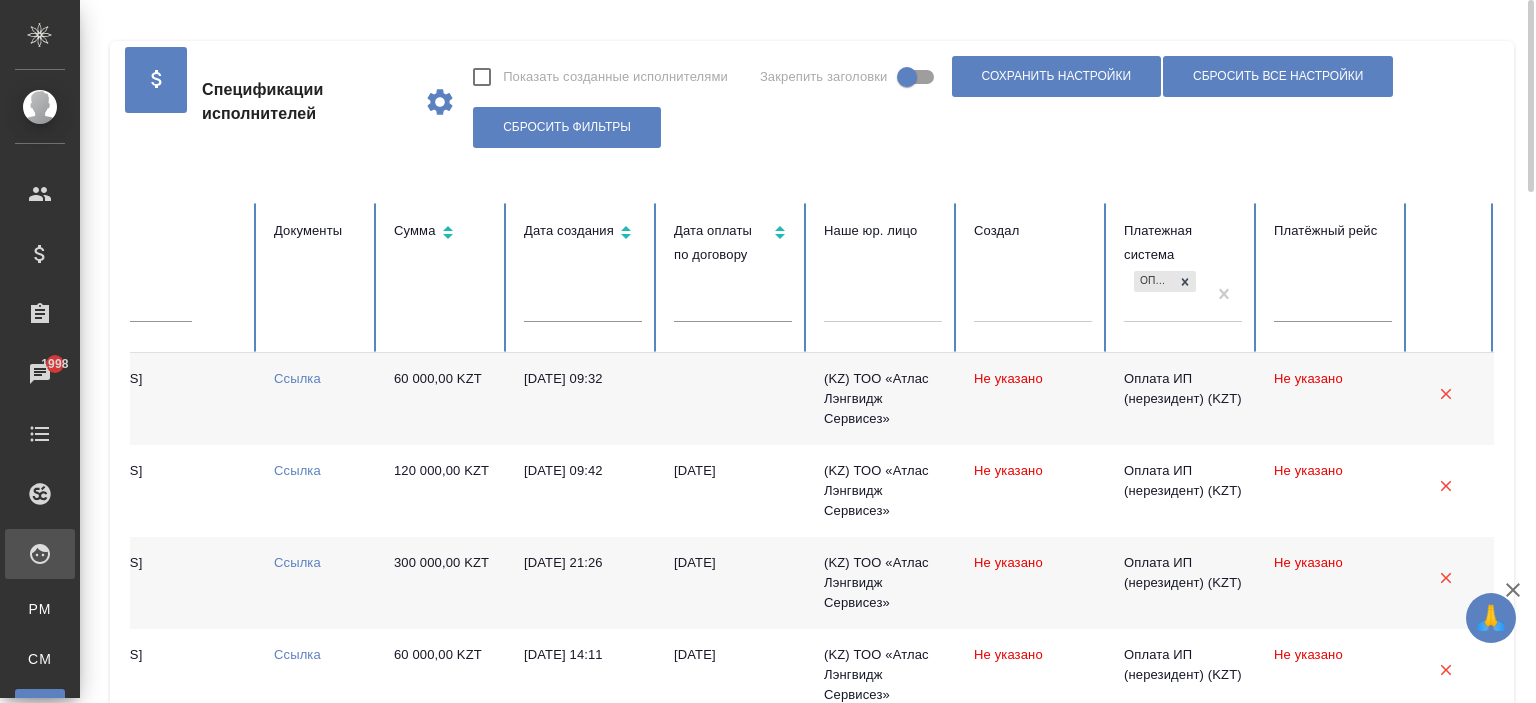 click on "Оплата ИП (нерезидент) (KZT)" at bounding box center [1165, 294] 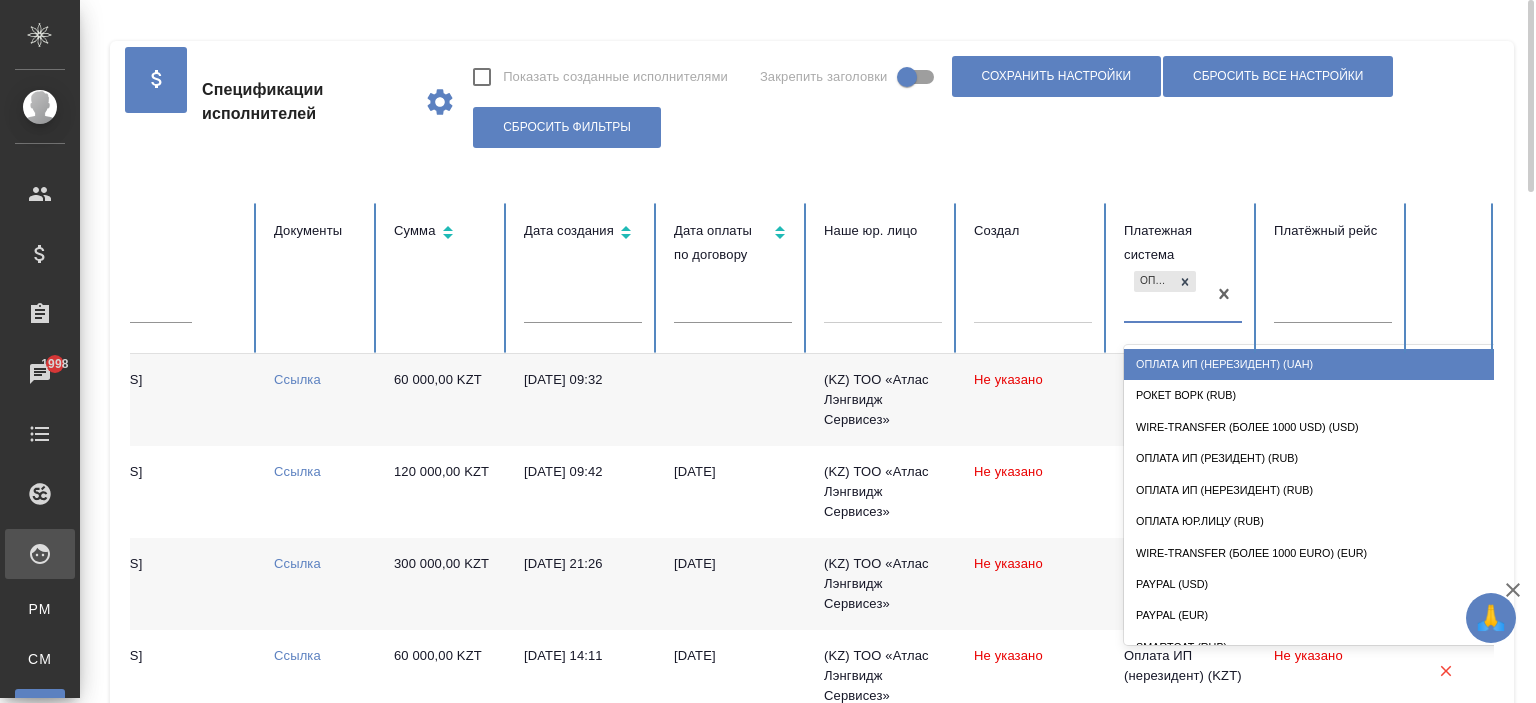 click on "Оплата ИП (нерезидент) (UAH)" at bounding box center (1324, 364) 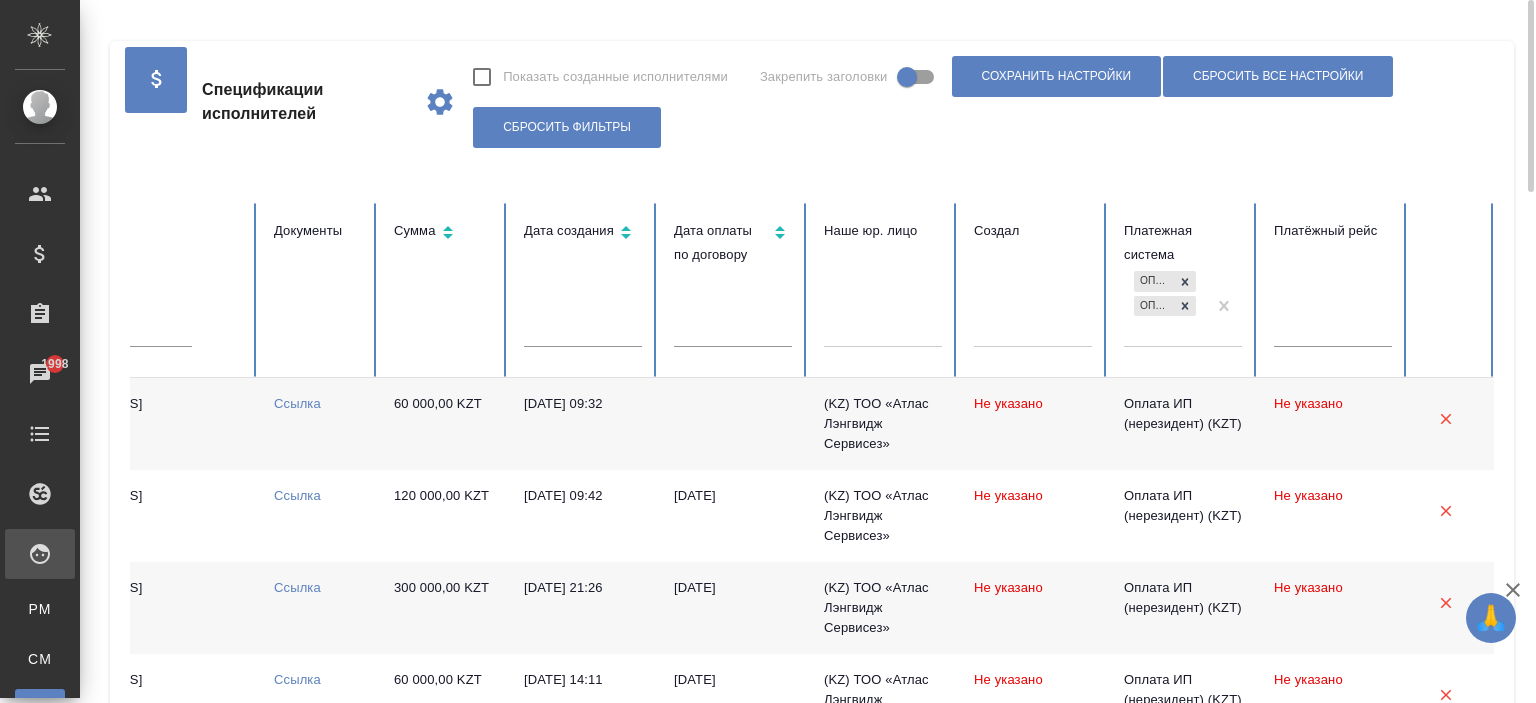 click on "Оплата ИП (нерезидент) (KZT) Оплата ИП (нерезидент) (UAH)" at bounding box center [1165, 306] 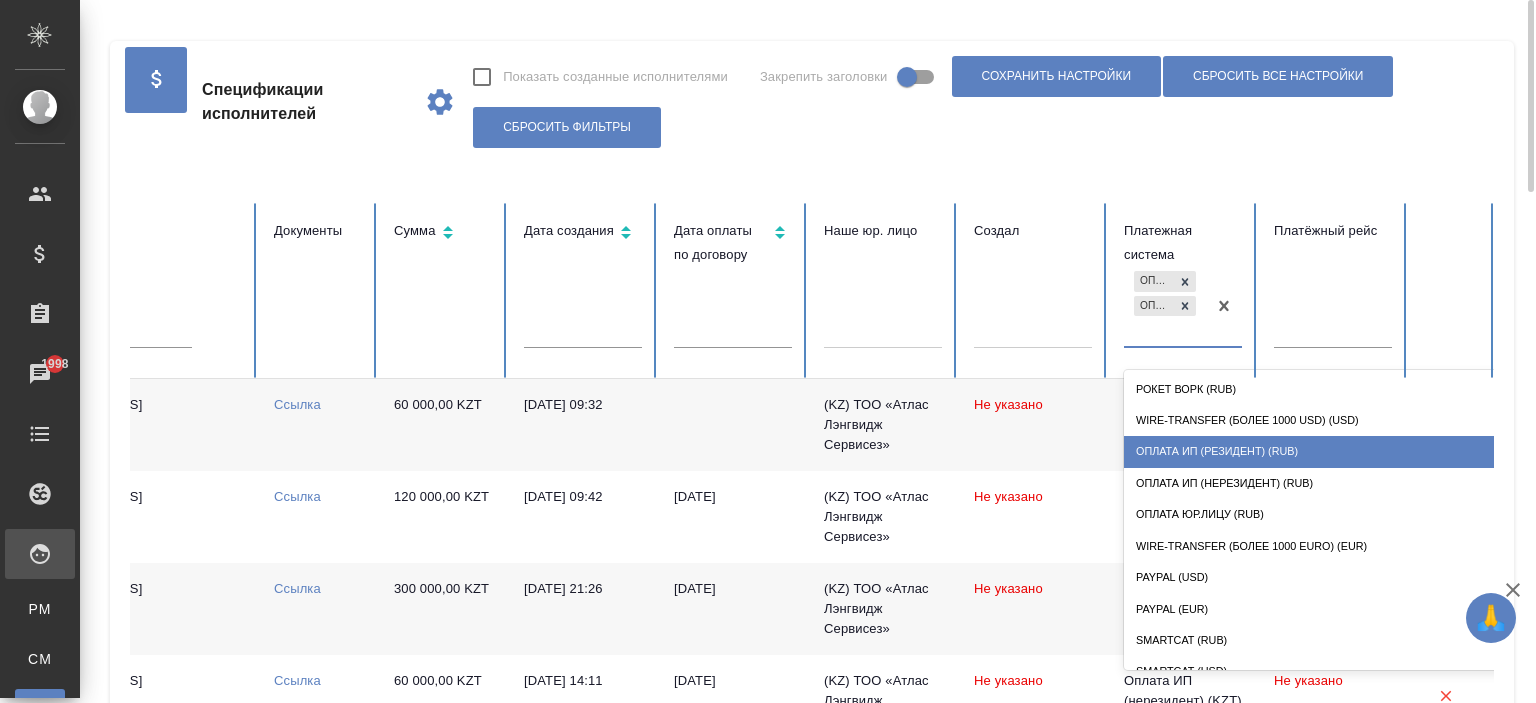 click on "Оплата ИП (резидент) (RUB)" at bounding box center (1324, 451) 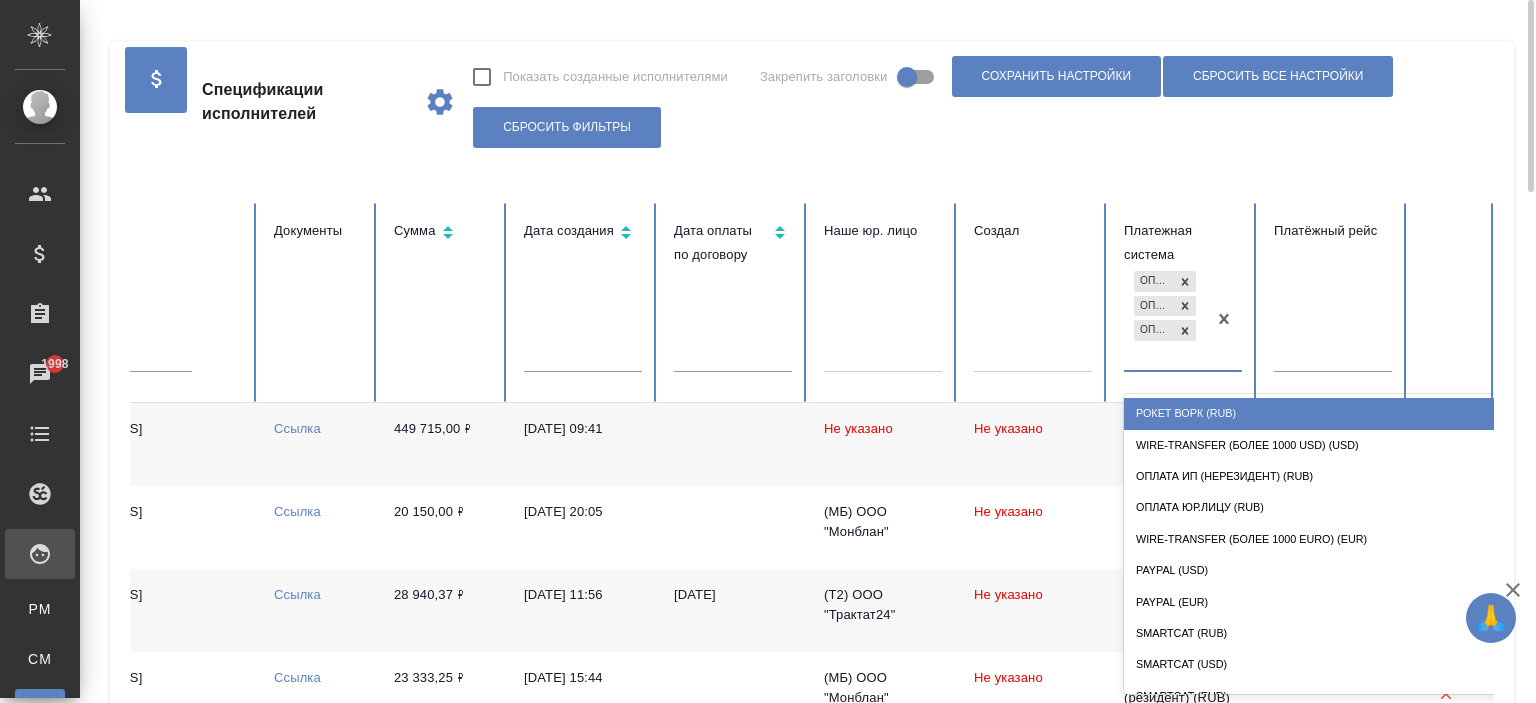 click on "Оплата ИП (нерезидент) (KZT) Оплата ИП (нерезидент) (UAH) Оплата ИП (резидент) (RUB)" at bounding box center (1165, 318) 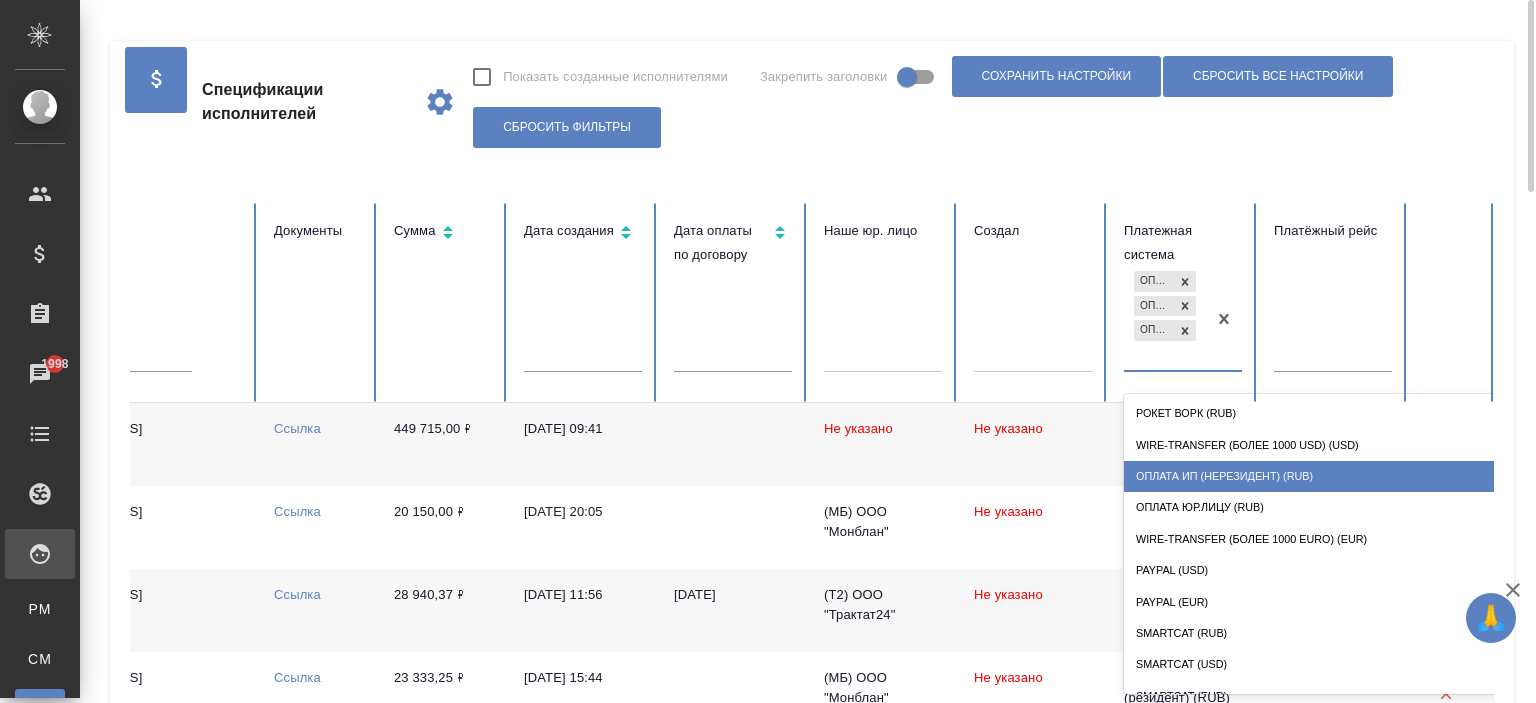 click on "Оплата ИП (нерезидент) (RUB)" at bounding box center [1324, 476] 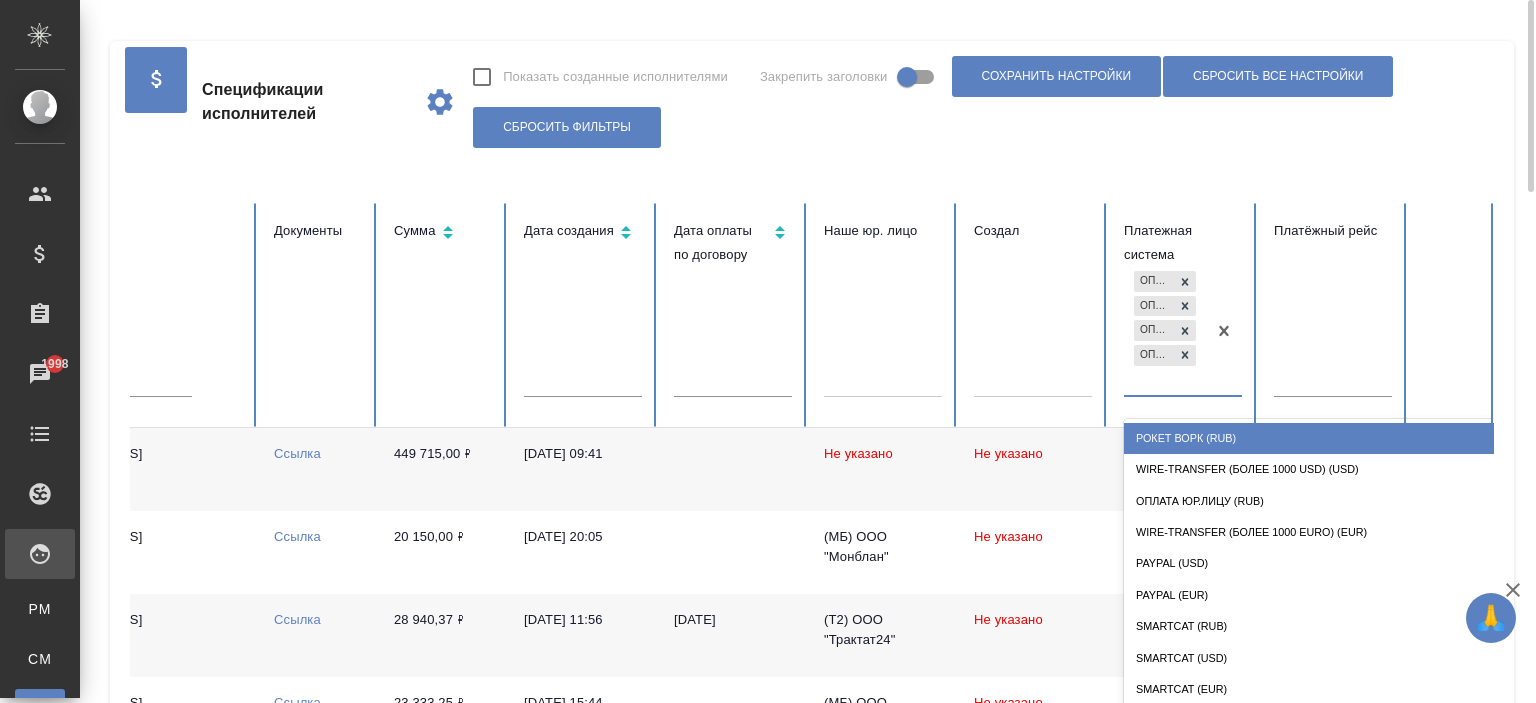 click on "Оплата ИП (нерезидент) (KZT) Оплата ИП (нерезидент) (UAH) Оплата ИП (резидент) (RUB) Оплата ИП (нерезидент) (RUB)" at bounding box center (1165, 330) 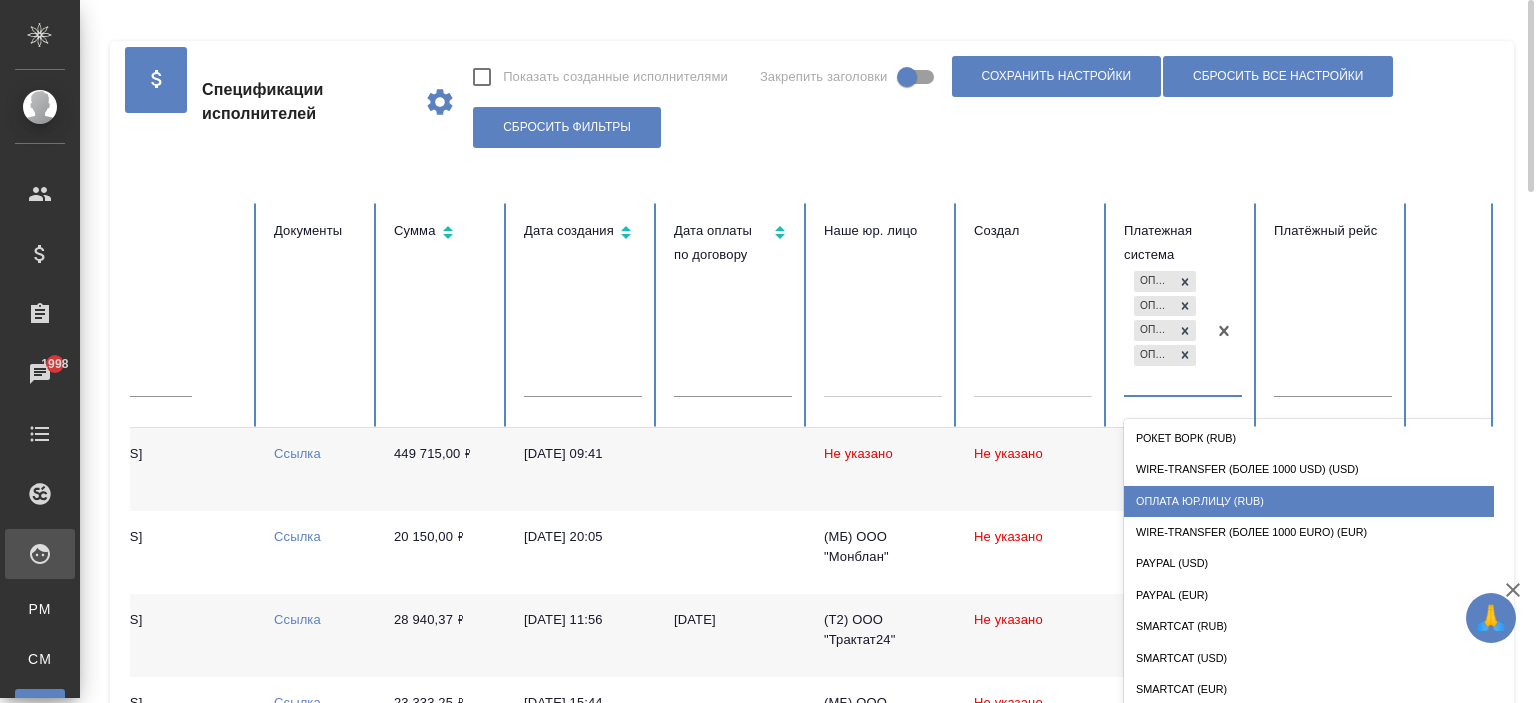 click on "Оплата Юр.лицу (RUB)" at bounding box center [1324, 501] 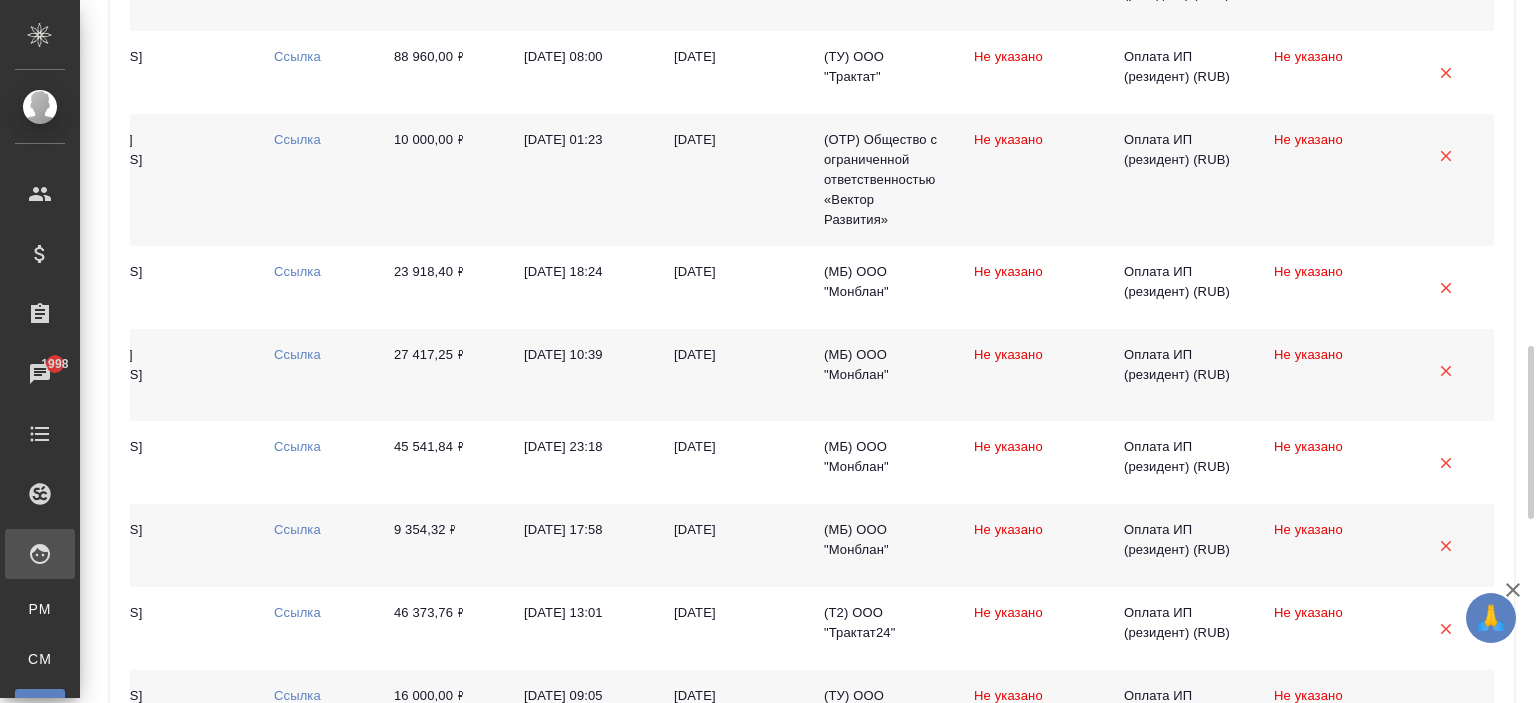 scroll, scrollTop: 2143, scrollLeft: 0, axis: vertical 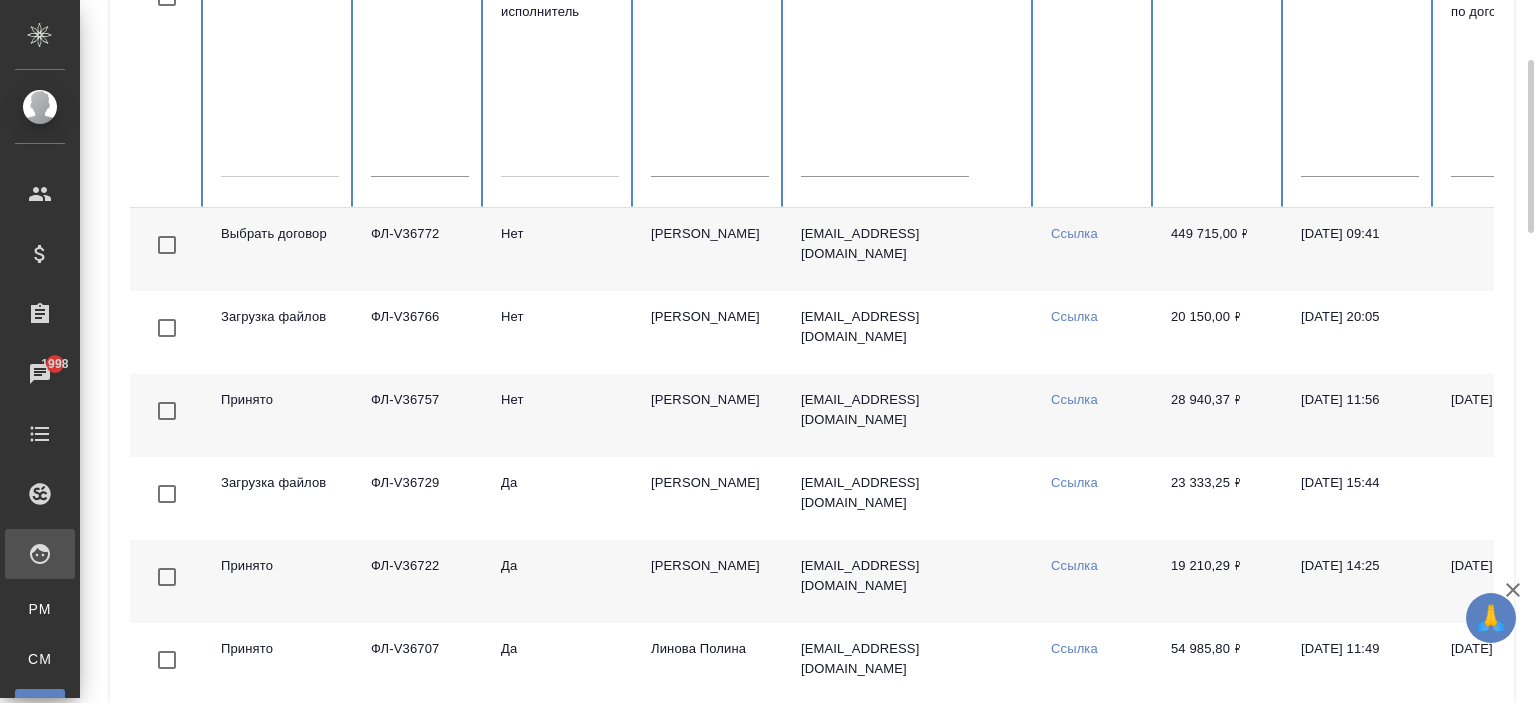 click at bounding box center (280, 157) 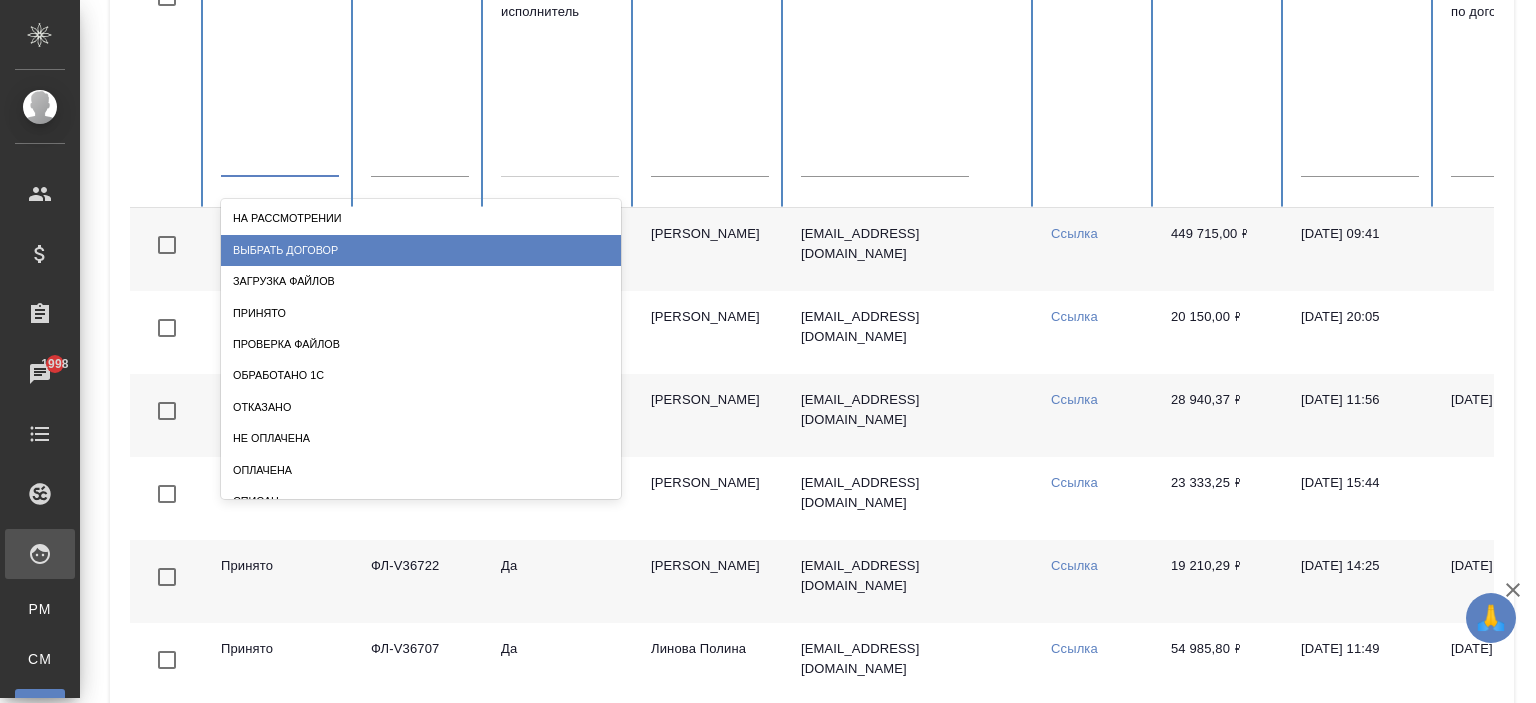 click on "Выбрать договор" at bounding box center [421, 250] 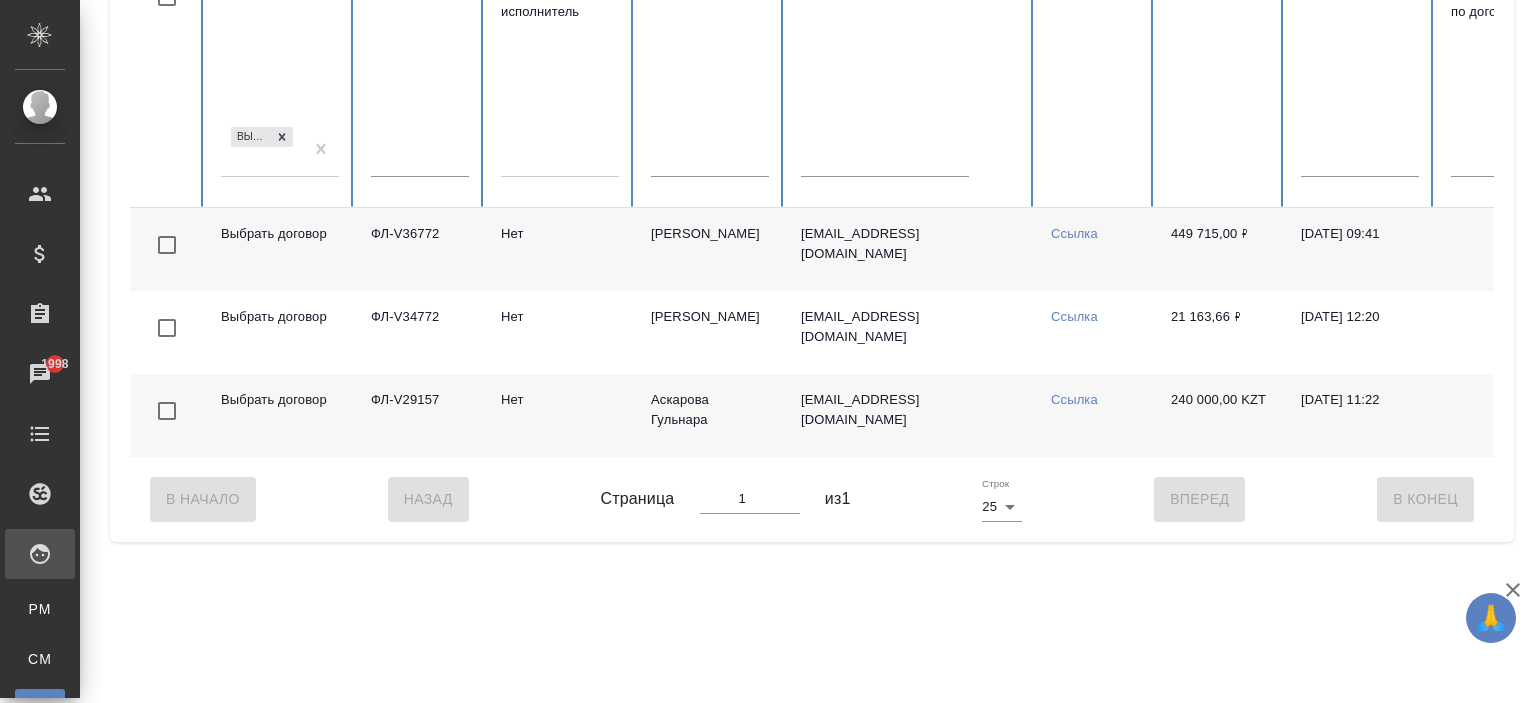 click on "Выбрать договор" at bounding box center [262, 150] 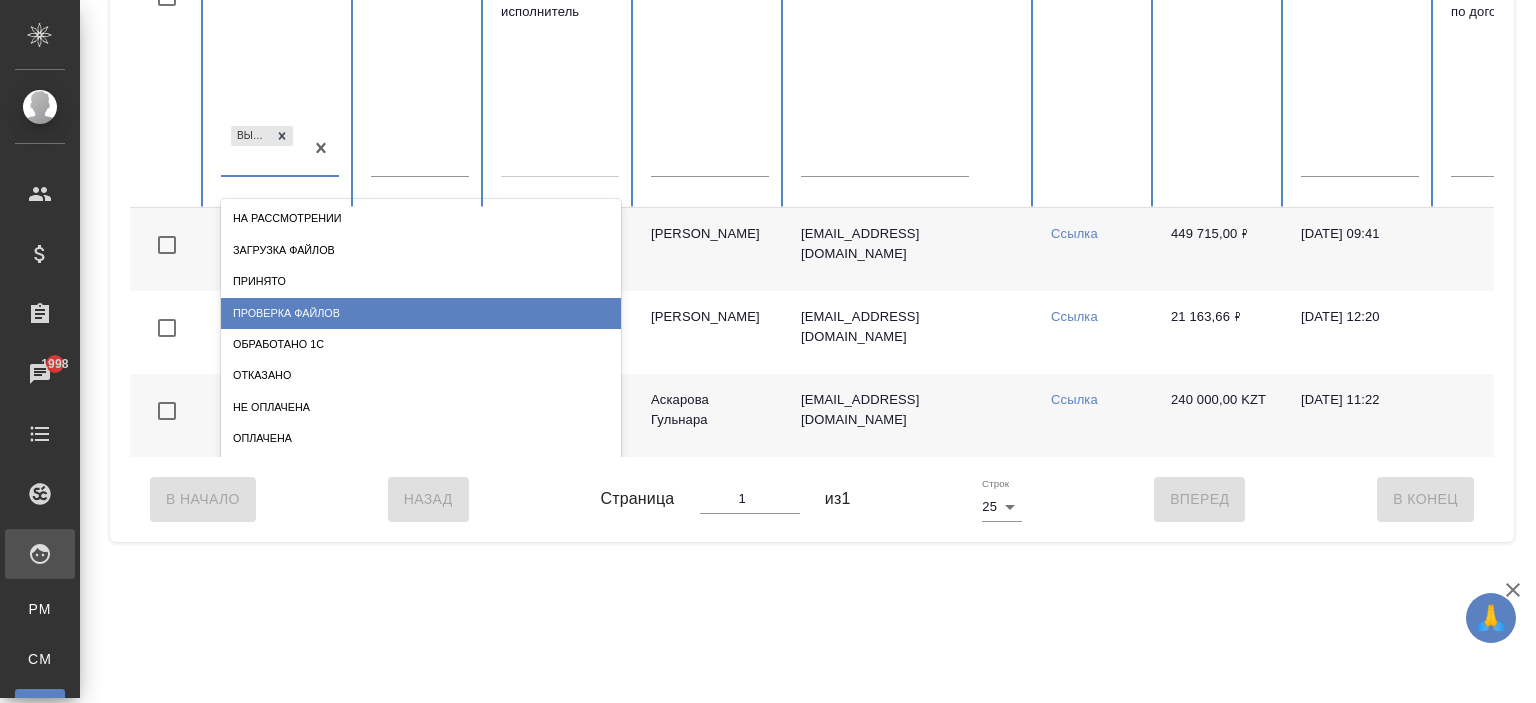 click on "Проверка файлов" at bounding box center [421, 313] 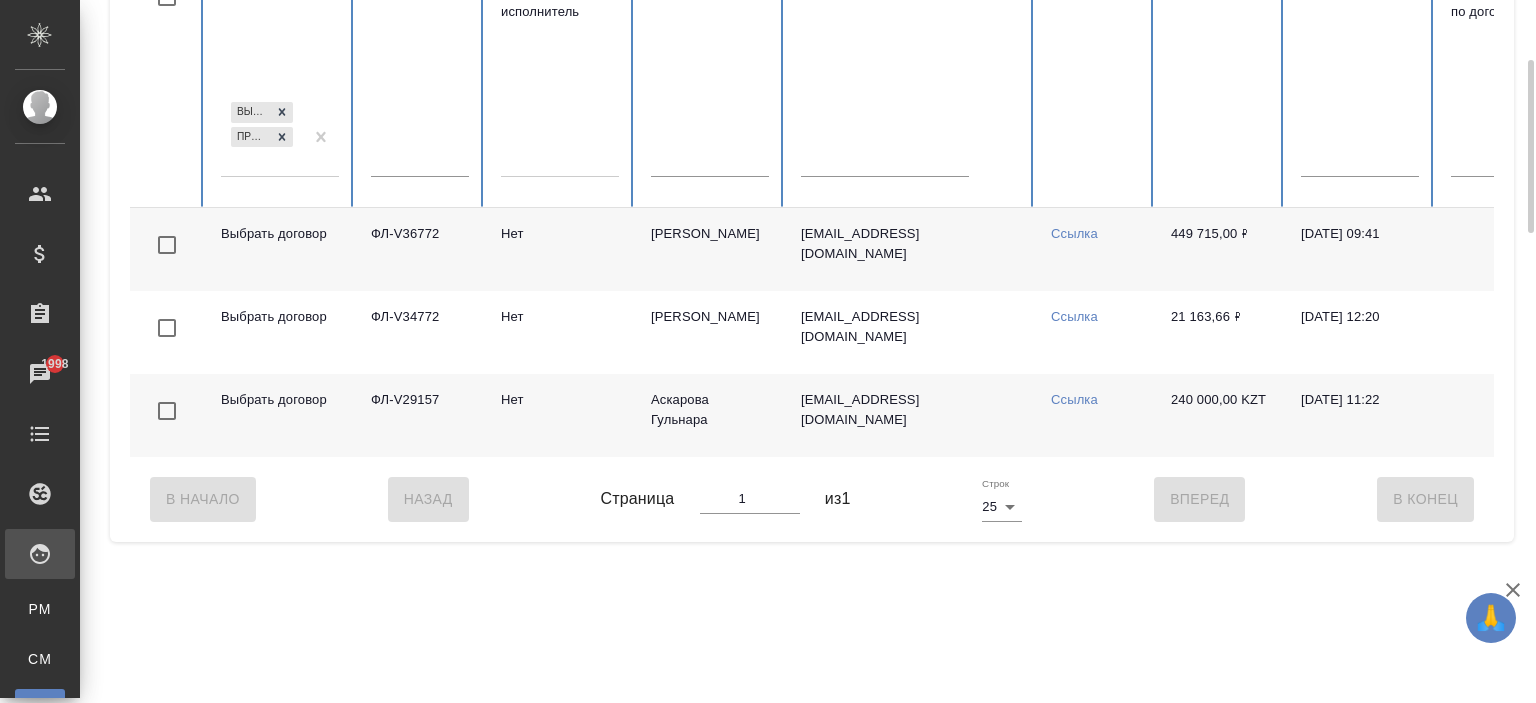 click on "Хэ Син" at bounding box center (710, 249) 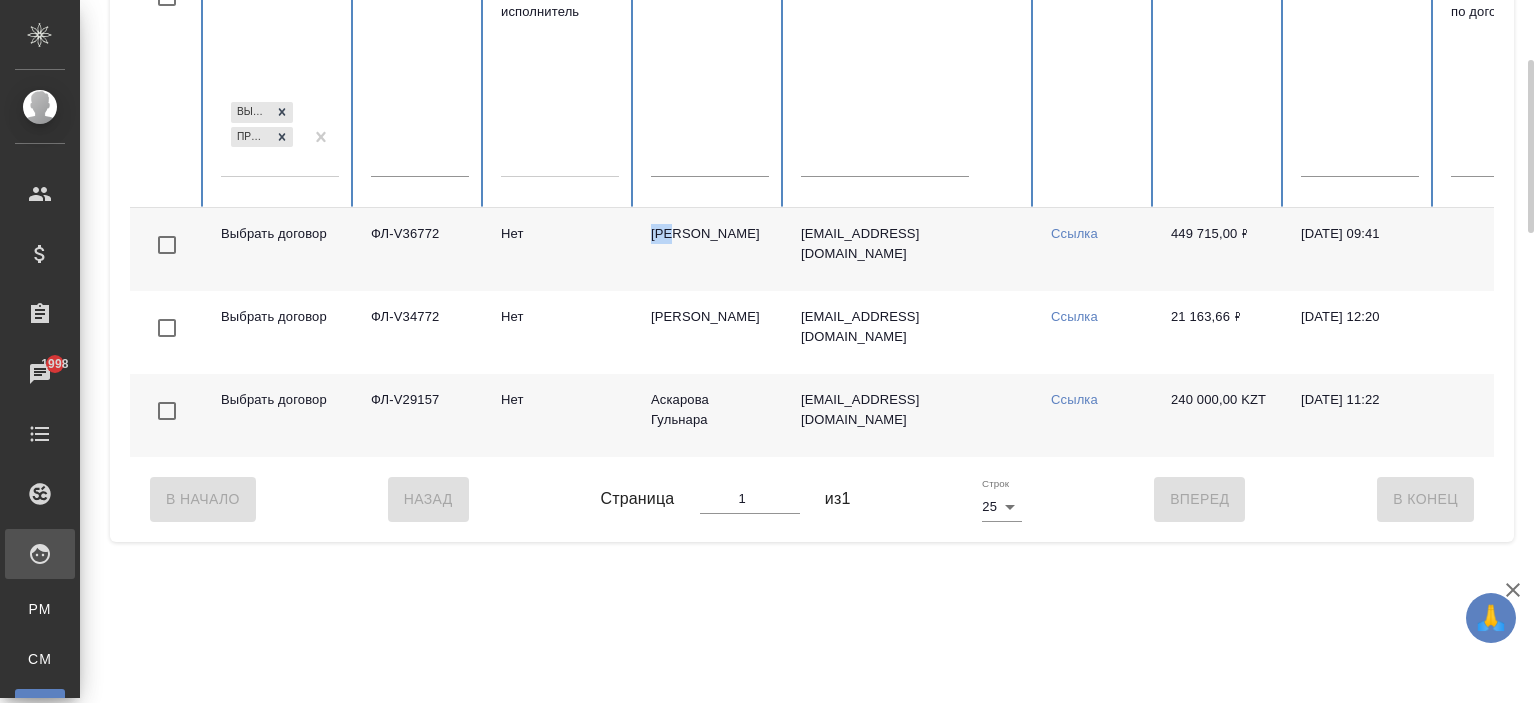 click on "Хэ Син" at bounding box center [710, 249] 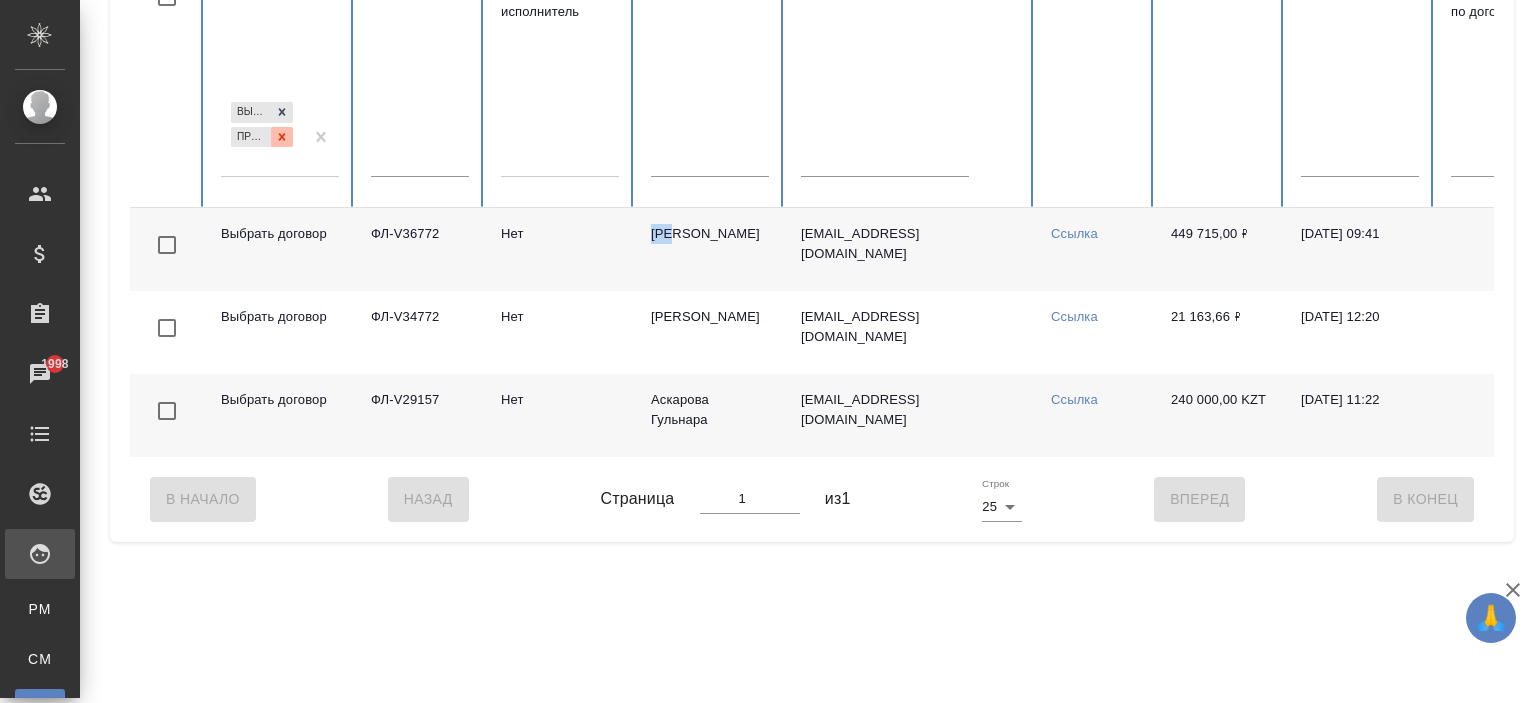 click at bounding box center [282, 137] 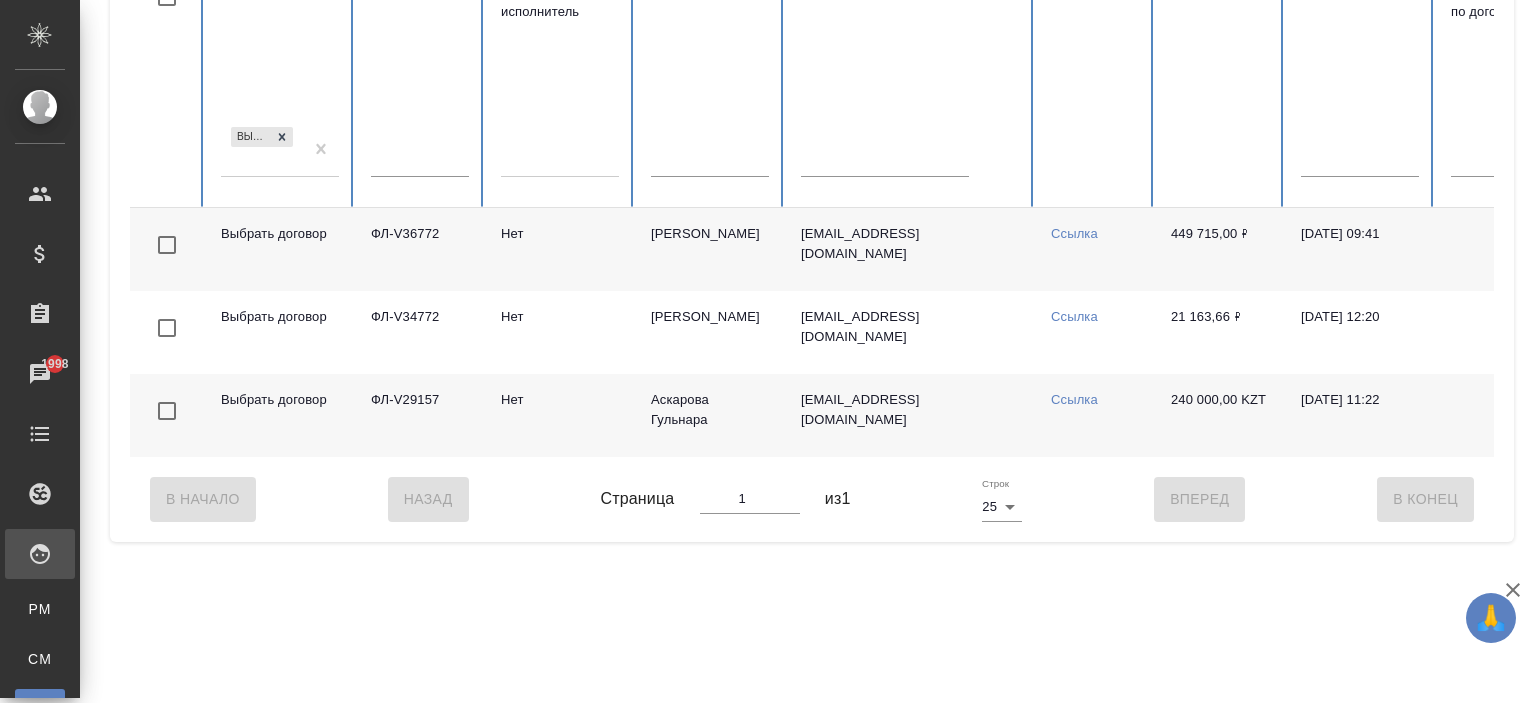 click on "Выбрать договор" at bounding box center (262, 150) 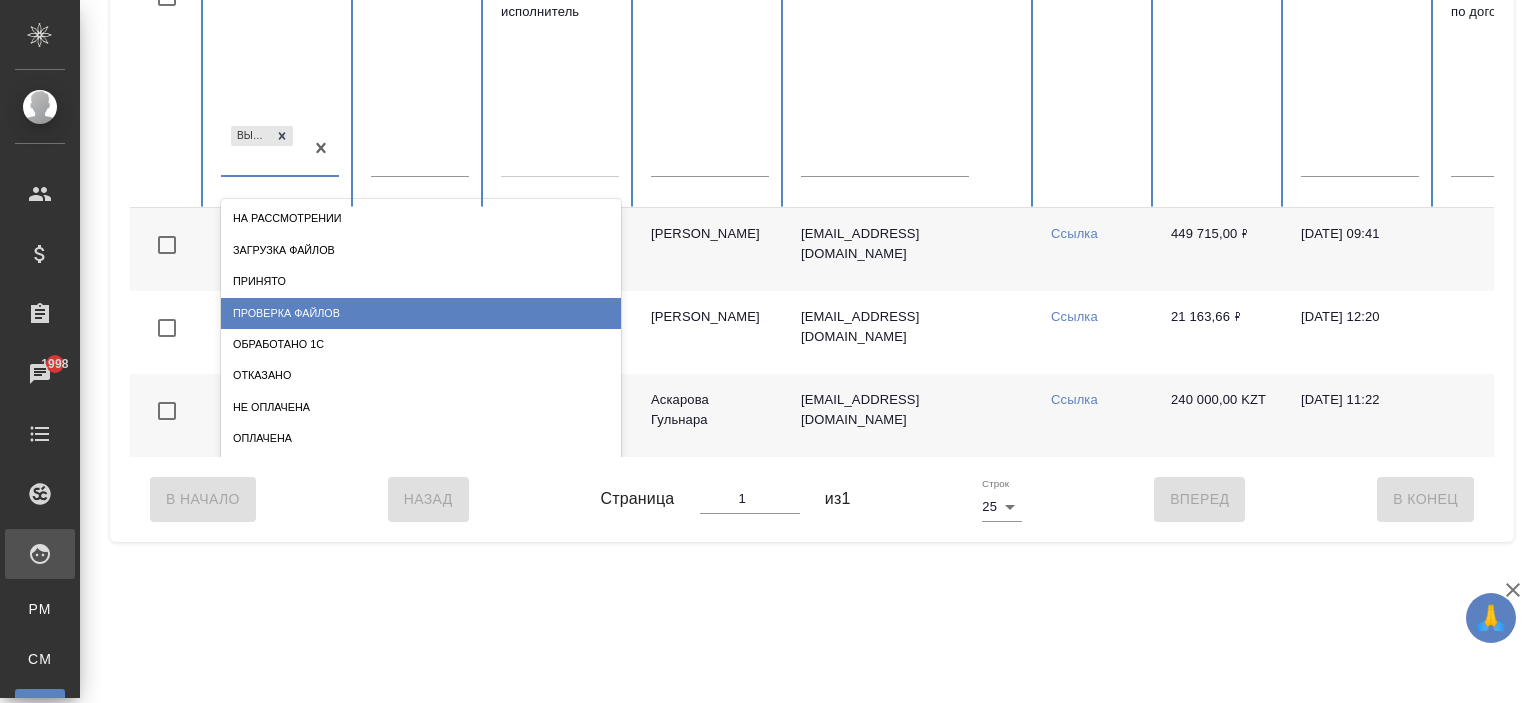 click on "Проверка файлов" at bounding box center (421, 313) 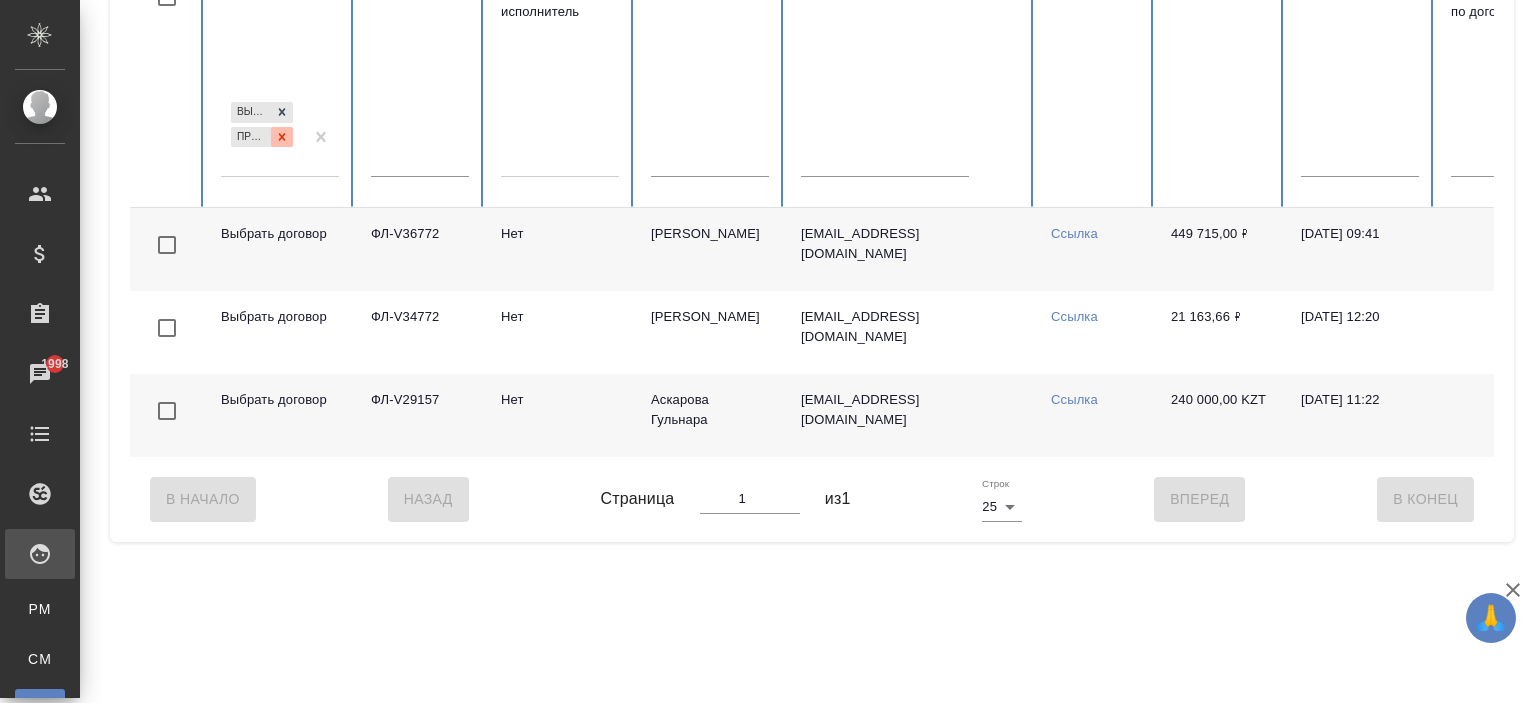 click at bounding box center (282, 137) 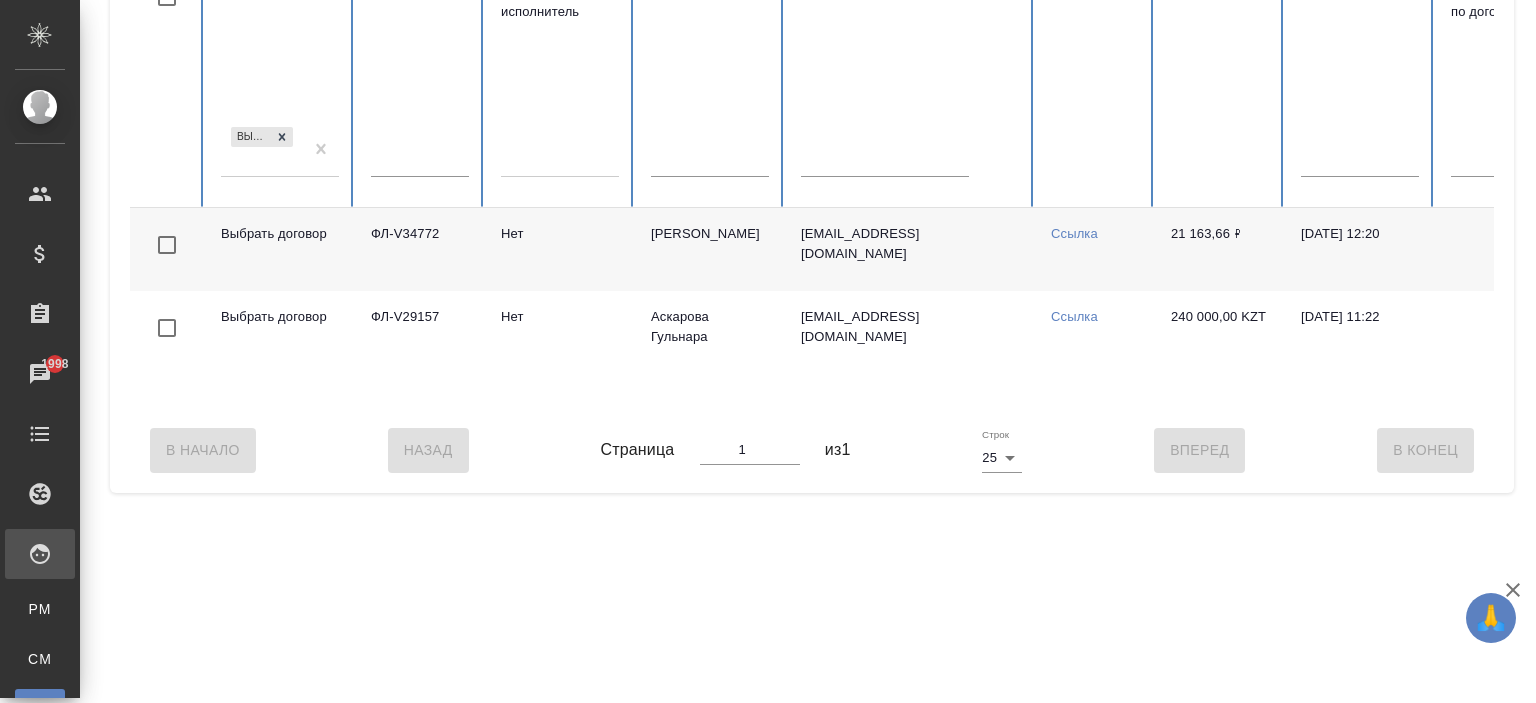 click on "Выбрать договор" at bounding box center (262, 150) 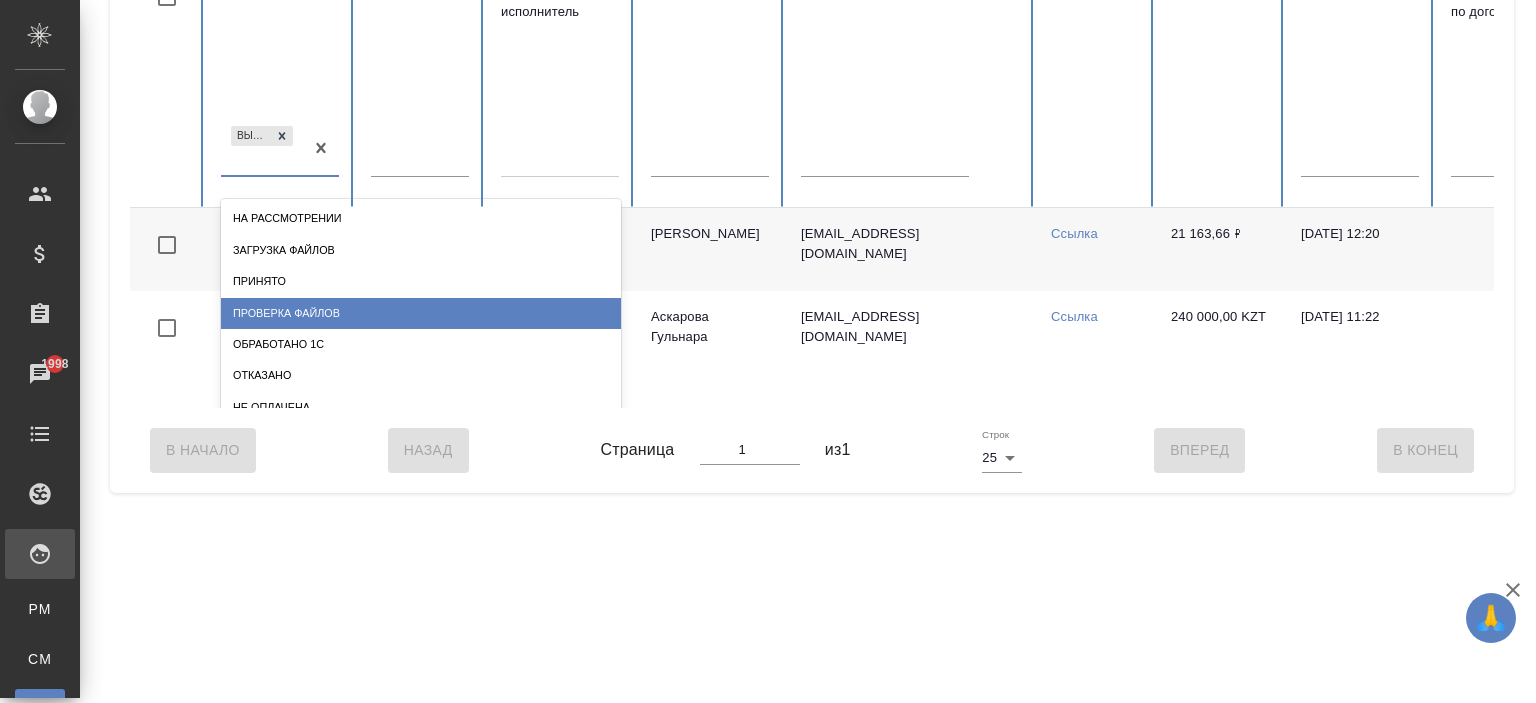 click on "Проверка файлов" at bounding box center [421, 313] 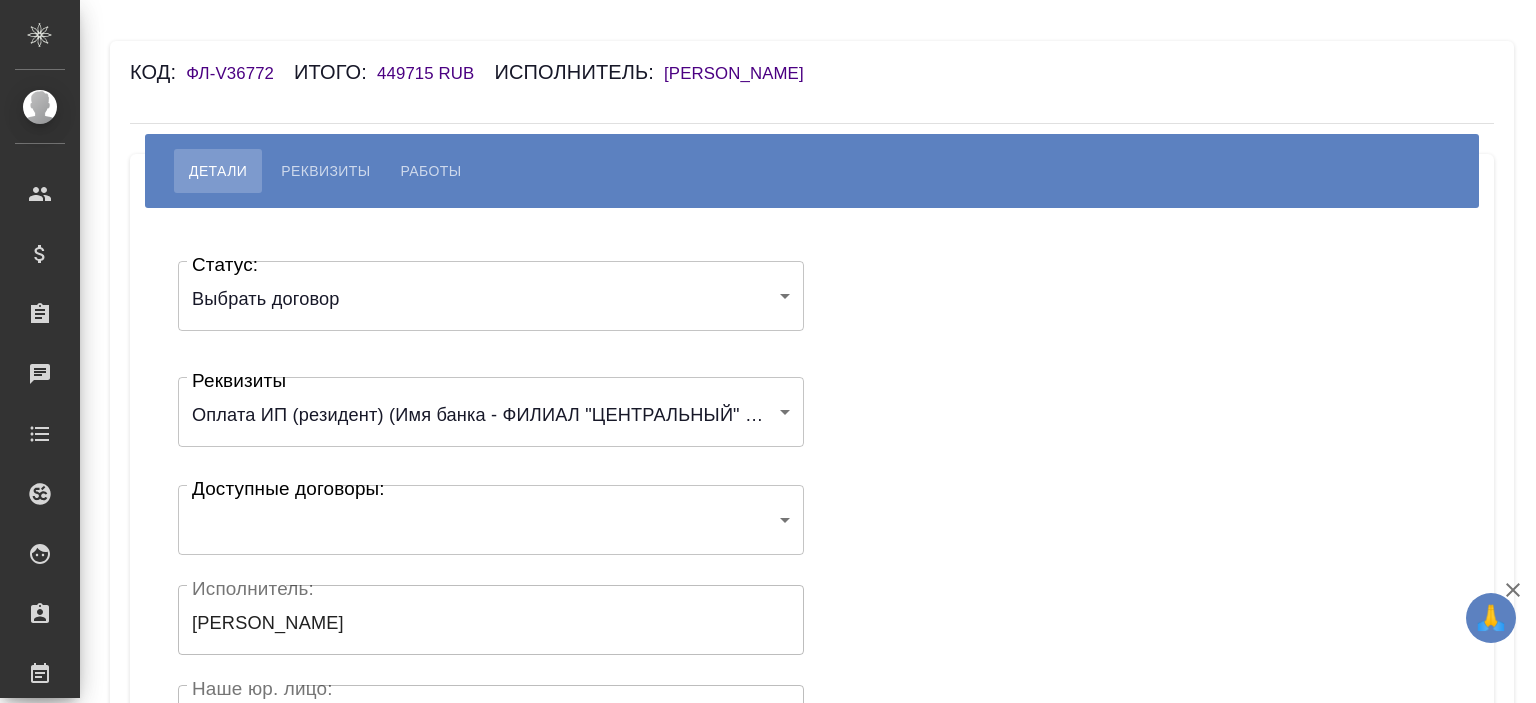 scroll, scrollTop: 0, scrollLeft: 0, axis: both 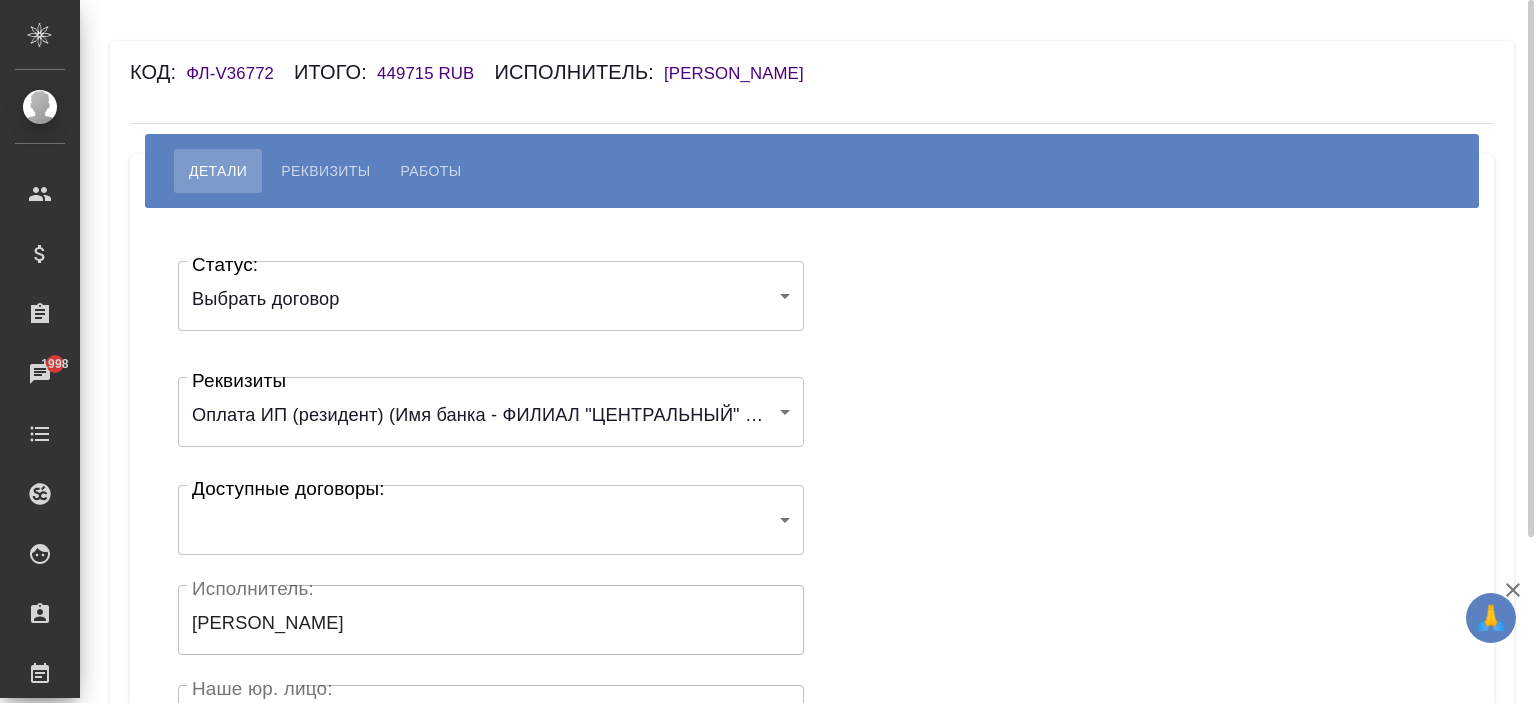 click on "🙏 .cls-1
fill:#fff;
AWATERA Ishkova Yuliya Клиенты Спецификации Заказы 1998 Чаты Todo Проекты SC Исполнители Кандидаты Работы Входящие заявки Заявки на доставку Рекламации Проекты процессинга Конференции Выйти Код: ФЛ-V36772 Итого: 449715 RUB Исполнитель: Хэ Син Детали Реквизиты Работы Статус: Выбрать договор chooseContract Статус: Реквизиты Оплата ИП (резидент) (Имя банка -  ФИЛИАЛ "ЦЕНТРАЛЬНЫЙ" БАНКА ВТБ (ПАО) / Корреспондентский счет - 30101810145250000411 / БИК - 044525411 / Расчетный счет - 40802810624820000805 / ИНН получателя - 772799161247 / ОГРН - 317774600471532 / ФИО получателя - Серебряков Роман Владиславович)" at bounding box center [768, 351] 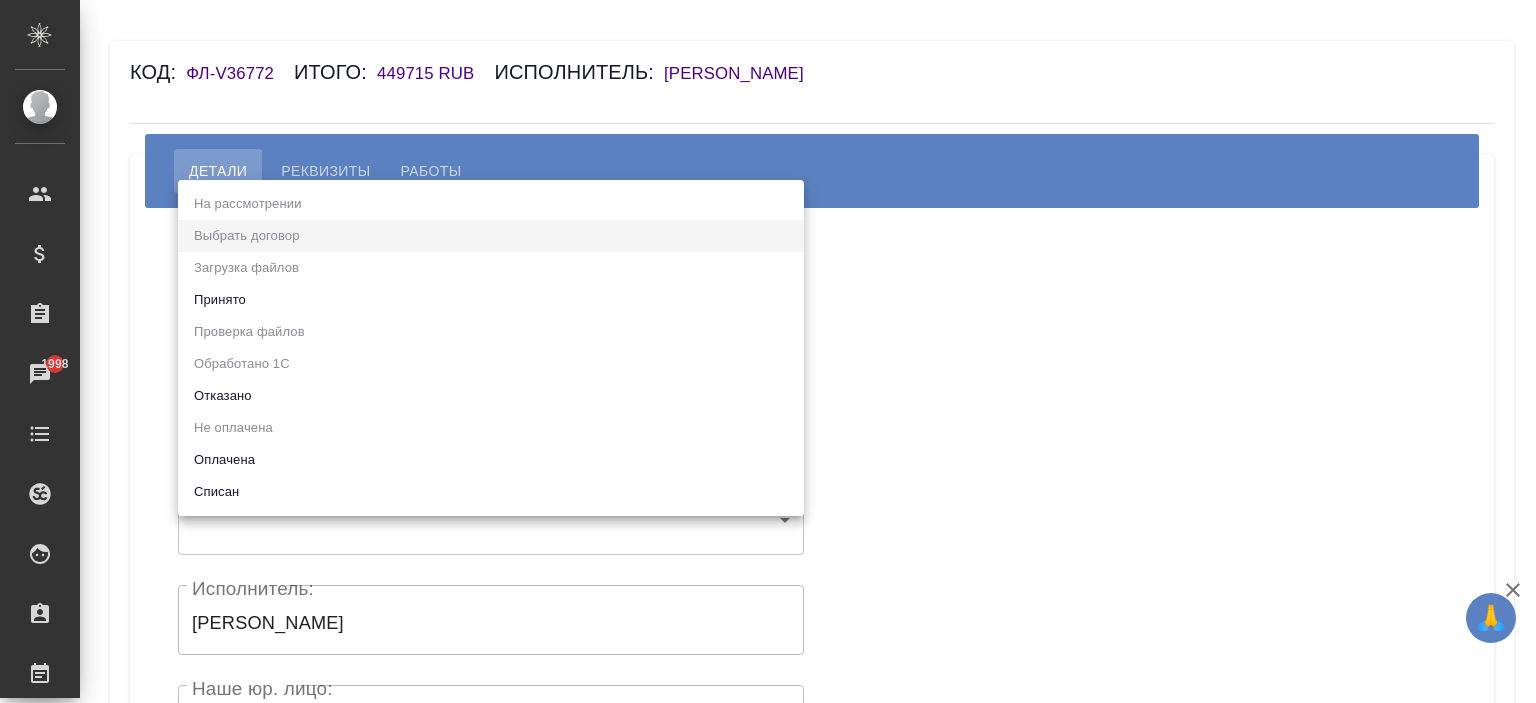 click at bounding box center [768, 351] 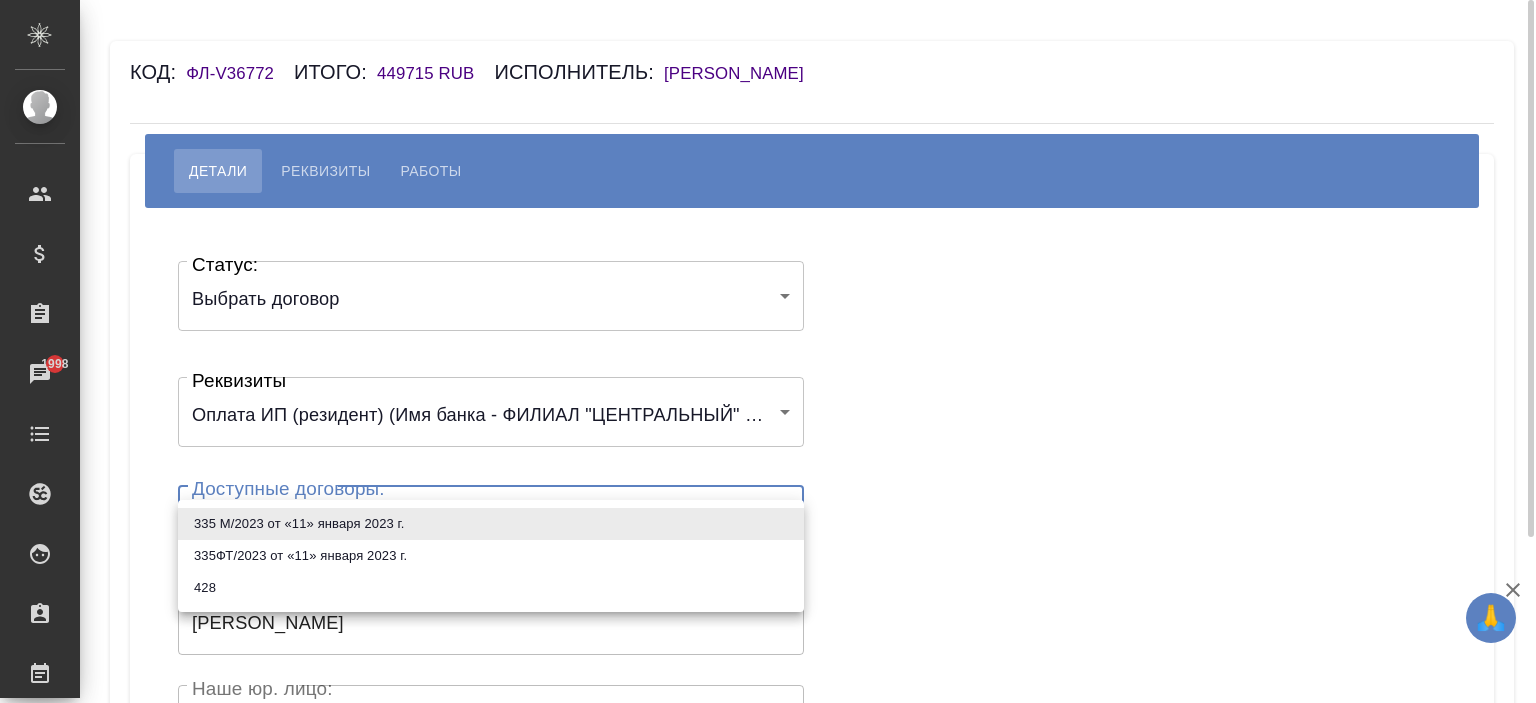 click on "🙏 .cls-1
fill:#fff;
AWATERA Ishkova Yuliya Клиенты Спецификации Заказы 1998 Чаты Todo Проекты SC Исполнители Кандидаты Работы Входящие заявки Заявки на доставку Рекламации Проекты процессинга Конференции Выйти Код: ФЛ-V36772 Итого: 449715 RUB Исполнитель: Хэ Син Детали Реквизиты Работы Статус: Выбрать договор chooseContract Статус: Реквизиты Оплата ИП (резидент) (Имя банка -  ФИЛИАЛ "ЦЕНТРАЛЬНЫЙ" БАНКА ВТБ (ПАО) / Корреспондентский счет - 30101810145250000411 / БИК - 044525411 / Расчетный счет - 40802810624820000805 / ИНН получателя - 772799161247 / ОГРН - 317774600471532 / ФИО получателя - Серебряков Роман Владиславович)" at bounding box center [768, 351] 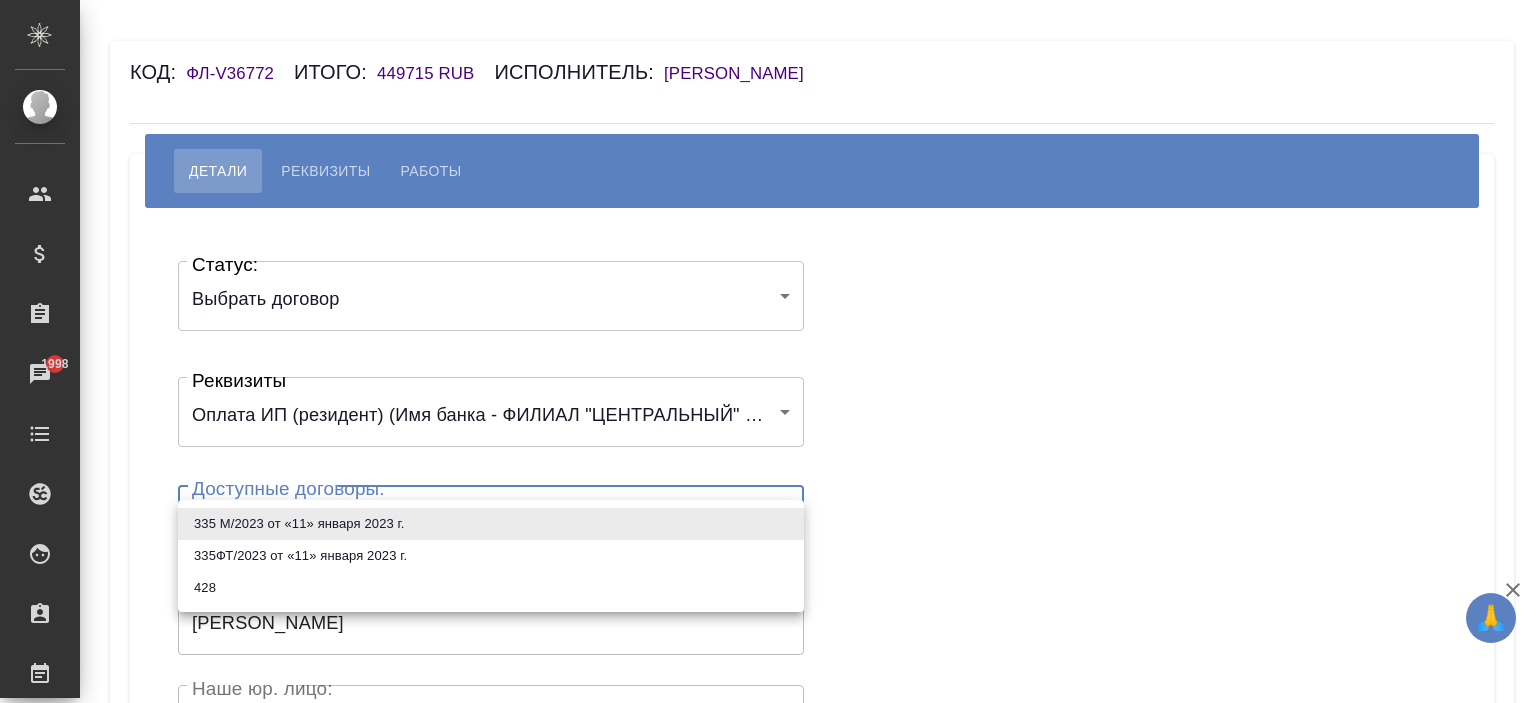 click on "428" at bounding box center [491, 588] 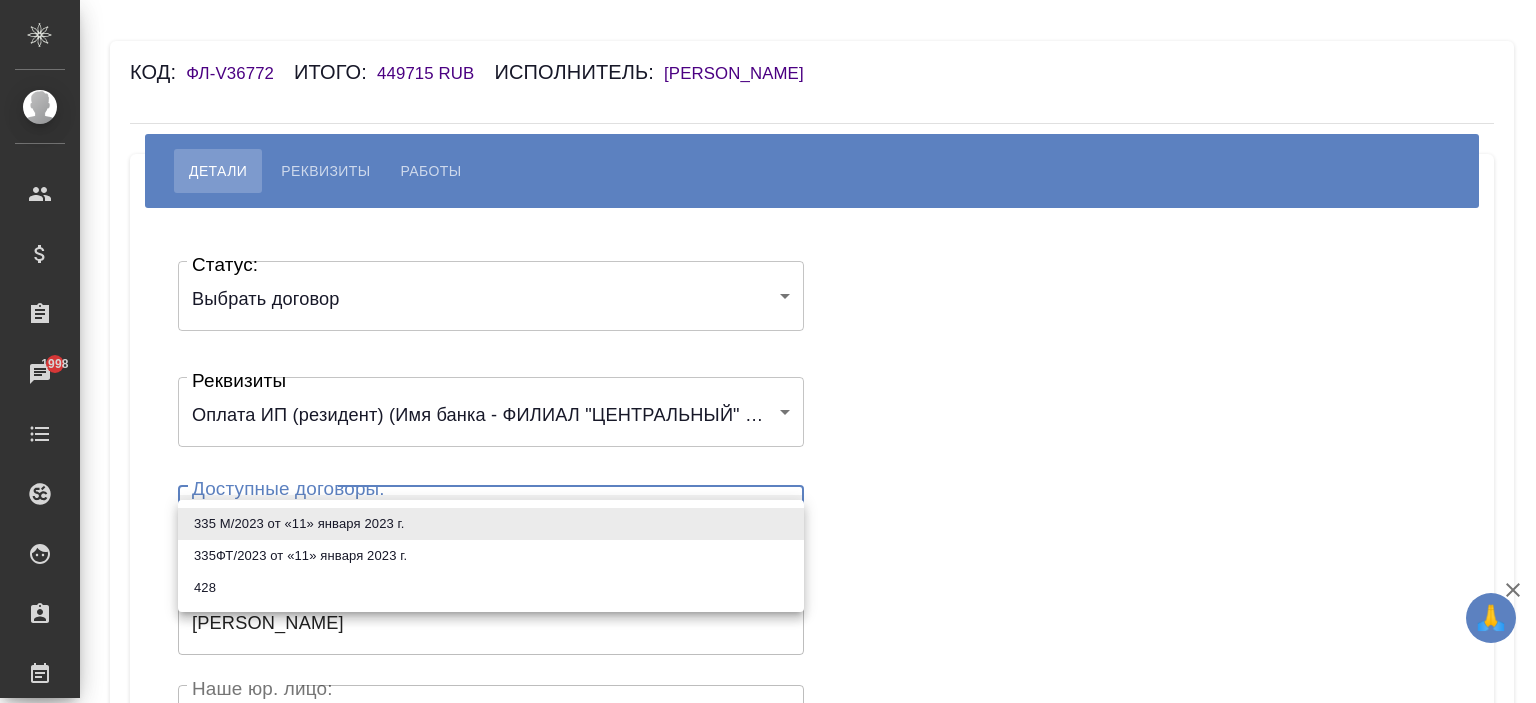 type on "685cd92f64ac5b6e54b57c31" 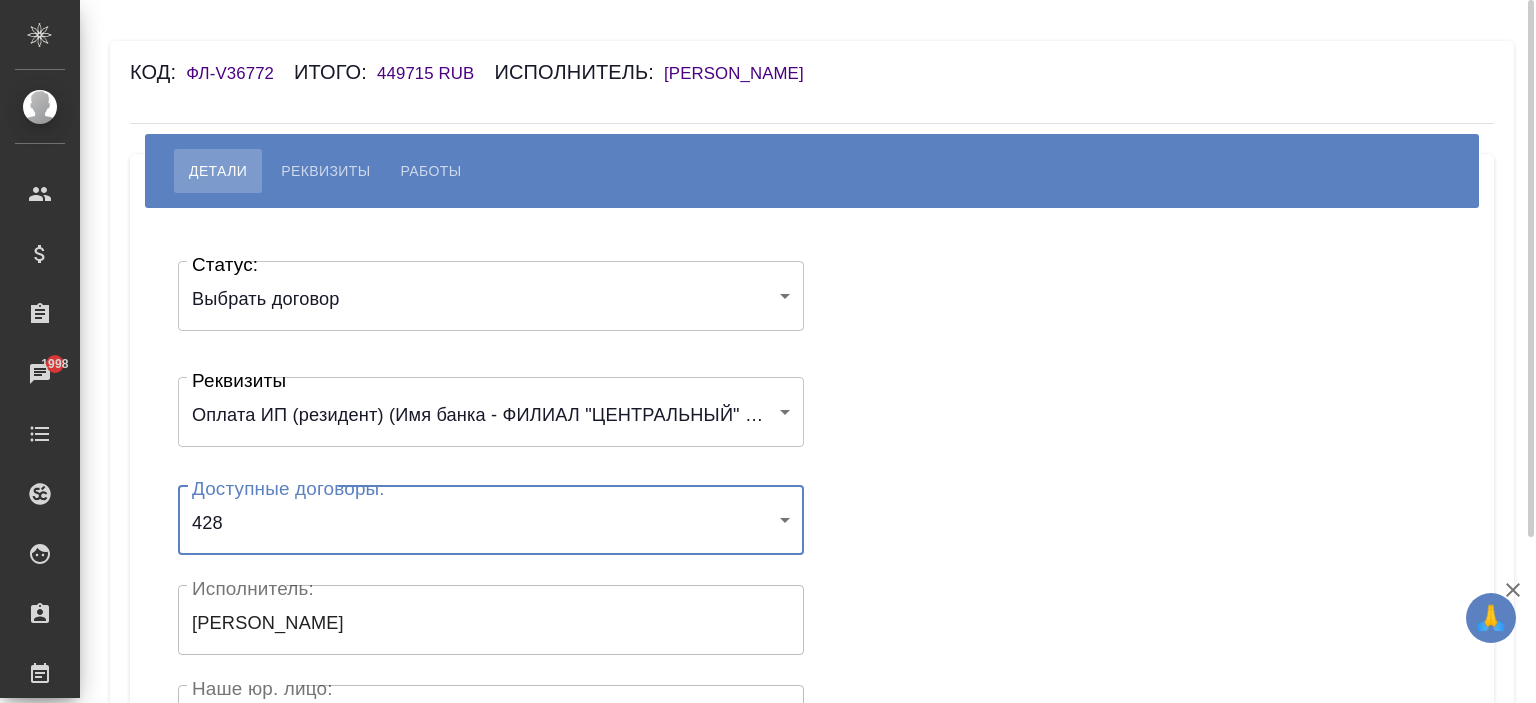click on "[PERSON_NAME]" at bounding box center [744, 73] 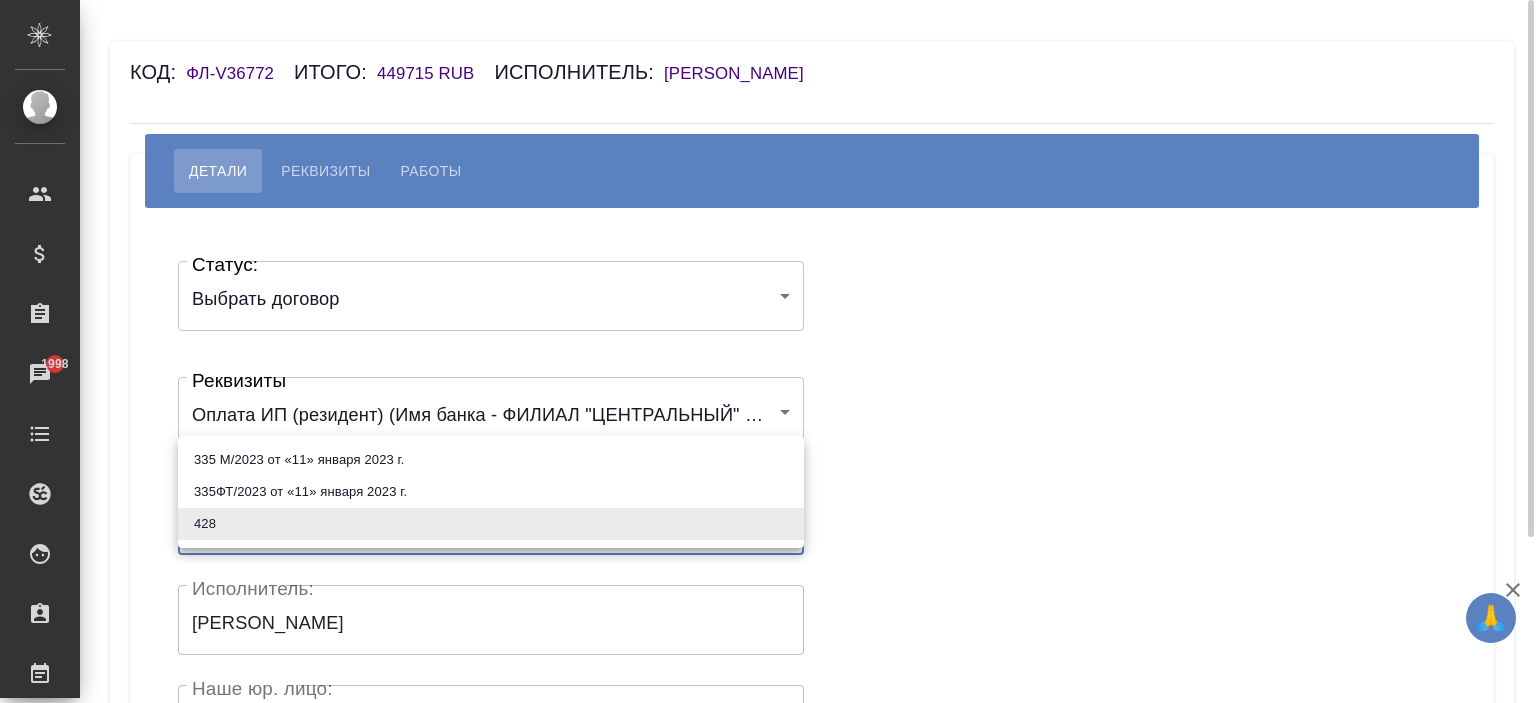 click on "🙏 .cls-1
fill:#fff;
AWATERA Ishkova Yuliya Клиенты Спецификации Заказы 1998 Чаты Todo Проекты SC Исполнители Кандидаты Работы Входящие заявки Заявки на доставку Рекламации Проекты процессинга Конференции Выйти Код: ФЛ-V36772 Итого: 449715 RUB Исполнитель: Хэ Син Детали Реквизиты Работы Статус: Выбрать договор chooseContract Статус: Реквизиты Оплата ИП (резидент) (Имя банка -  ФИЛИАЛ "ЦЕНТРАЛЬНЫЙ" БАНКА ВТБ (ПАО) / Корреспондентский счет - 30101810145250000411 / БИК - 044525411 / Расчетный счет - 40802810624820000805 / ИНН получателя - 772799161247 / ОГРН - 317774600471532 / ФИО получателя - Серебряков Роман Владиславович)" at bounding box center (768, 351) 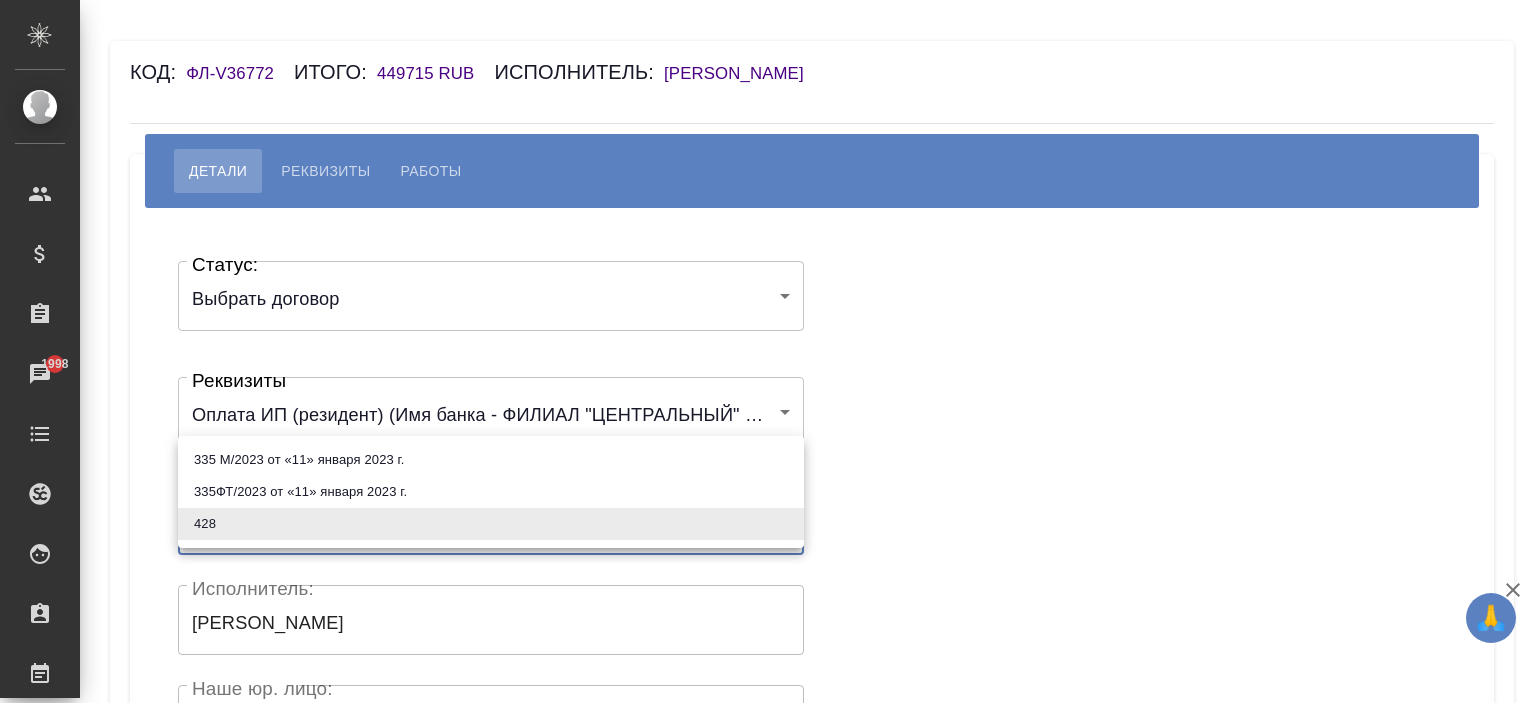 click at bounding box center [768, 351] 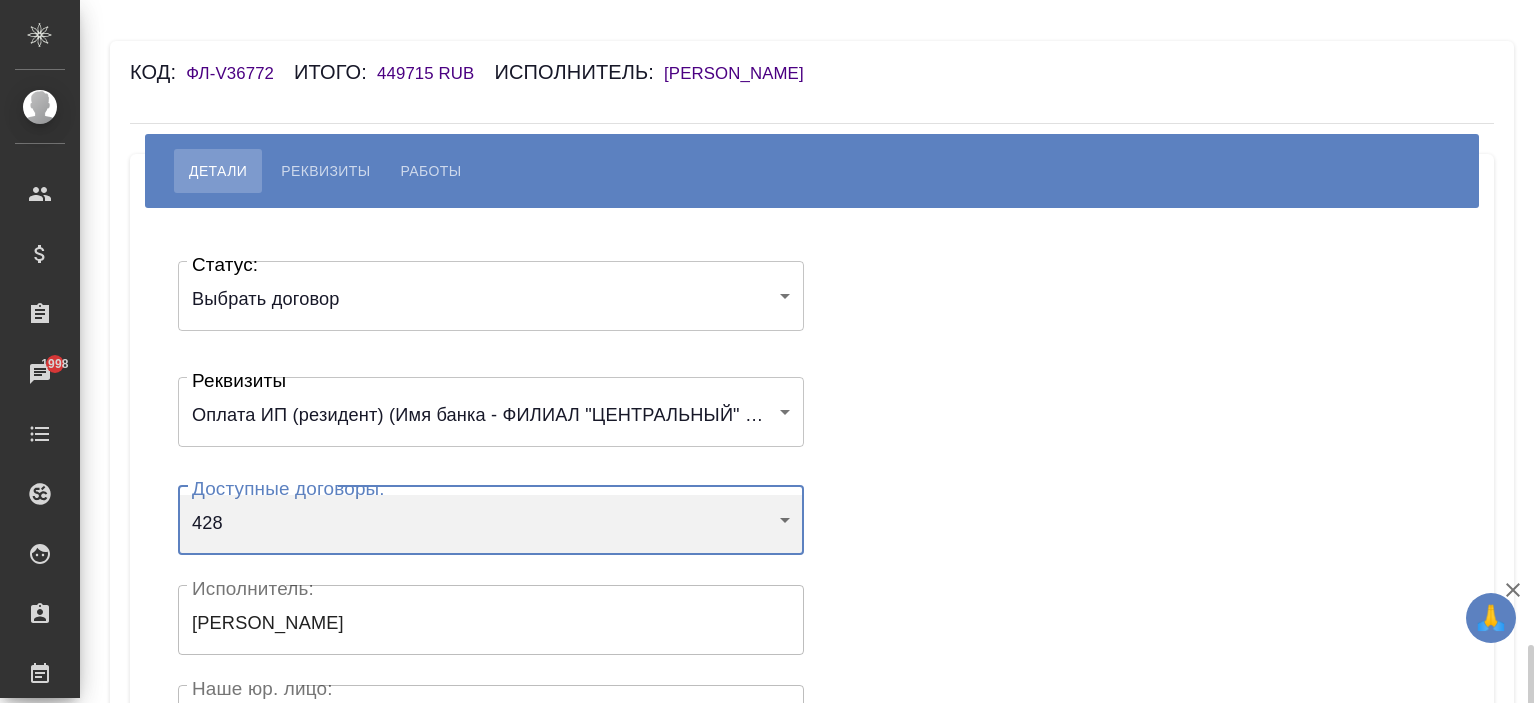 scroll, scrollTop: 400, scrollLeft: 0, axis: vertical 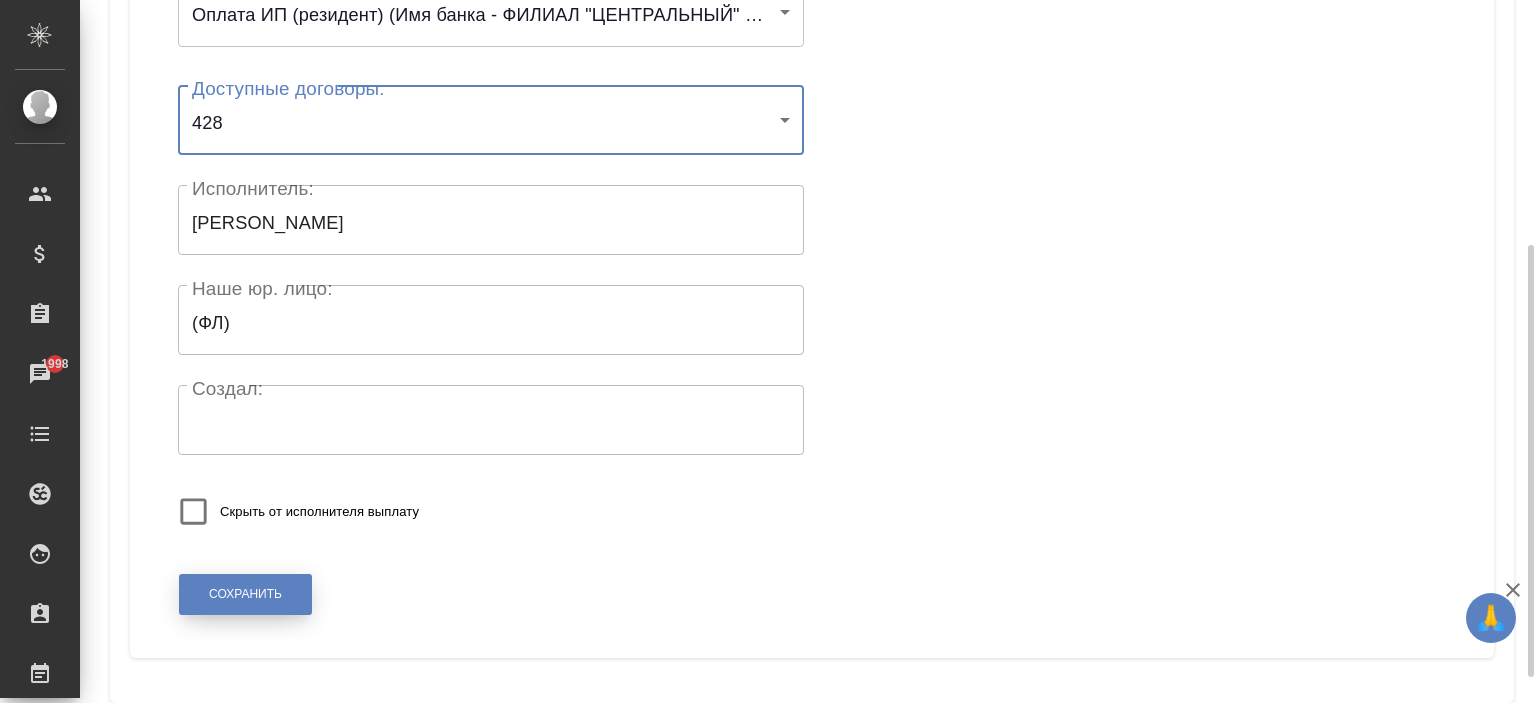 click on "Сохранить" at bounding box center (245, 594) 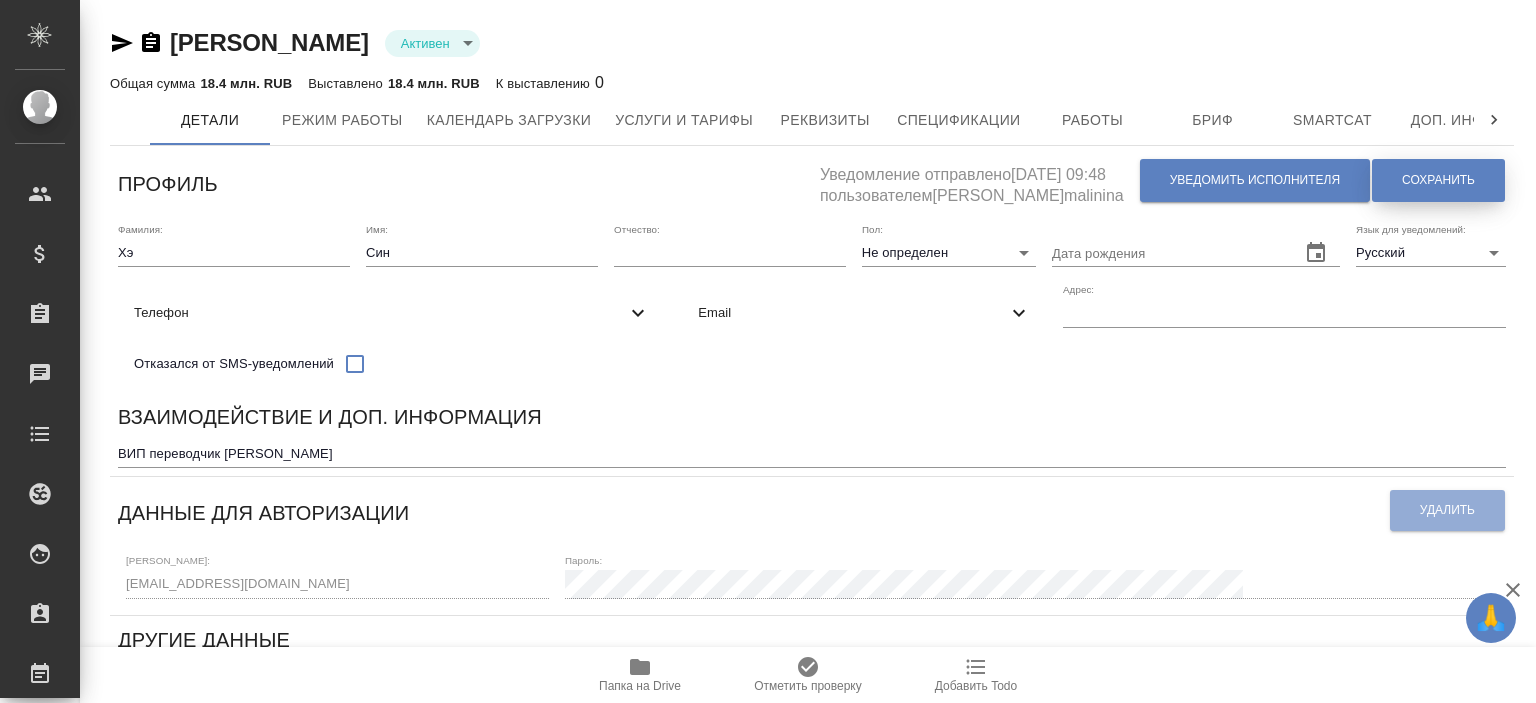 scroll, scrollTop: 0, scrollLeft: 0, axis: both 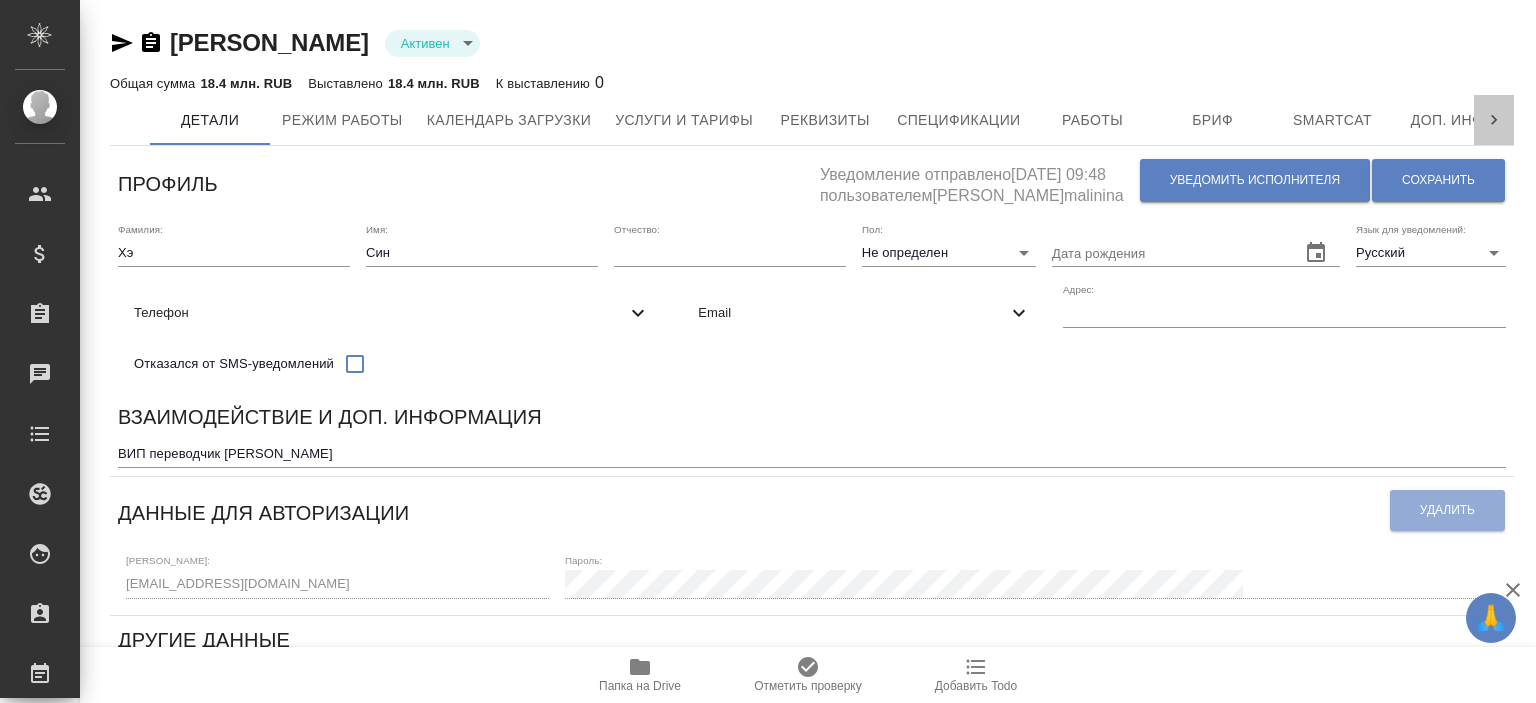 click at bounding box center [1494, 120] 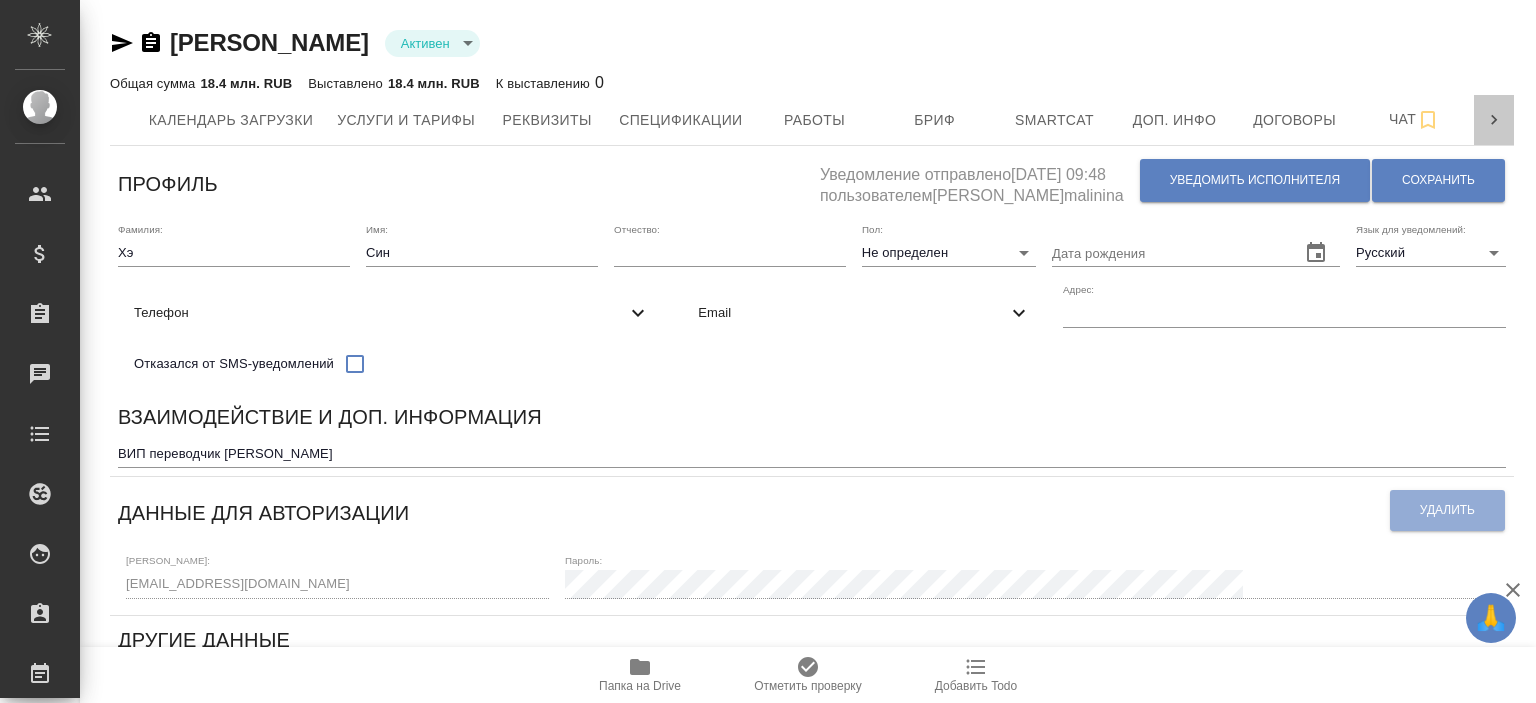 click 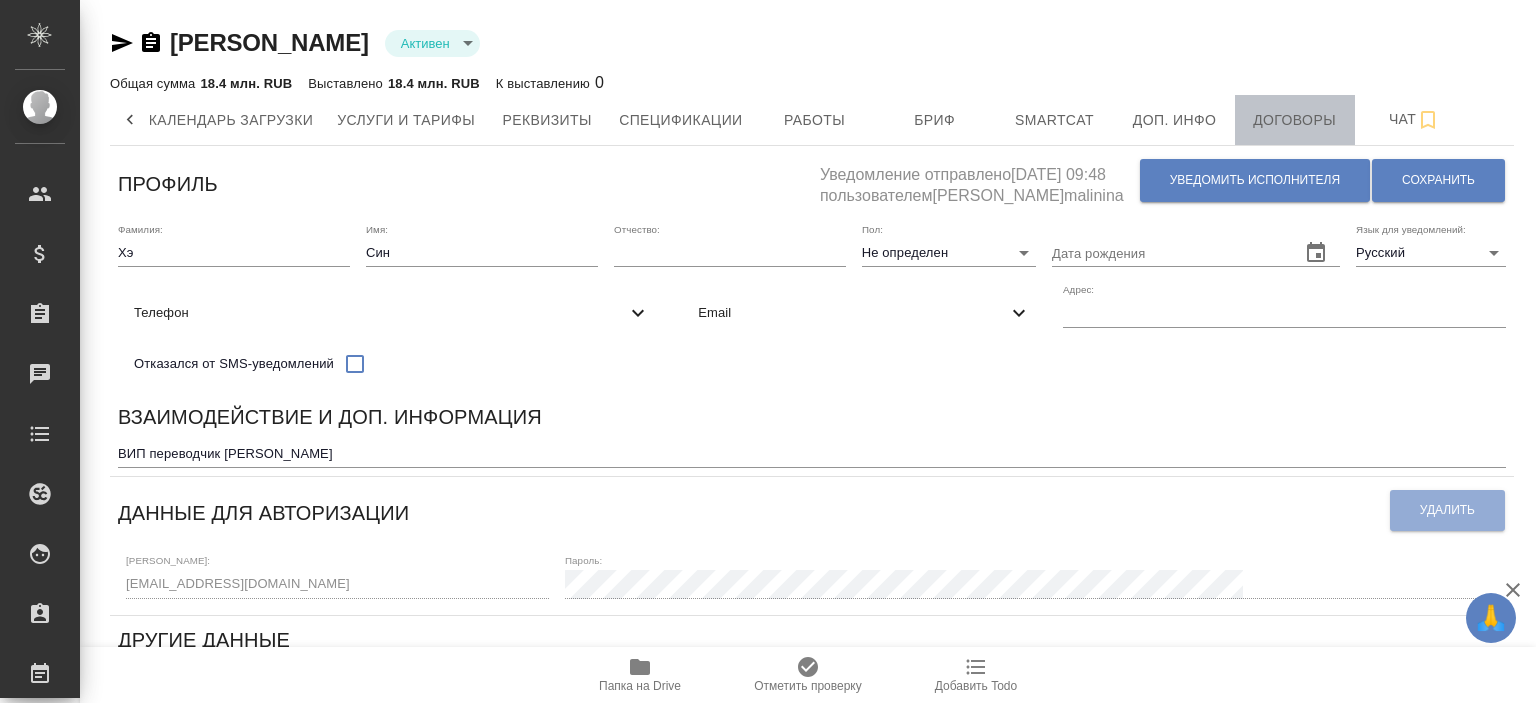 click on "Договоры" at bounding box center (1295, 120) 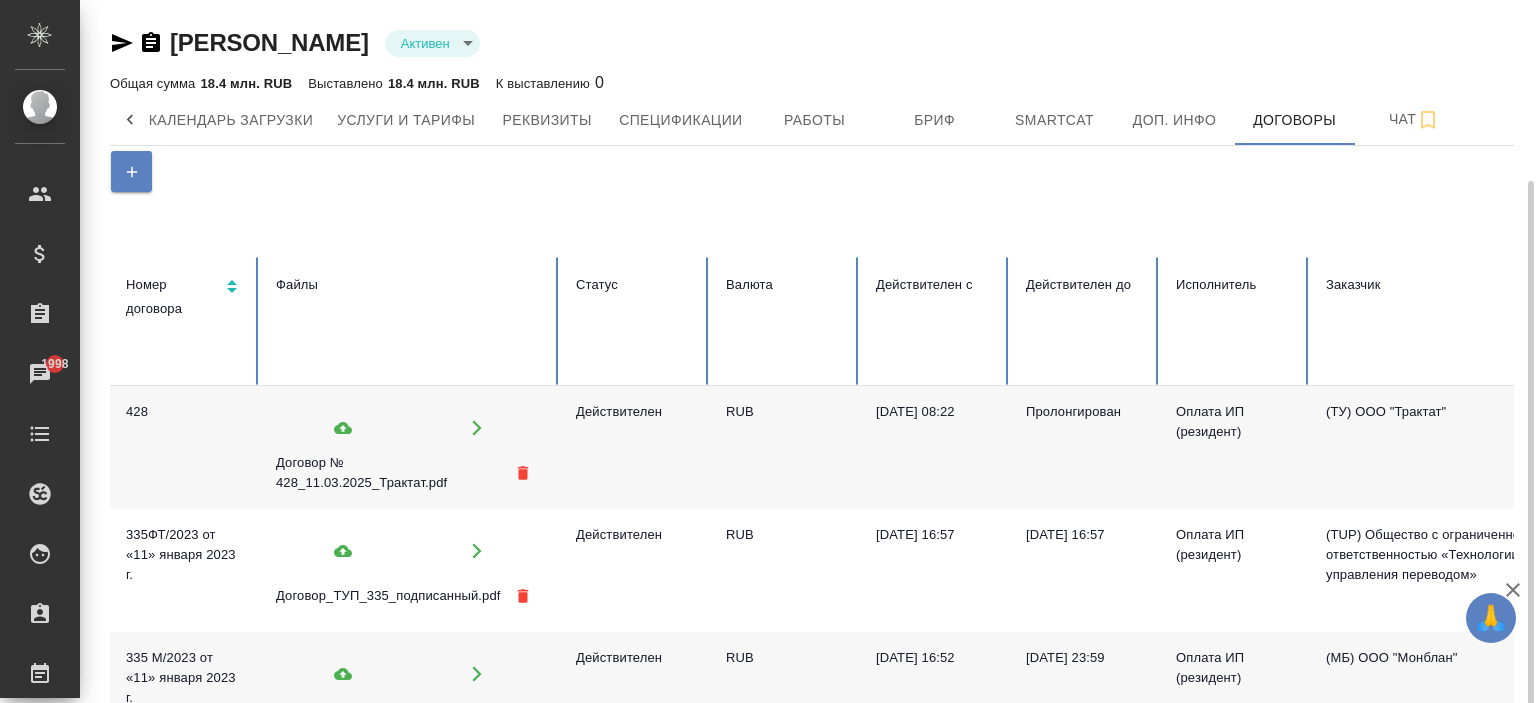 scroll, scrollTop: 100, scrollLeft: 0, axis: vertical 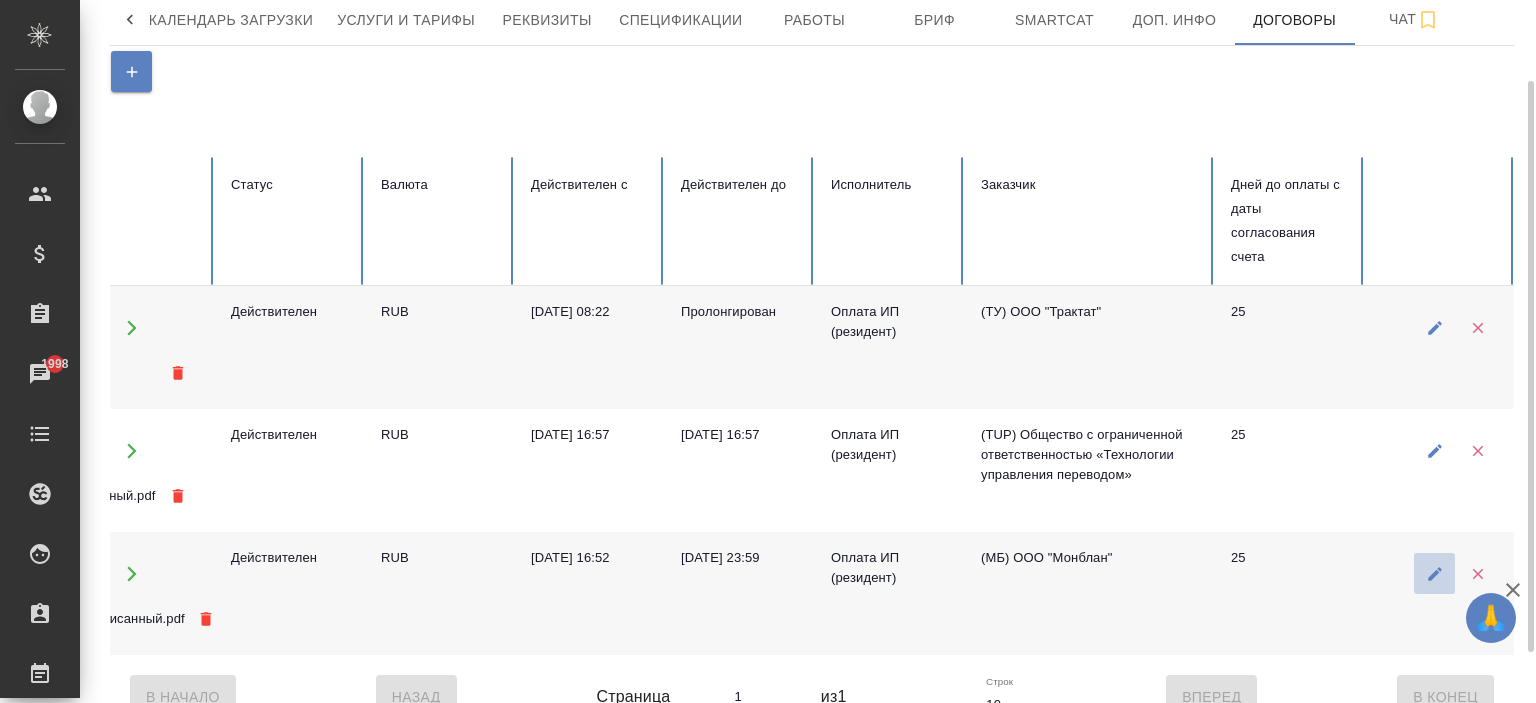 click 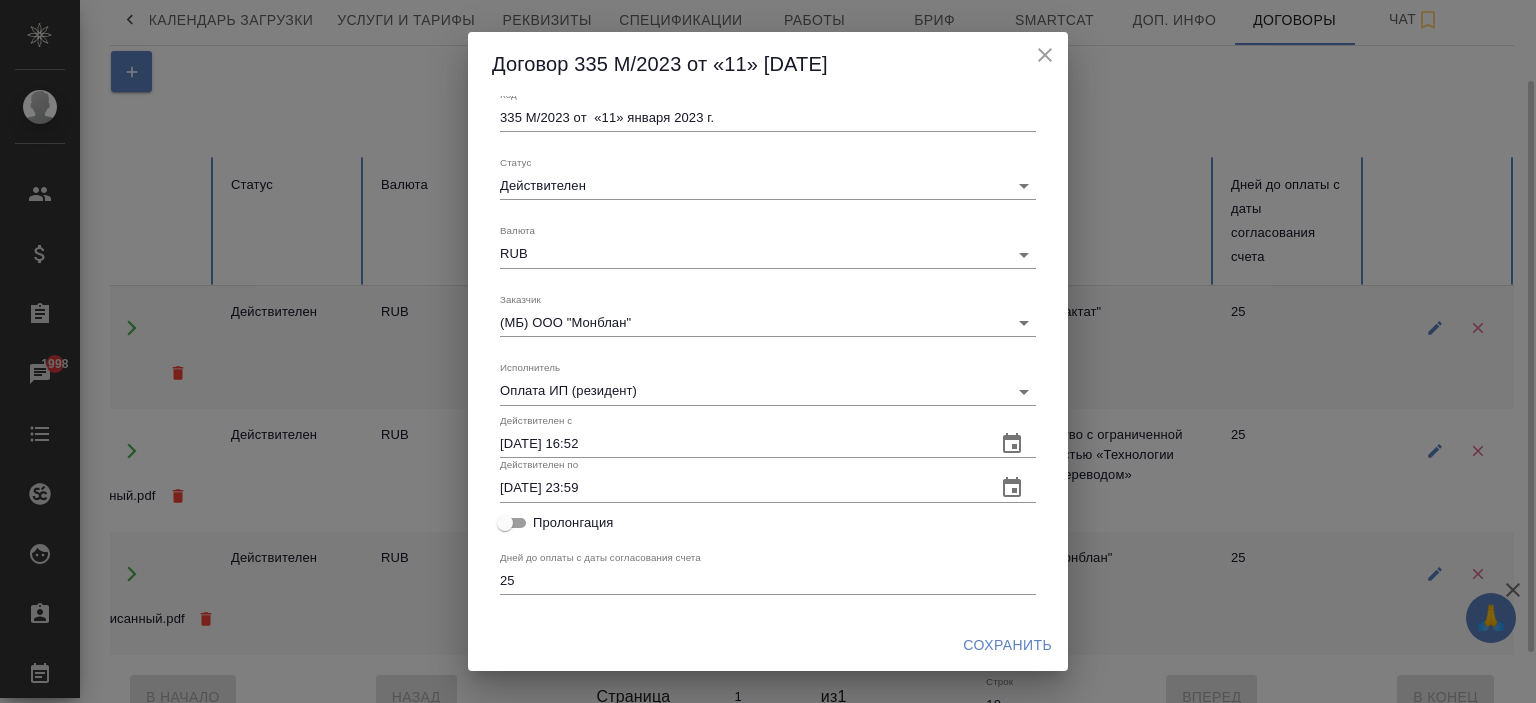 scroll, scrollTop: 0, scrollLeft: 0, axis: both 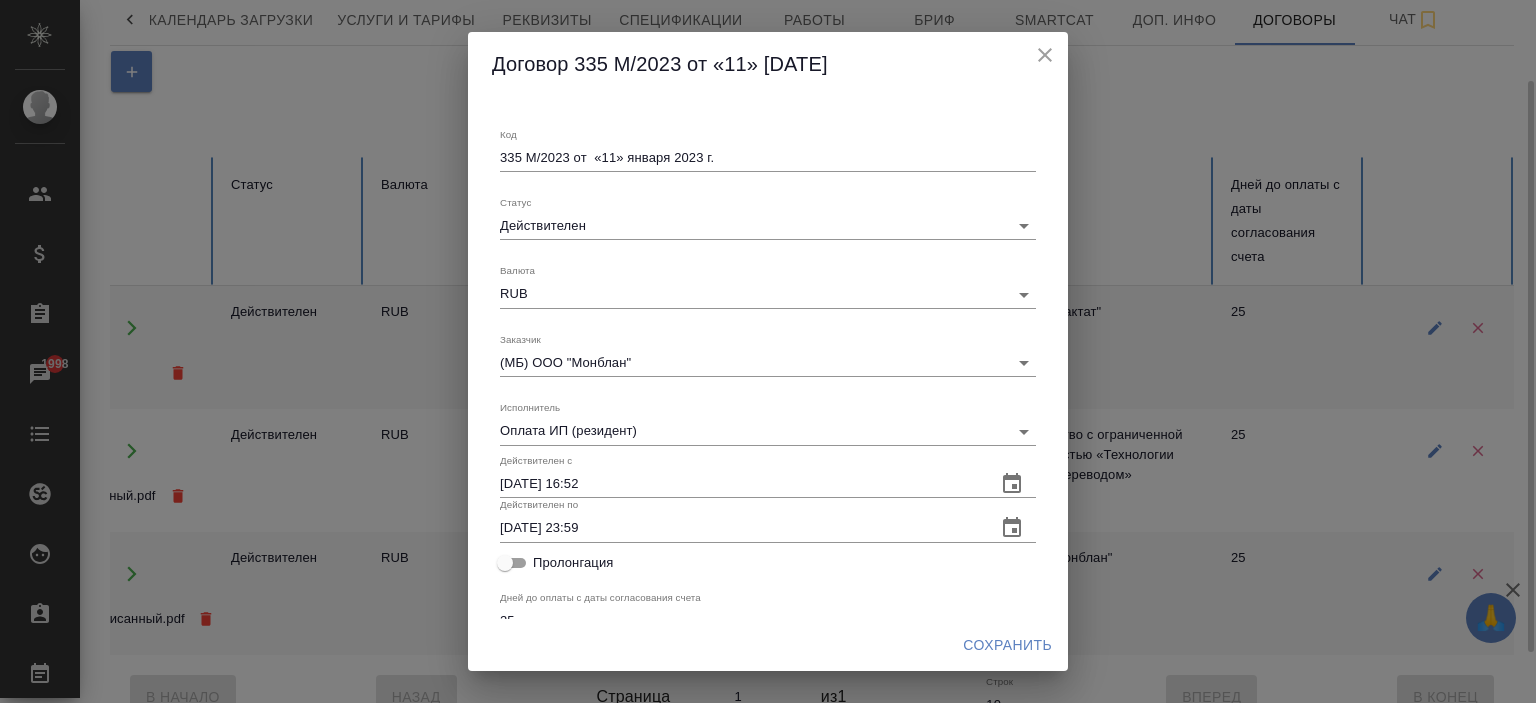 click on "🙏 .cls-1
fill:#fff;
AWATERA Ishkova Yuliya Клиенты Спецификации Заказы 1998 Чаты Todo Проекты SC Исполнители Кандидаты Работы Входящие заявки Заявки на доставку Рекламации Проекты процессинга Конференции Выйти Хэ Син Активен active Общая сумма 18.4 млн. RUB   Выставлено 18.4 млн. RUB   К выставлению 0 Детали Режим работы Календарь загрузки Услуги и тарифы Реквизиты Спецификации Работы Бриф Smartcat Доп. инфо Договоры Чат Номер договора Файлы Статус Валюта Действителен с Действителен до Исполнитель Заказчик Дней до оплаты с даты согласования счета 428 Действителен RUB 11.03.2025, 08:22" at bounding box center [768, 351] 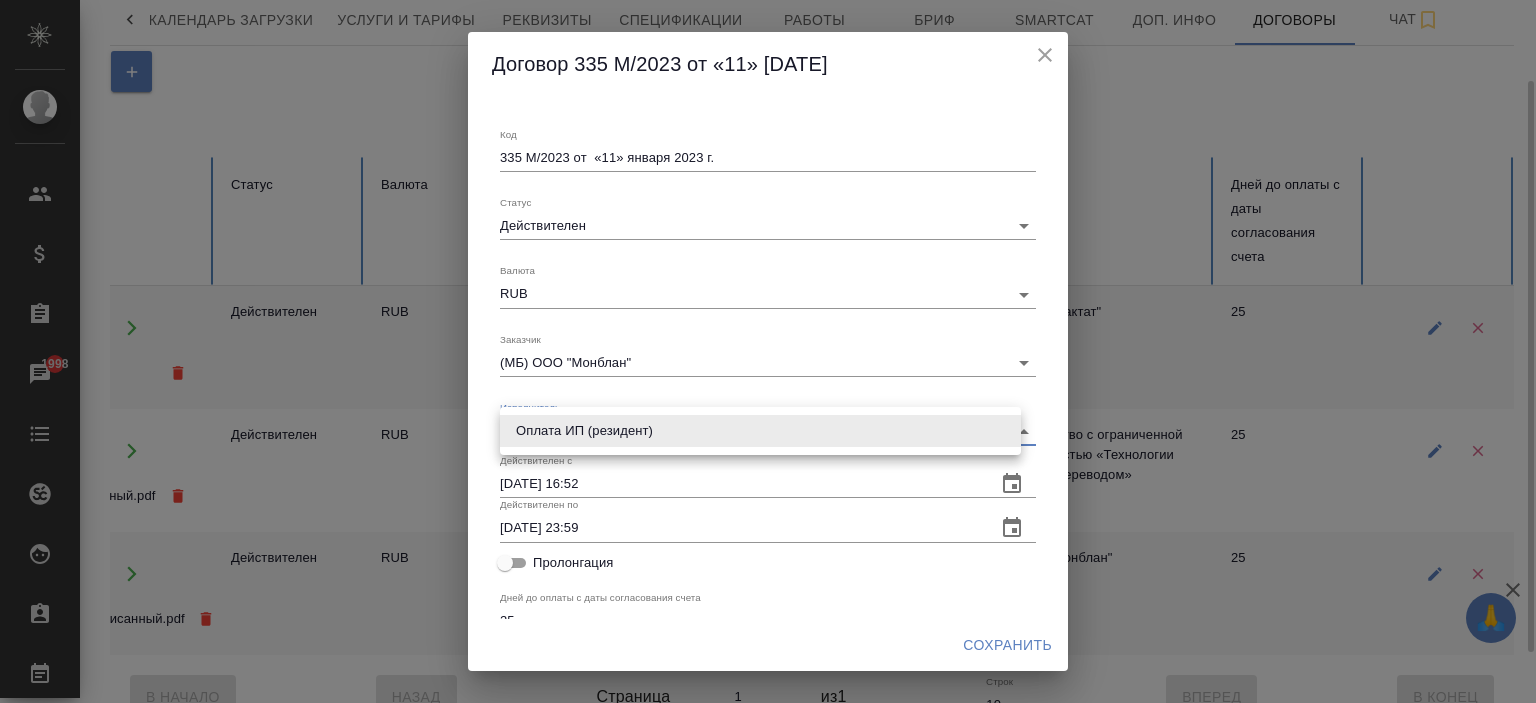 click on "Оплата ИП (резидент)" at bounding box center [760, 431] 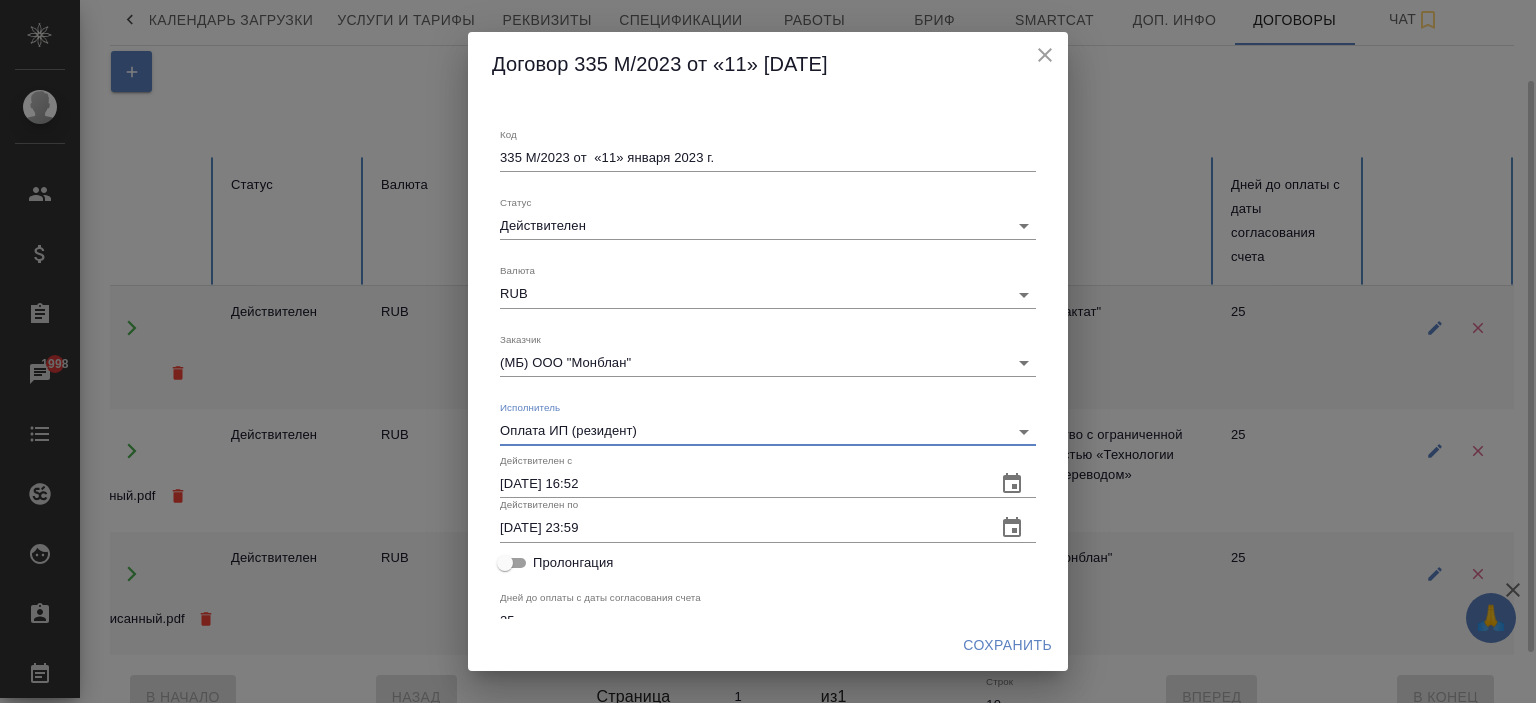 click 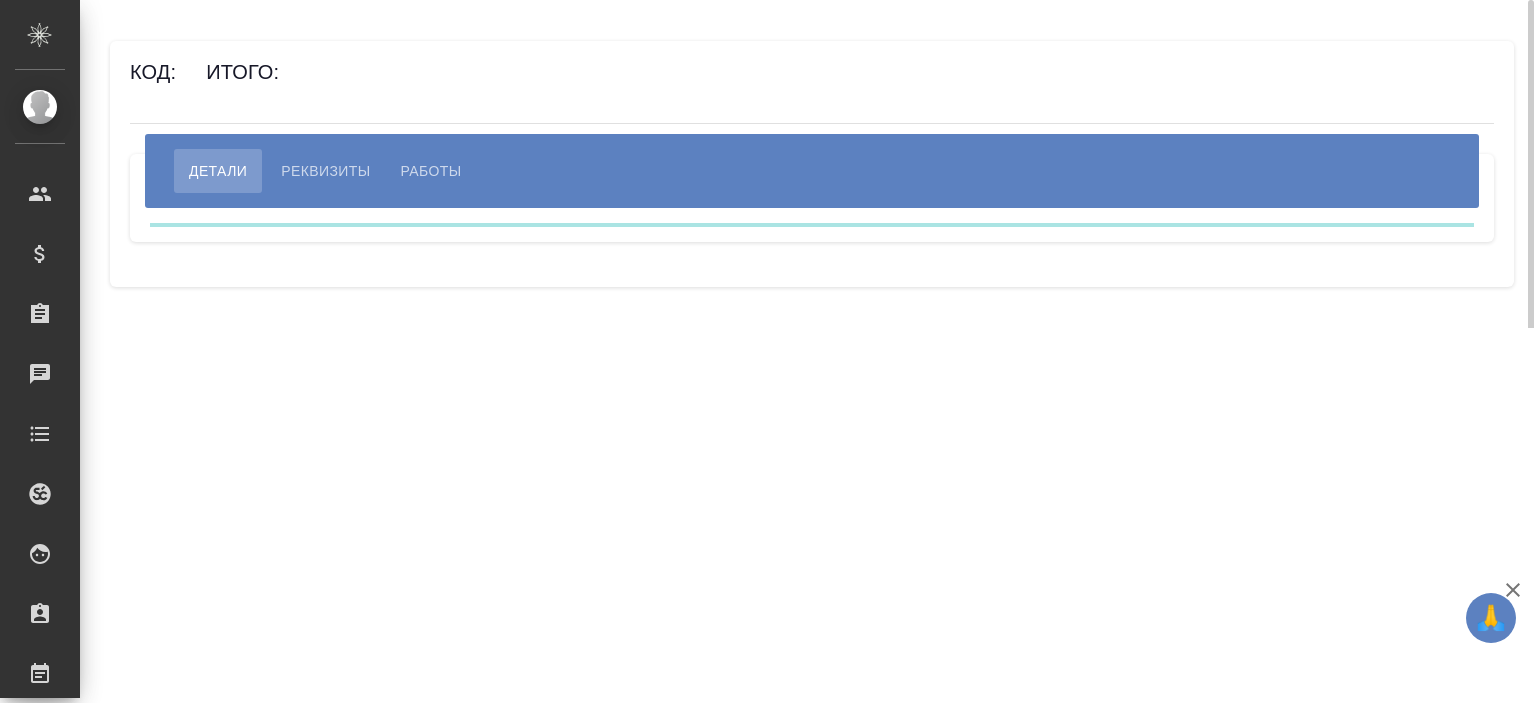 scroll, scrollTop: 0, scrollLeft: 0, axis: both 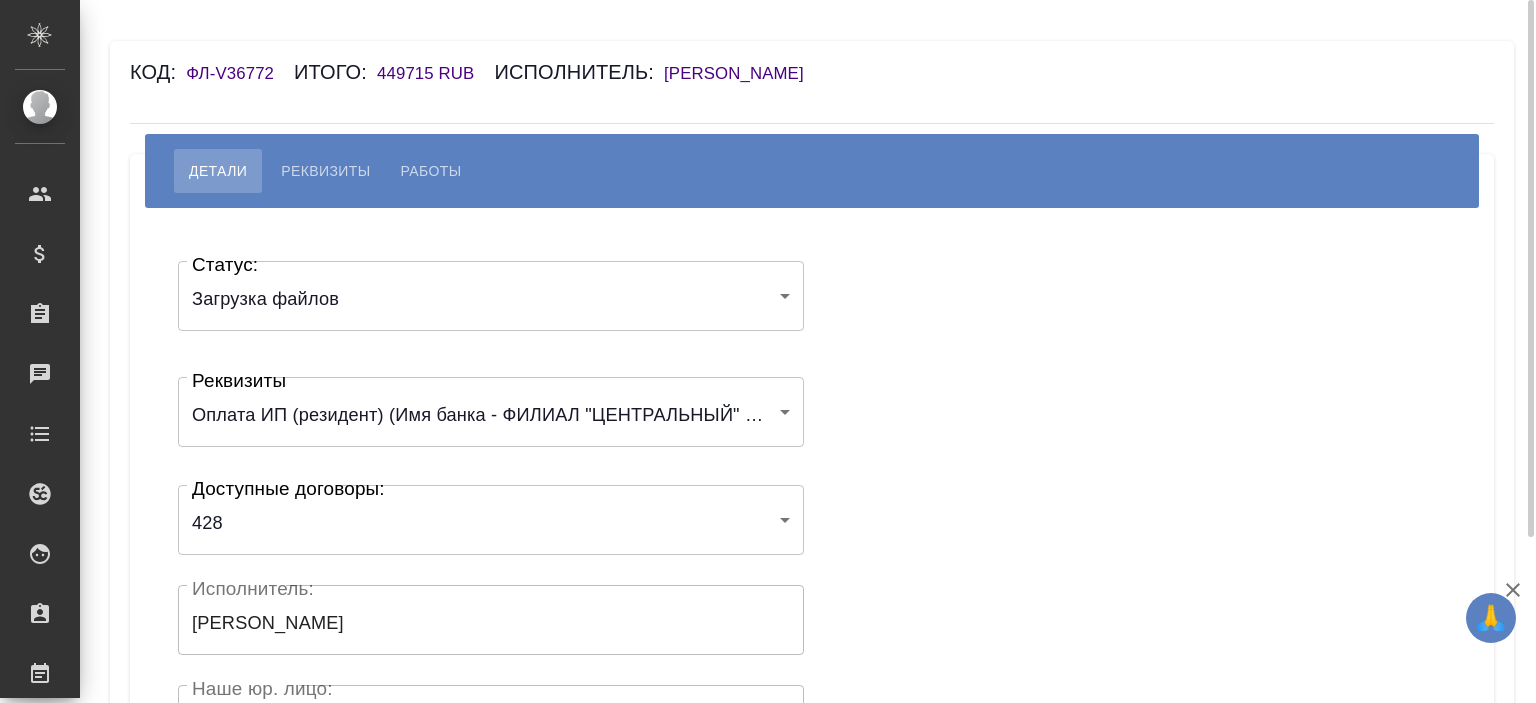 click on "Работы" at bounding box center [431, 171] 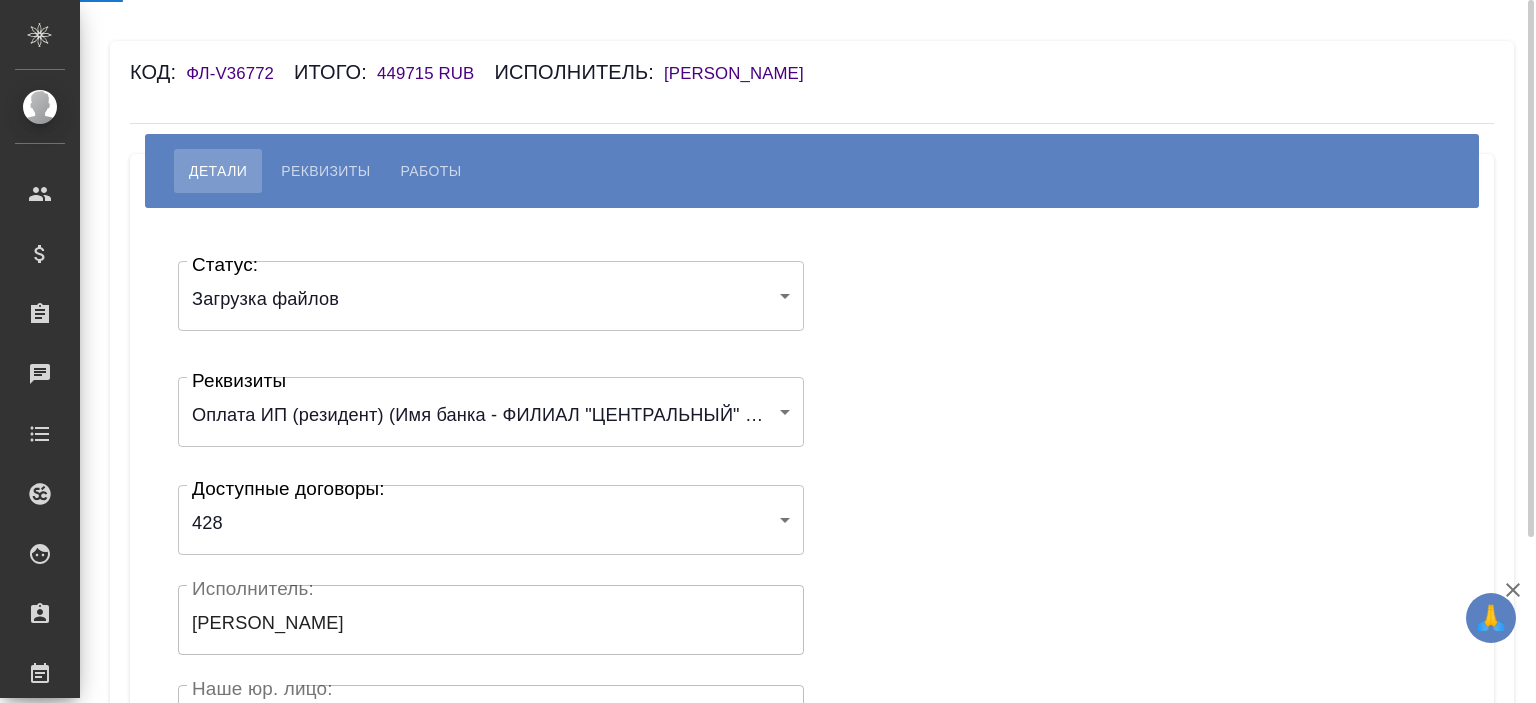 select on "10" 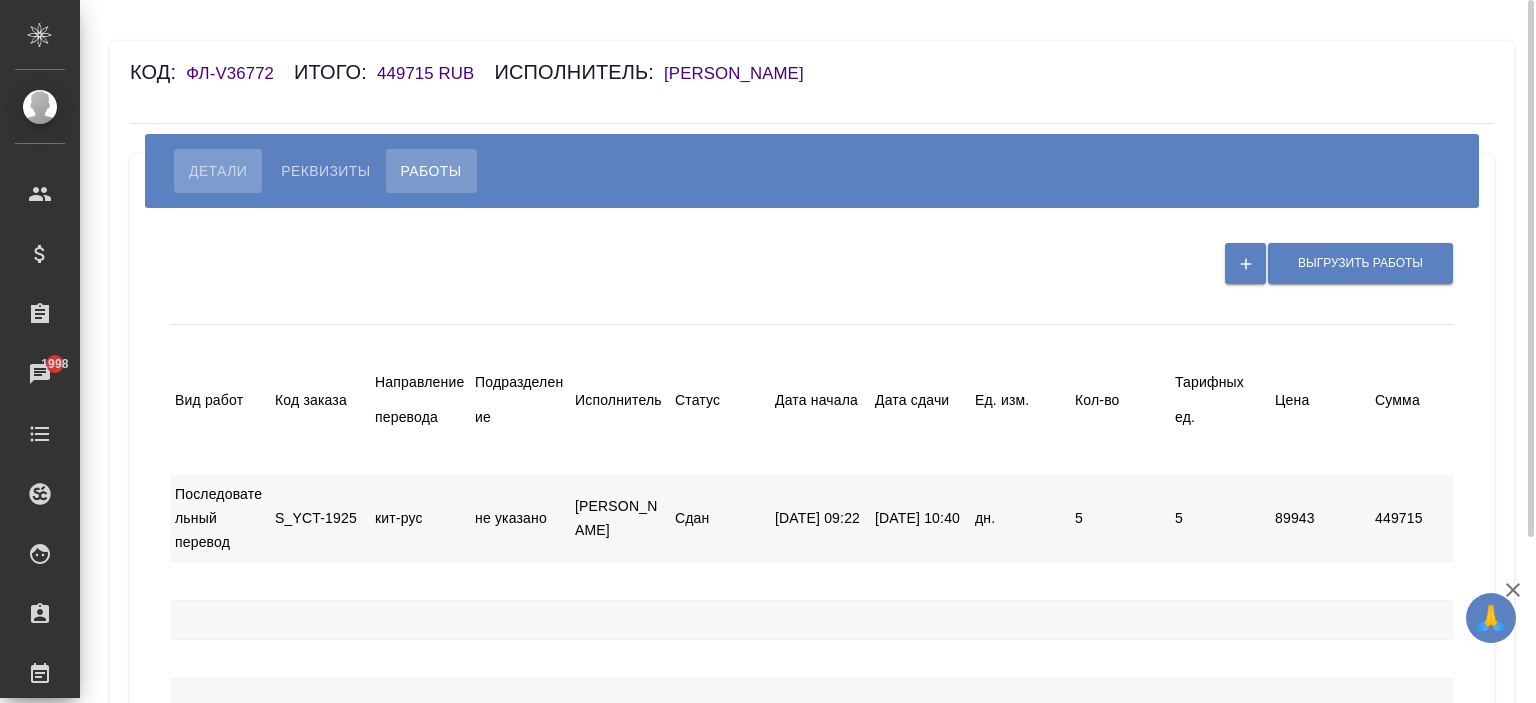 click on "Детали" at bounding box center (218, 171) 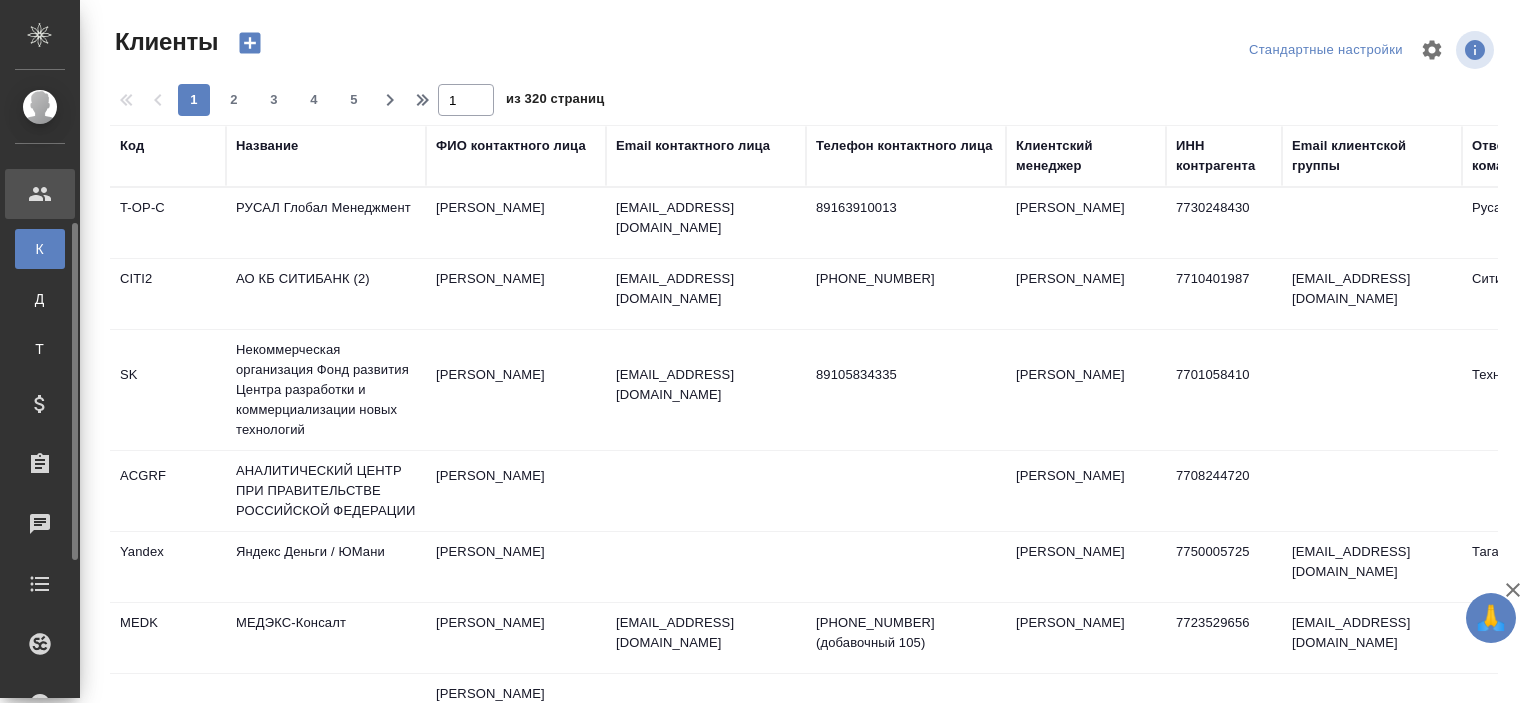 select on "RU" 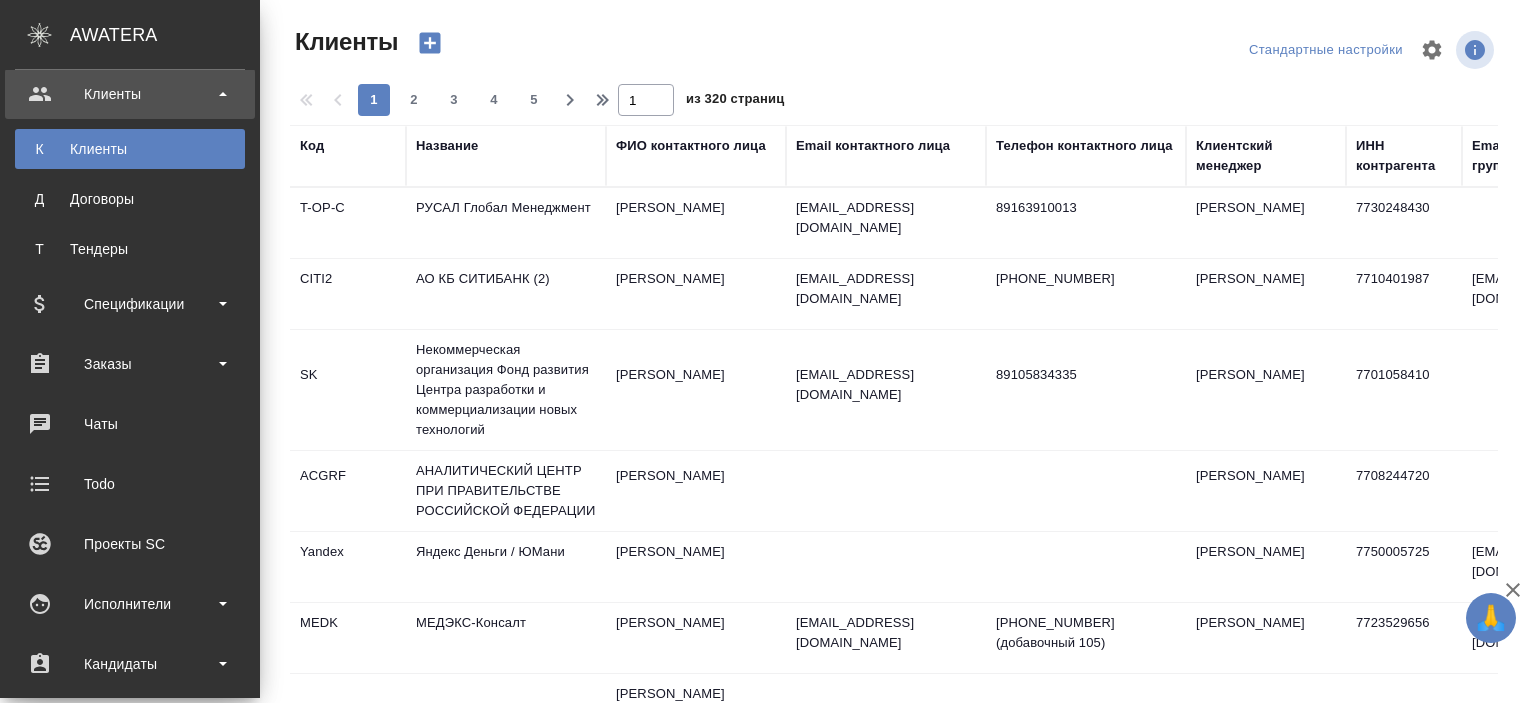 scroll, scrollTop: 540, scrollLeft: 0, axis: vertical 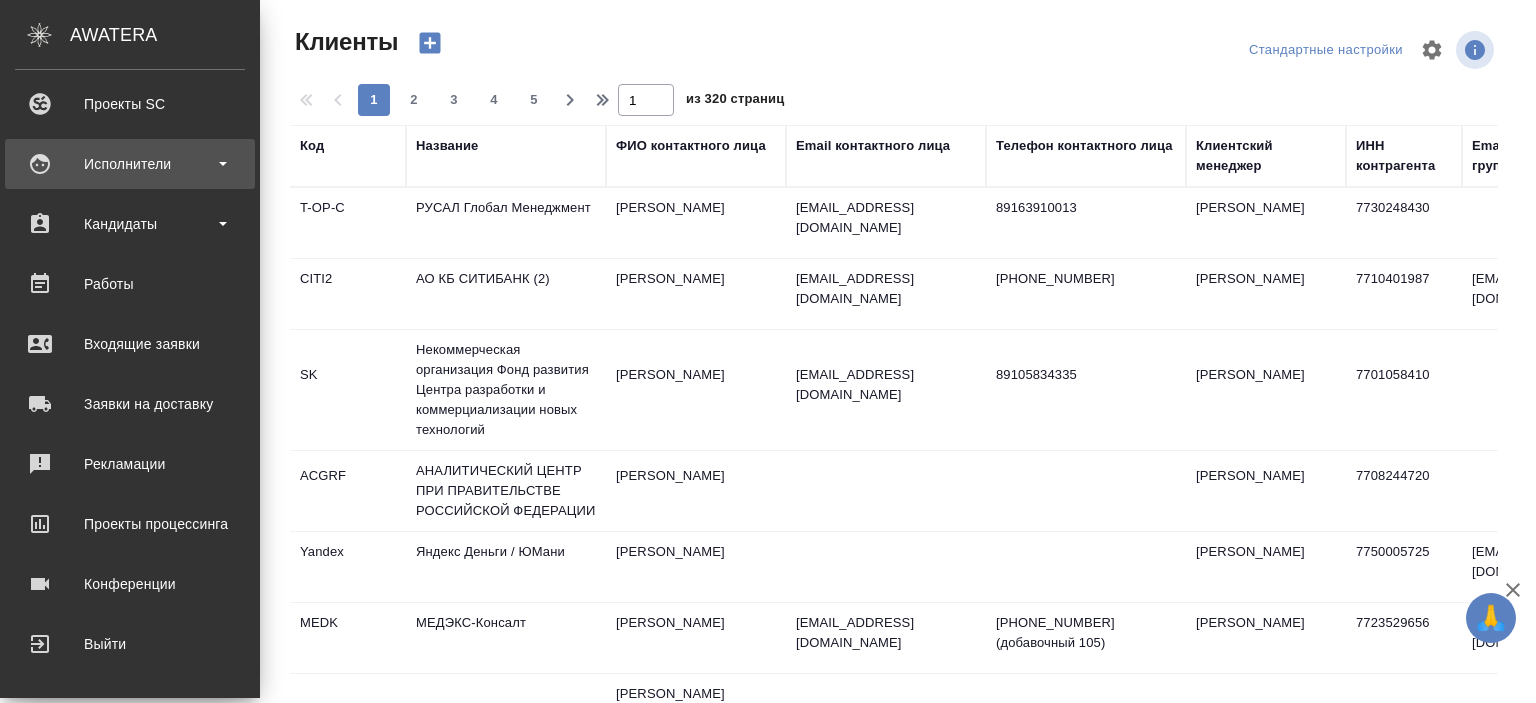 click on "Исполнители" at bounding box center [130, 164] 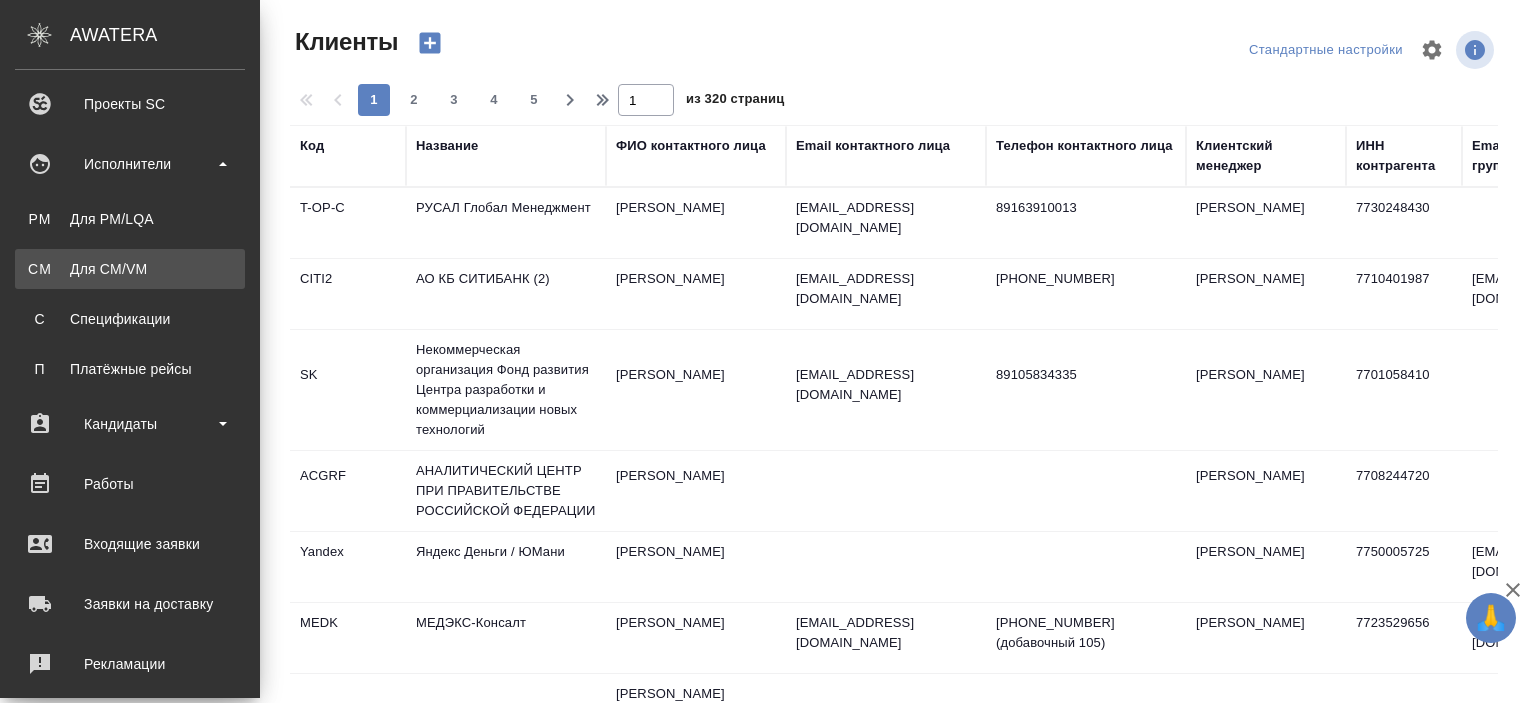 click on "CM Для CM/VM" at bounding box center (130, 269) 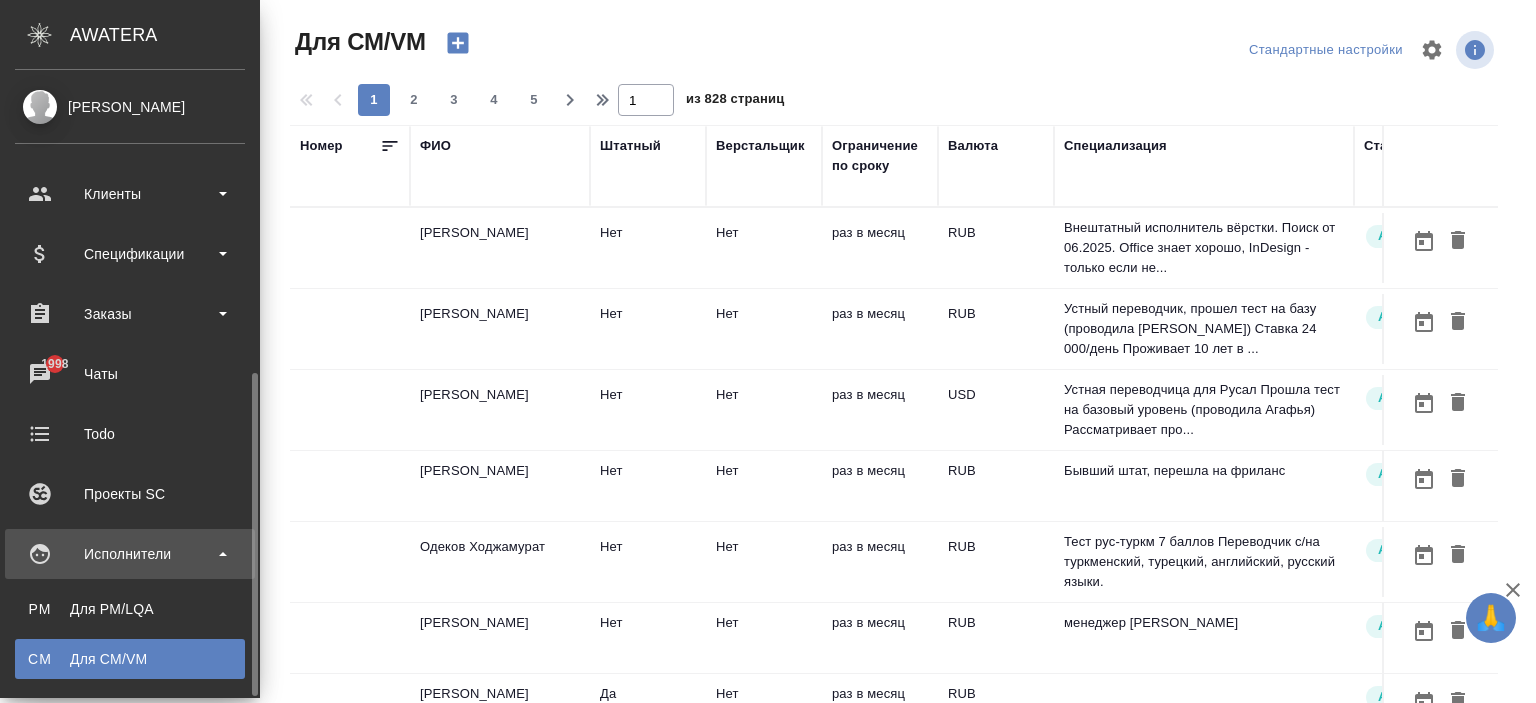 scroll, scrollTop: 200, scrollLeft: 0, axis: vertical 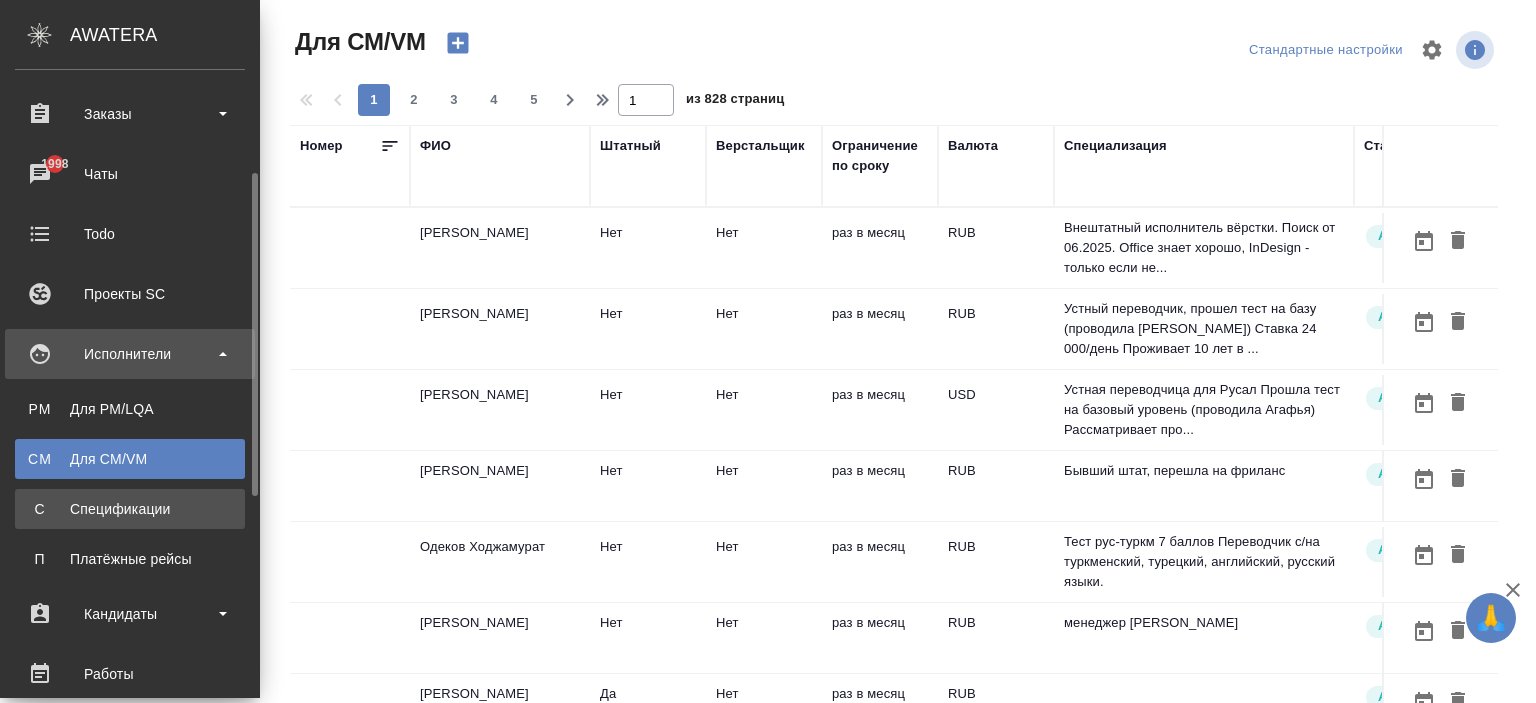 click on "Спецификации" at bounding box center [130, 509] 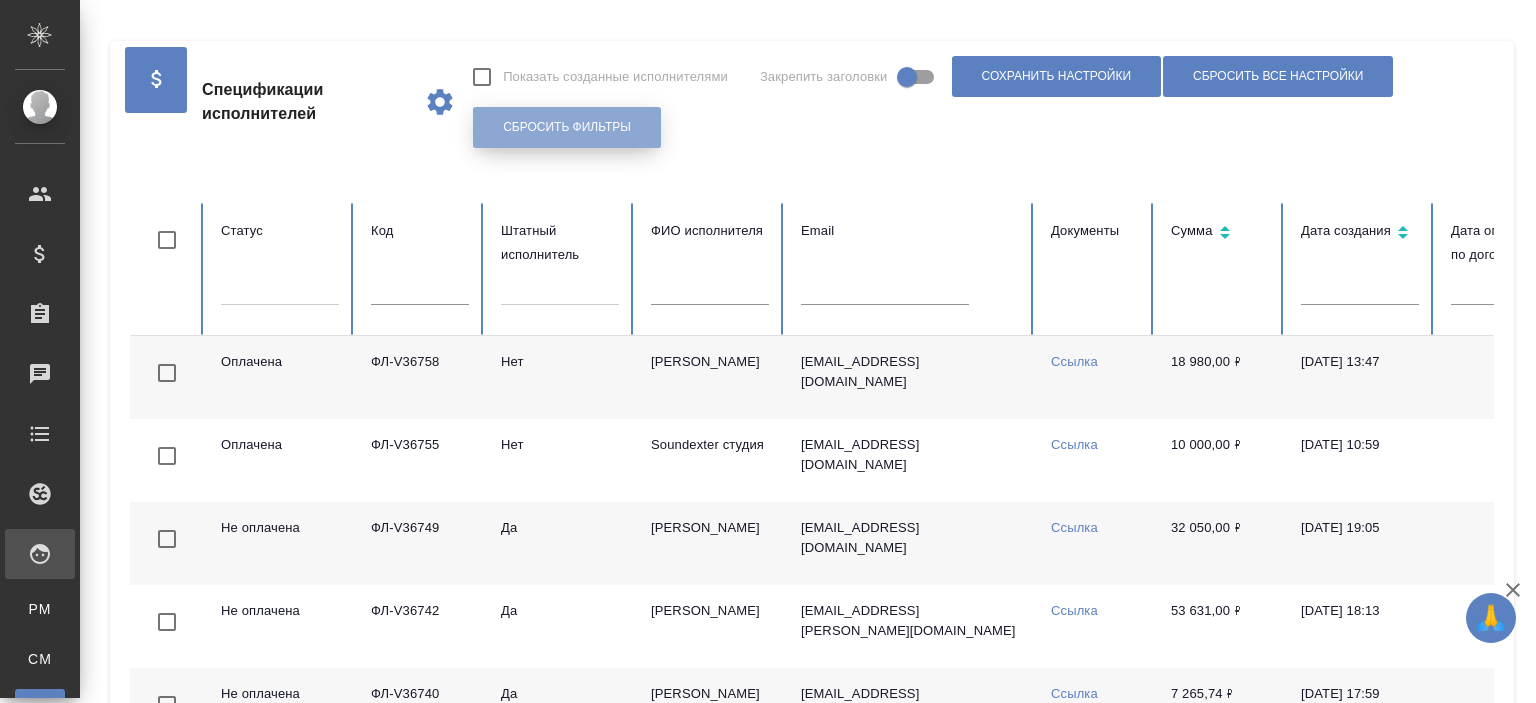 click on "Сбросить фильтры" at bounding box center [567, 127] 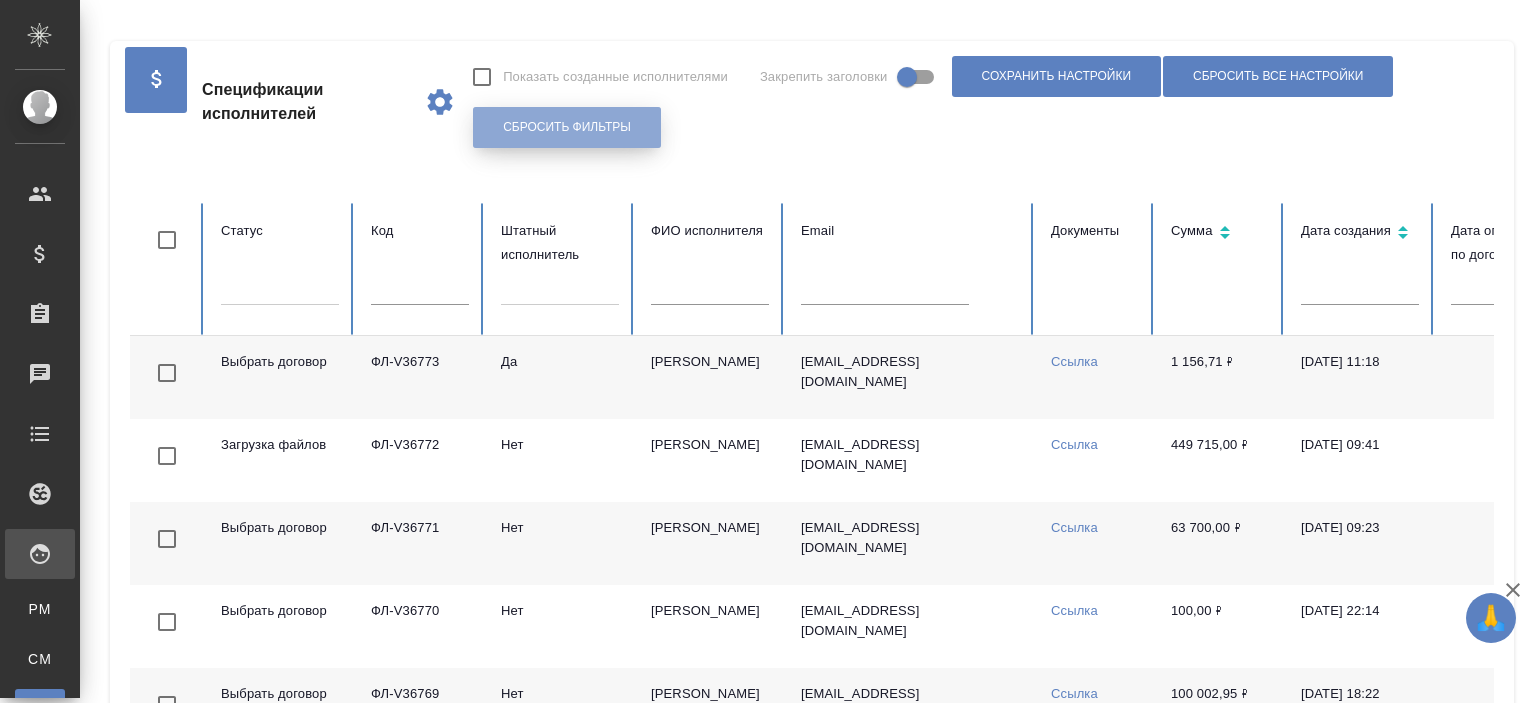 click on "Сбросить фильтры" at bounding box center [567, 127] 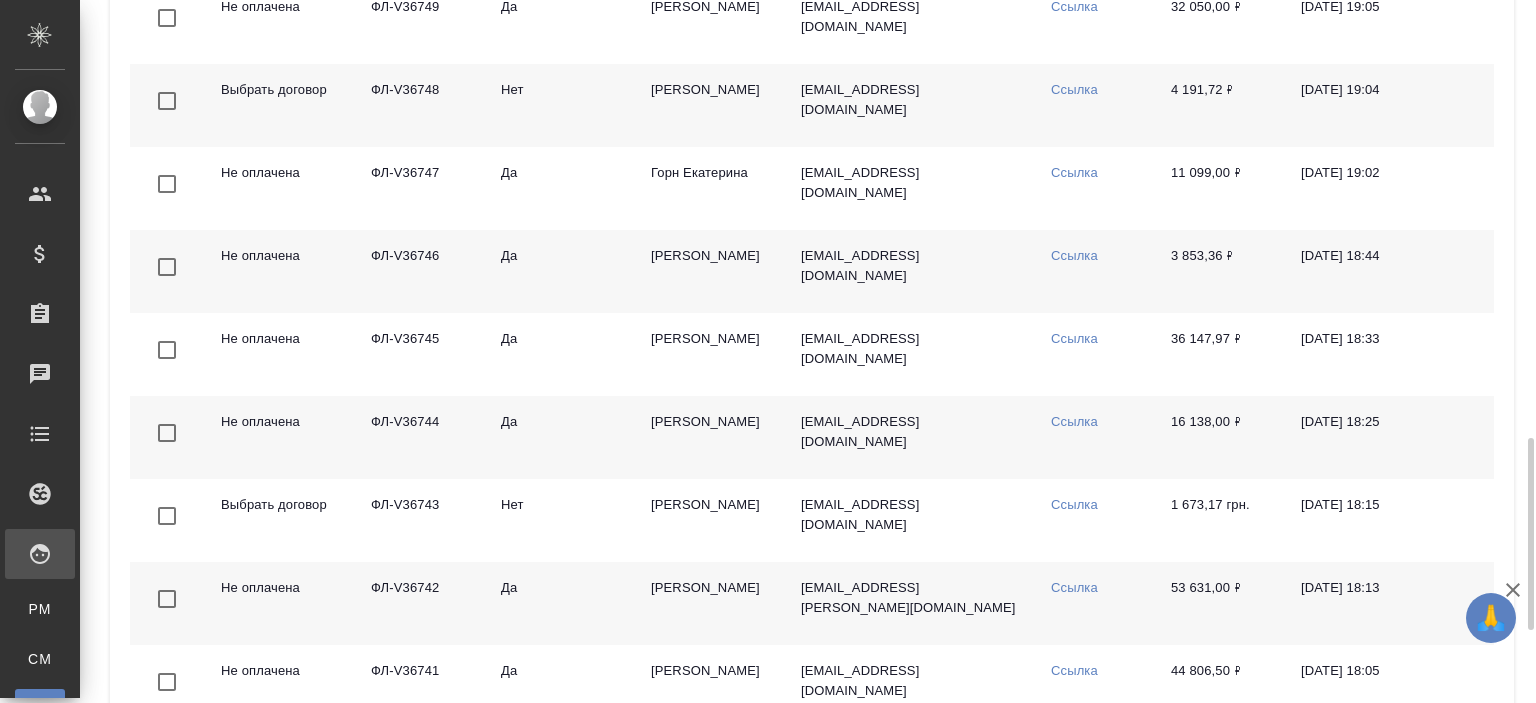 scroll, scrollTop: 1863, scrollLeft: 0, axis: vertical 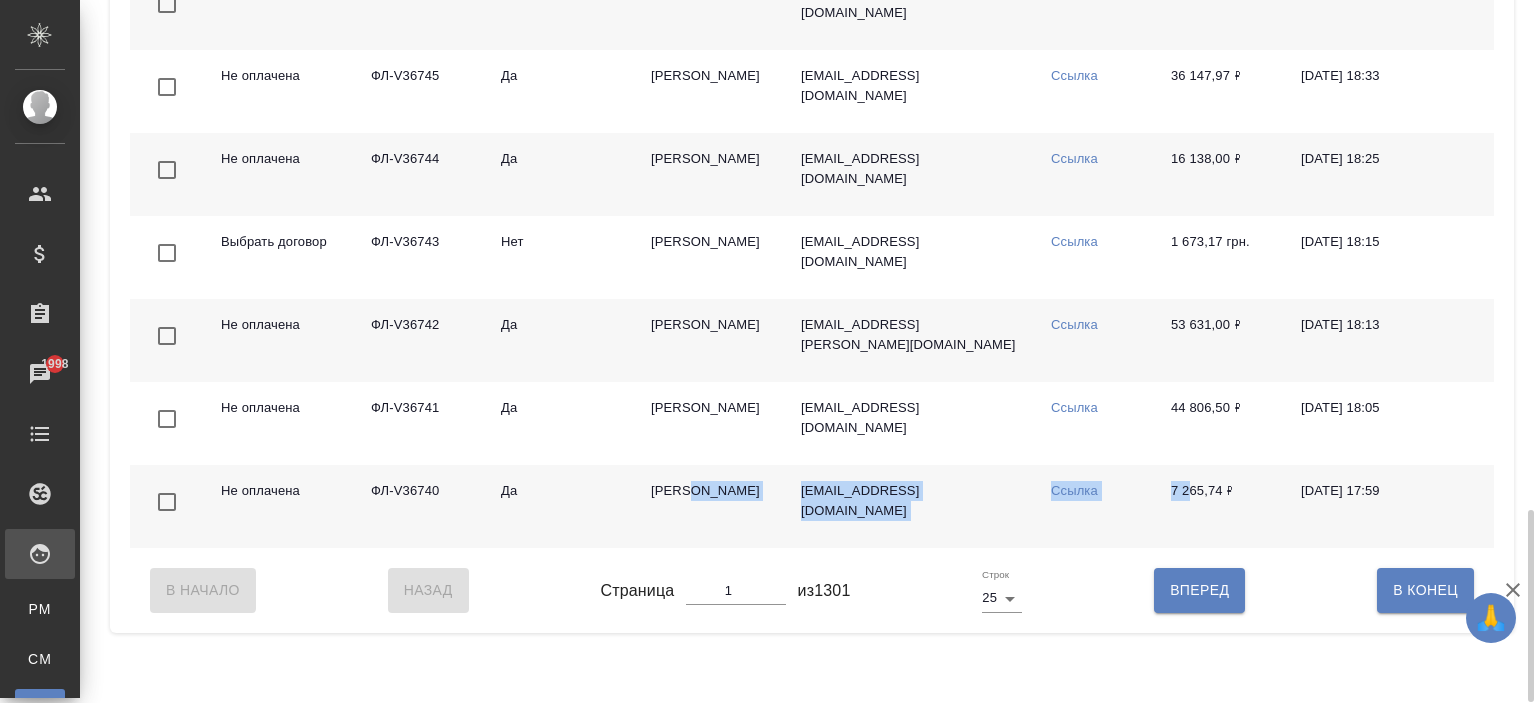 drag, startPoint x: 692, startPoint y: 592, endPoint x: 1186, endPoint y: 591, distance: 494.001 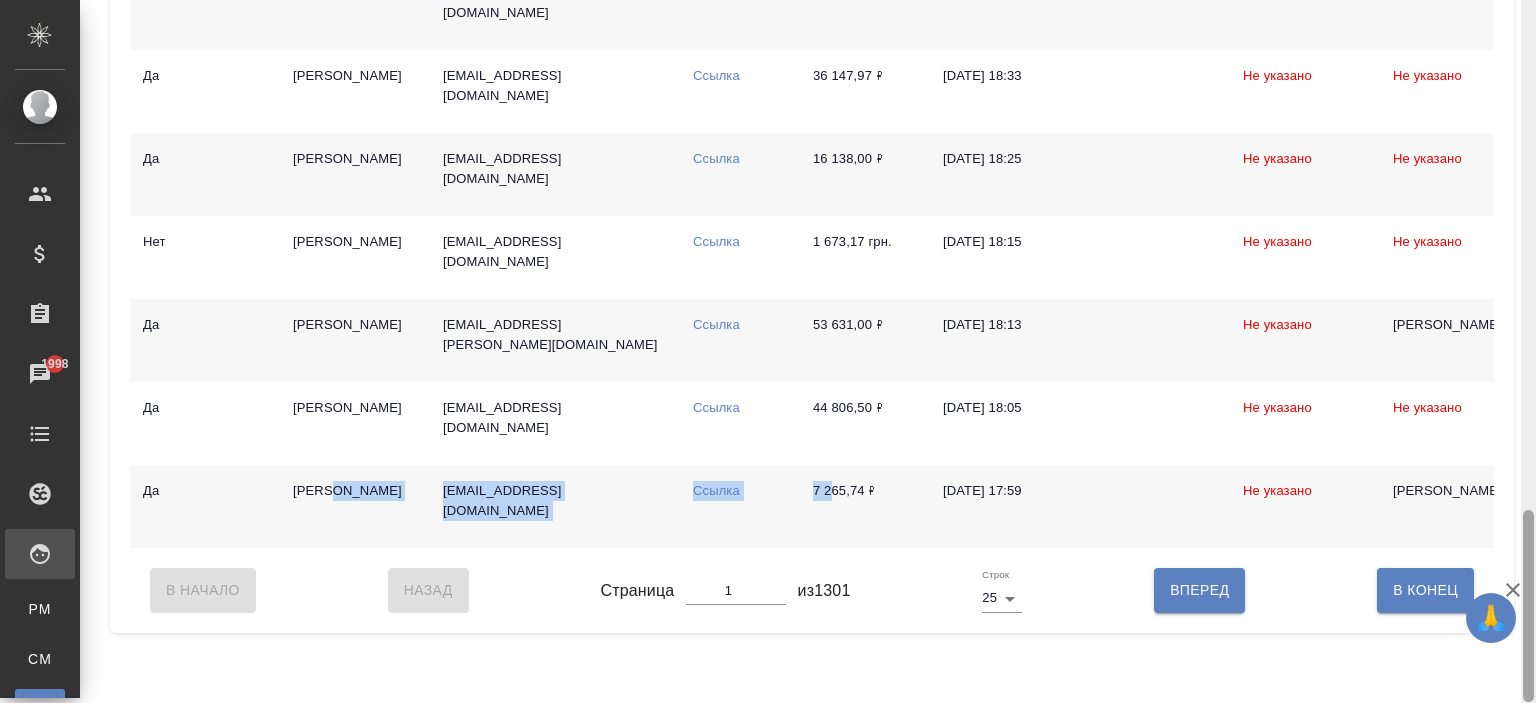 scroll, scrollTop: 0, scrollLeft: 777, axis: horizontal 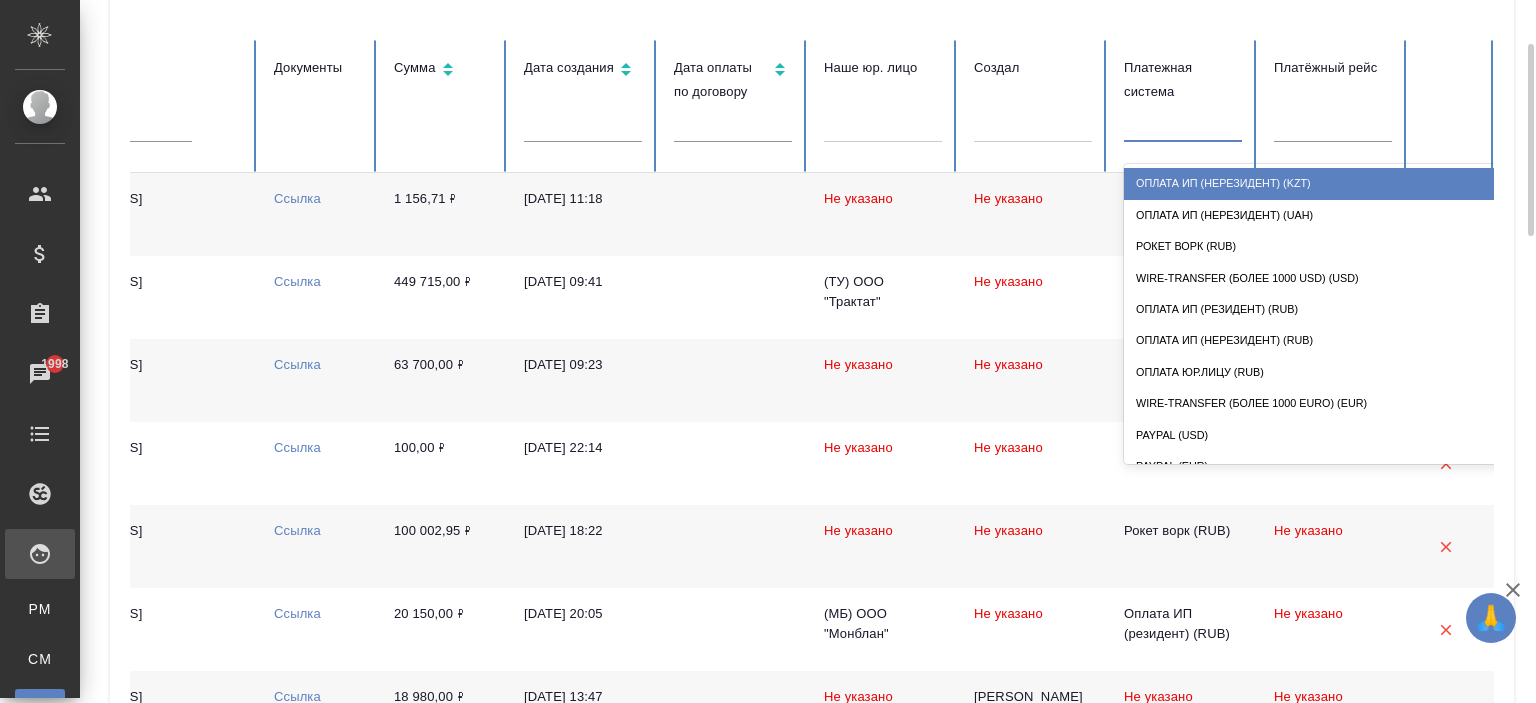 click at bounding box center [1183, 122] 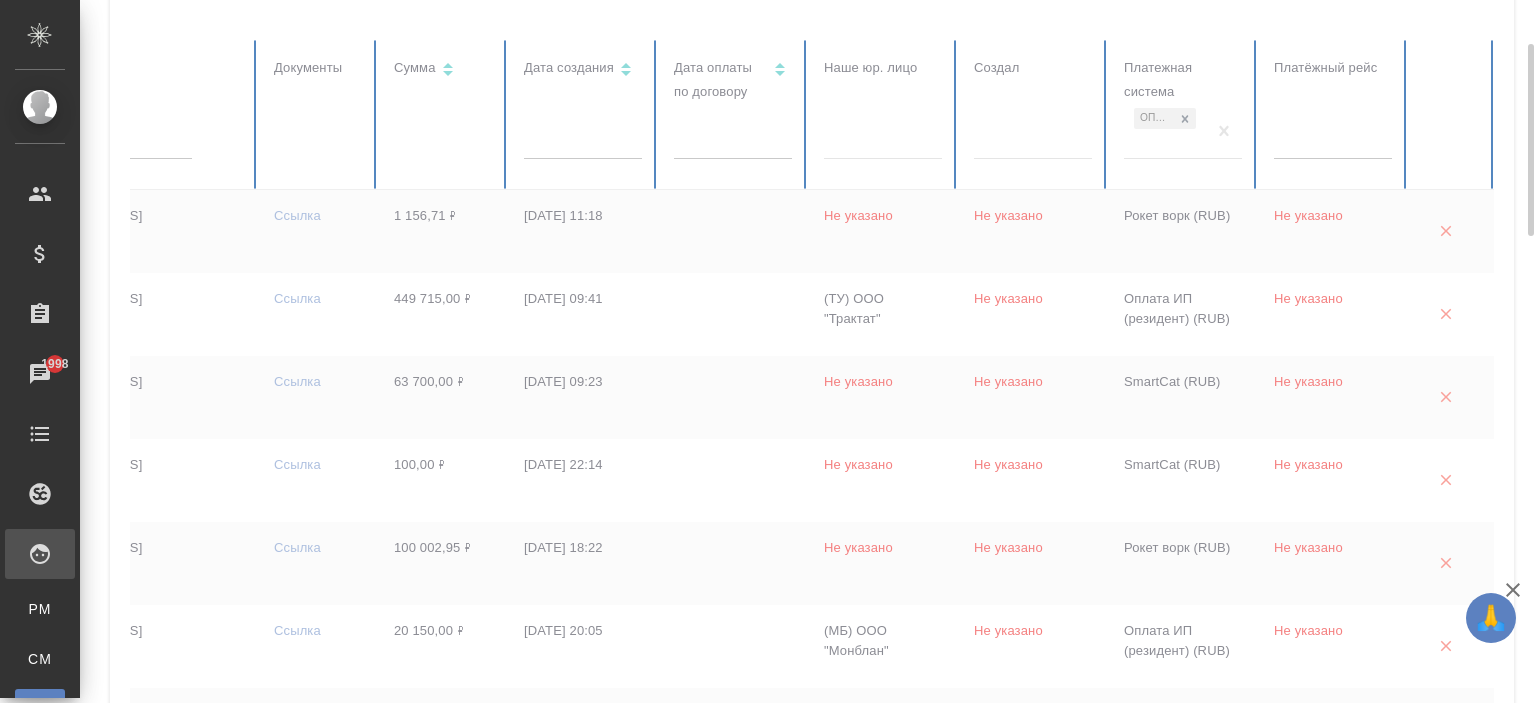 click at bounding box center (424, 1152) 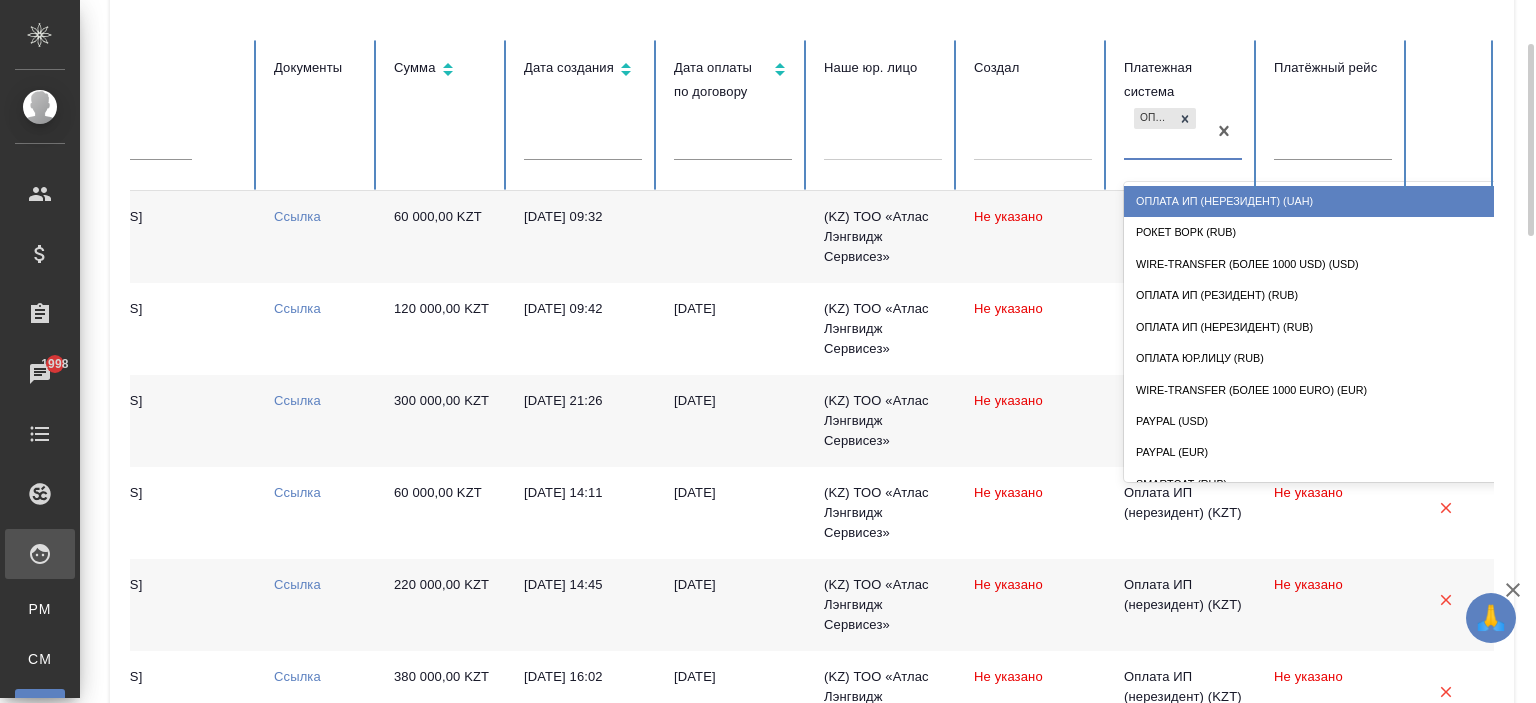 click on "Оплата ИП (нерезидент) (KZT)" at bounding box center (1165, 131) 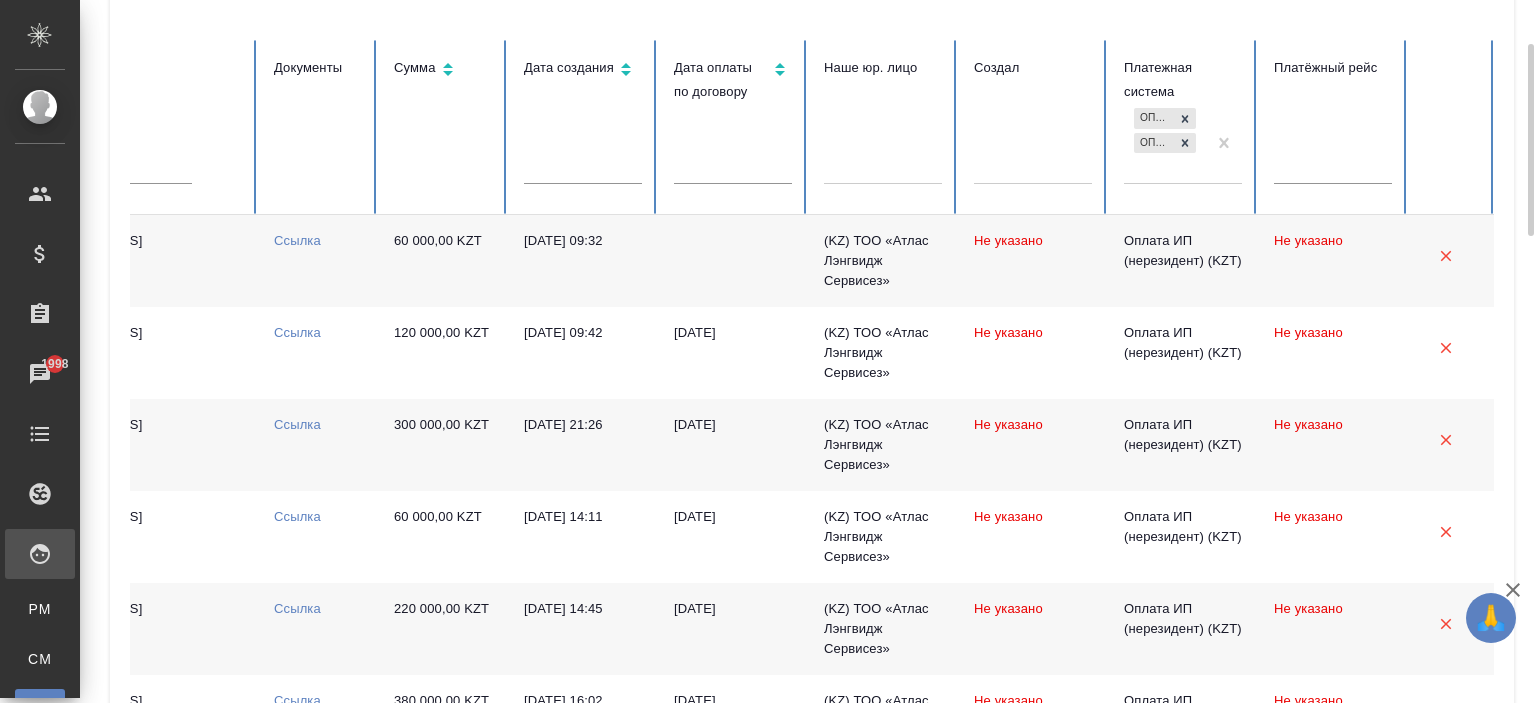 click on "Оплата ИП (нерезидент) (KZT) Оплата ИП (нерезидент) (UAH)" at bounding box center [1165, 143] 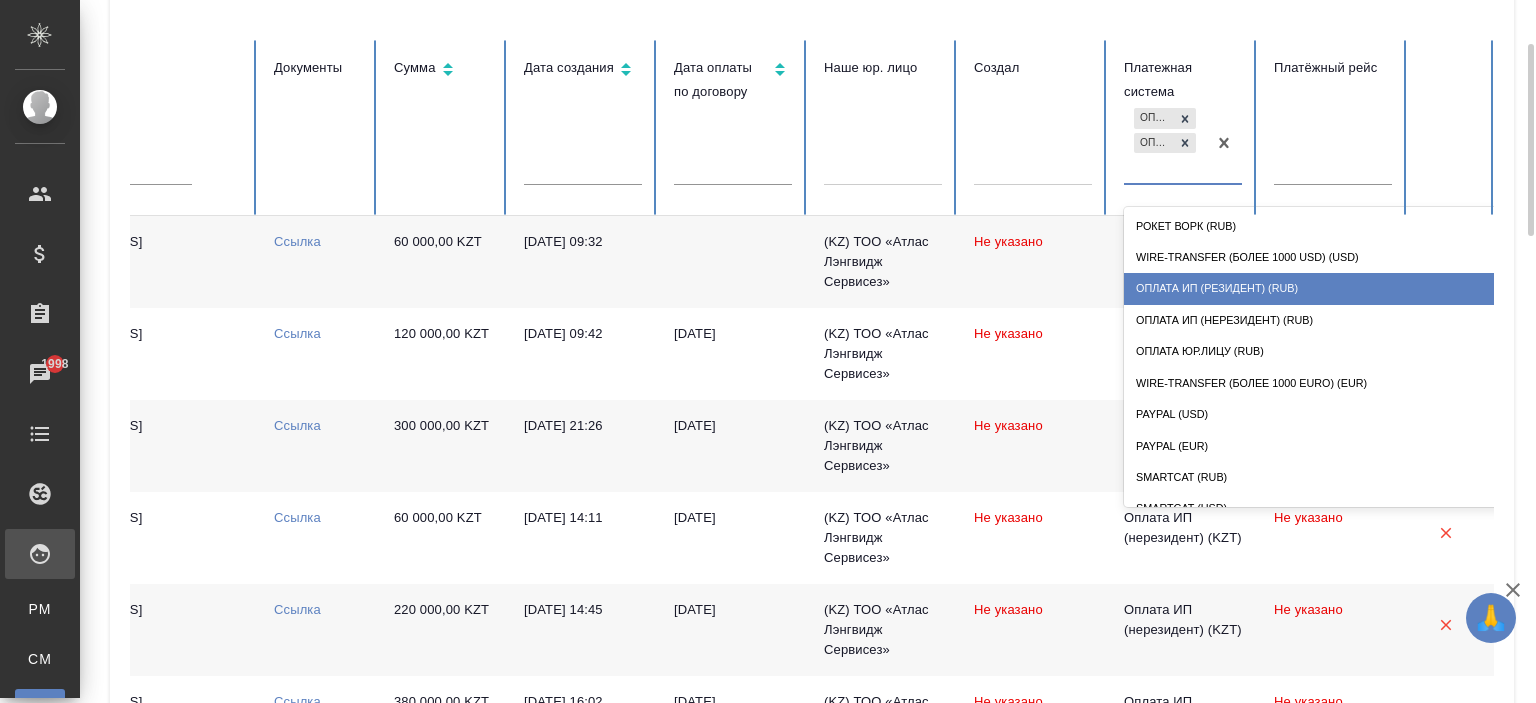 click on "Оплата ИП (резидент) (RUB)" at bounding box center (1324, 288) 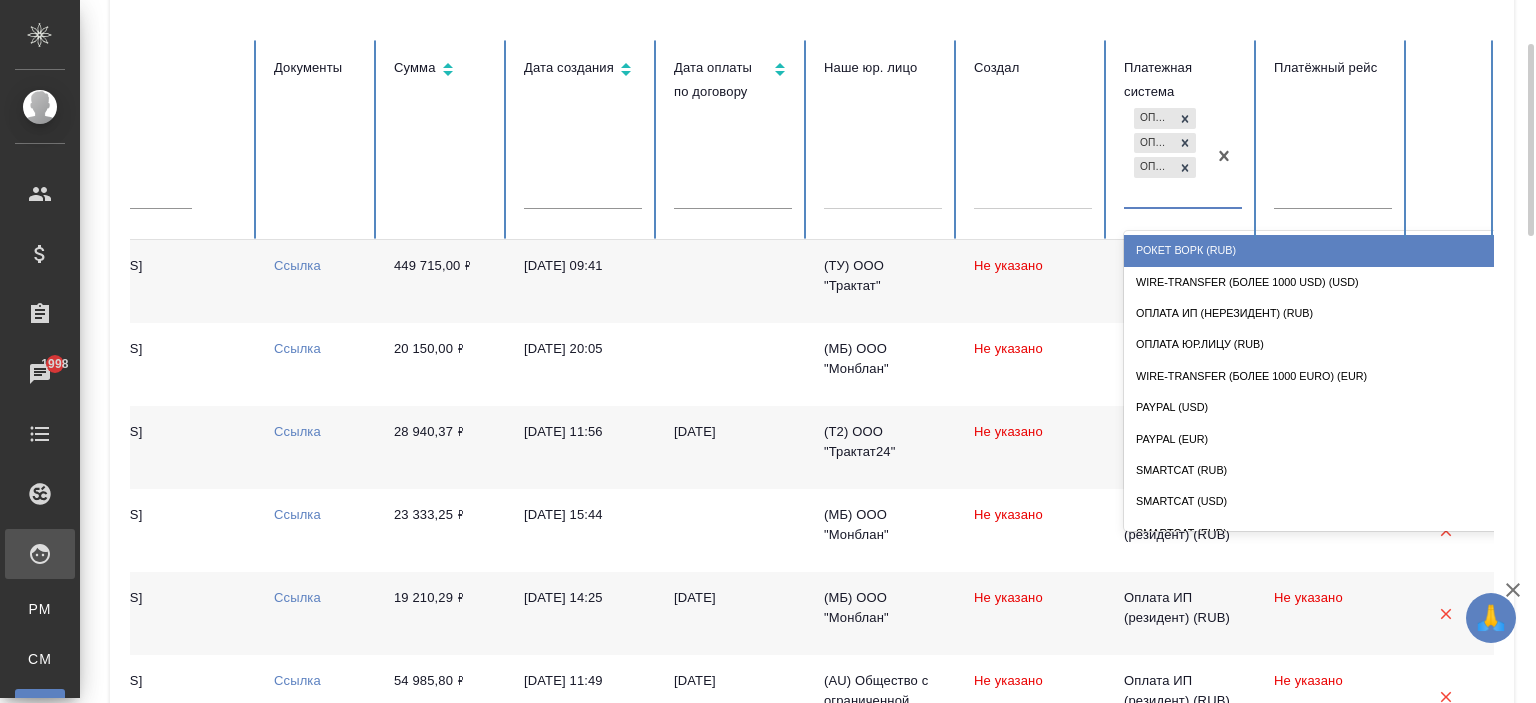 click on "Оплата ИП (нерезидент) (KZT) Оплата ИП (нерезидент) (UAH) Оплата ИП (резидент) (RUB)" at bounding box center [1165, 155] 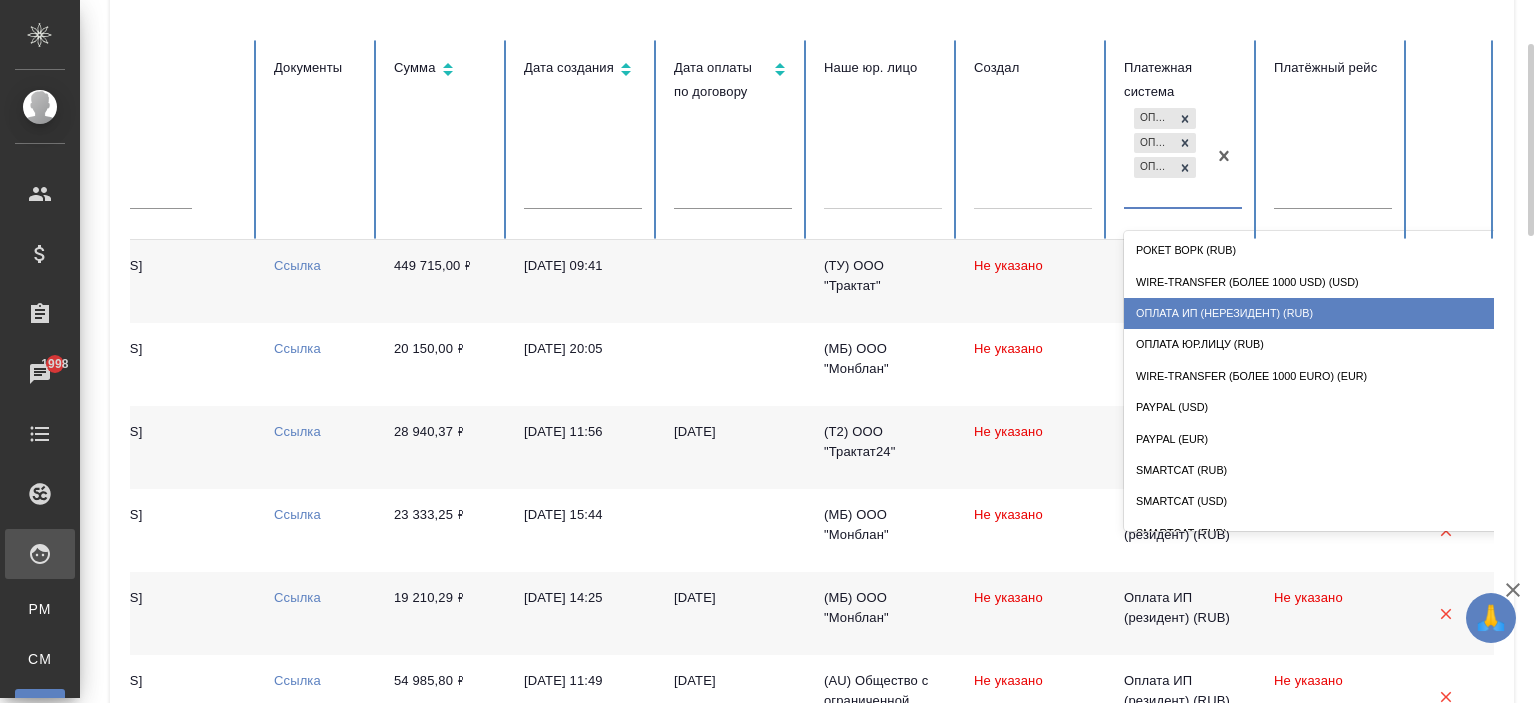 click on "Оплата ИП (нерезидент) (RUB)" at bounding box center [1324, 313] 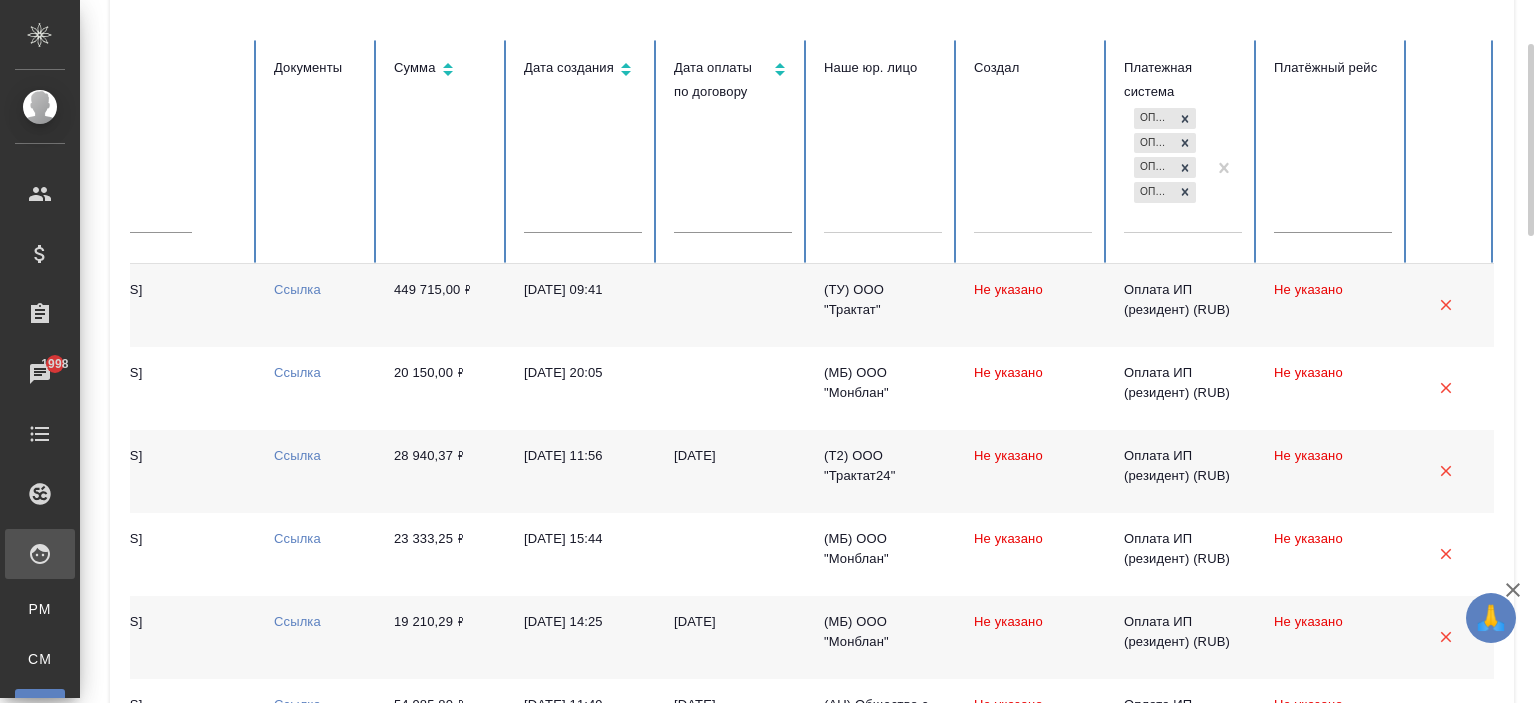 click on "Оплата ИП (нерезидент) (KZT) Оплата ИП (нерезидент) (UAH) Оплата ИП (резидент) (RUB) Оплата ИП (нерезидент) (RUB)" at bounding box center [1165, 167] 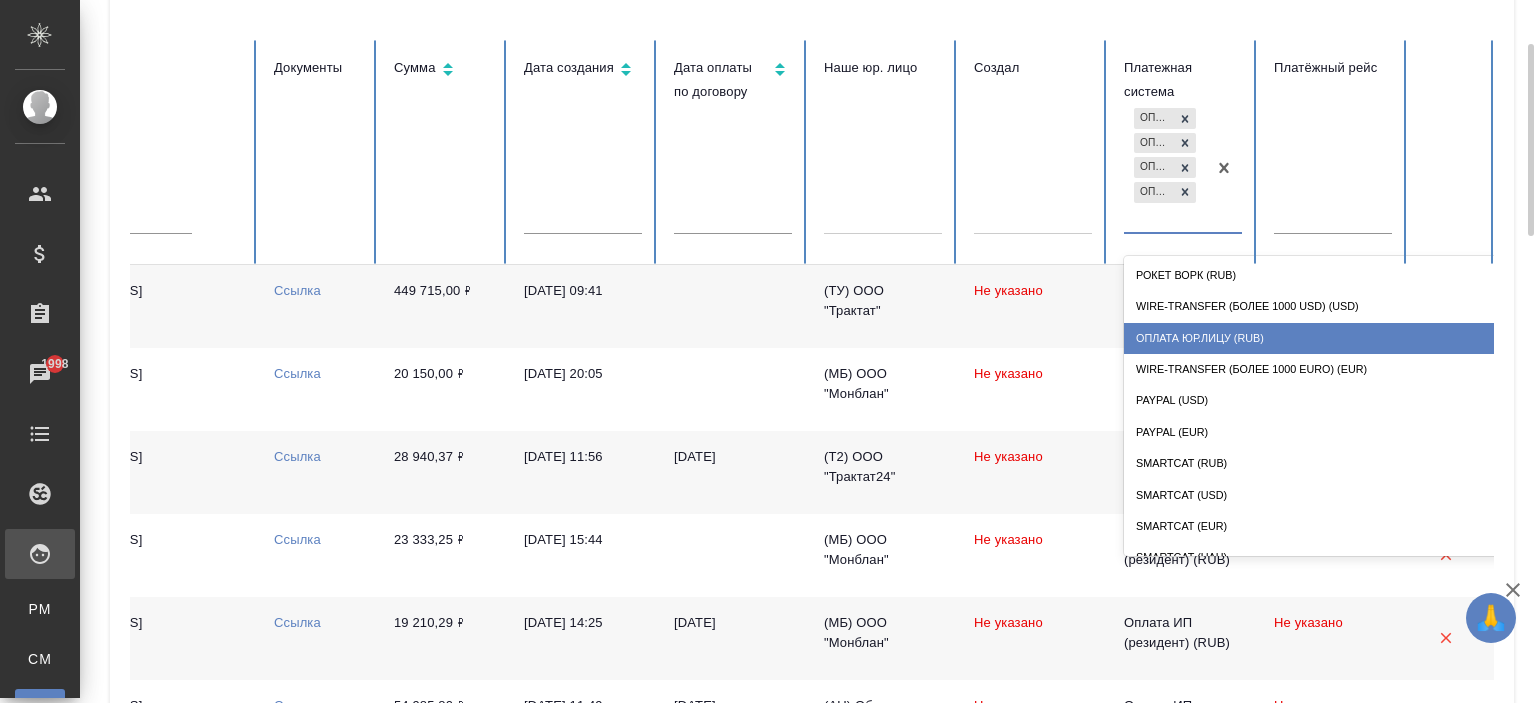 click on "Оплата Юр.лицу (RUB)" at bounding box center (1324, 338) 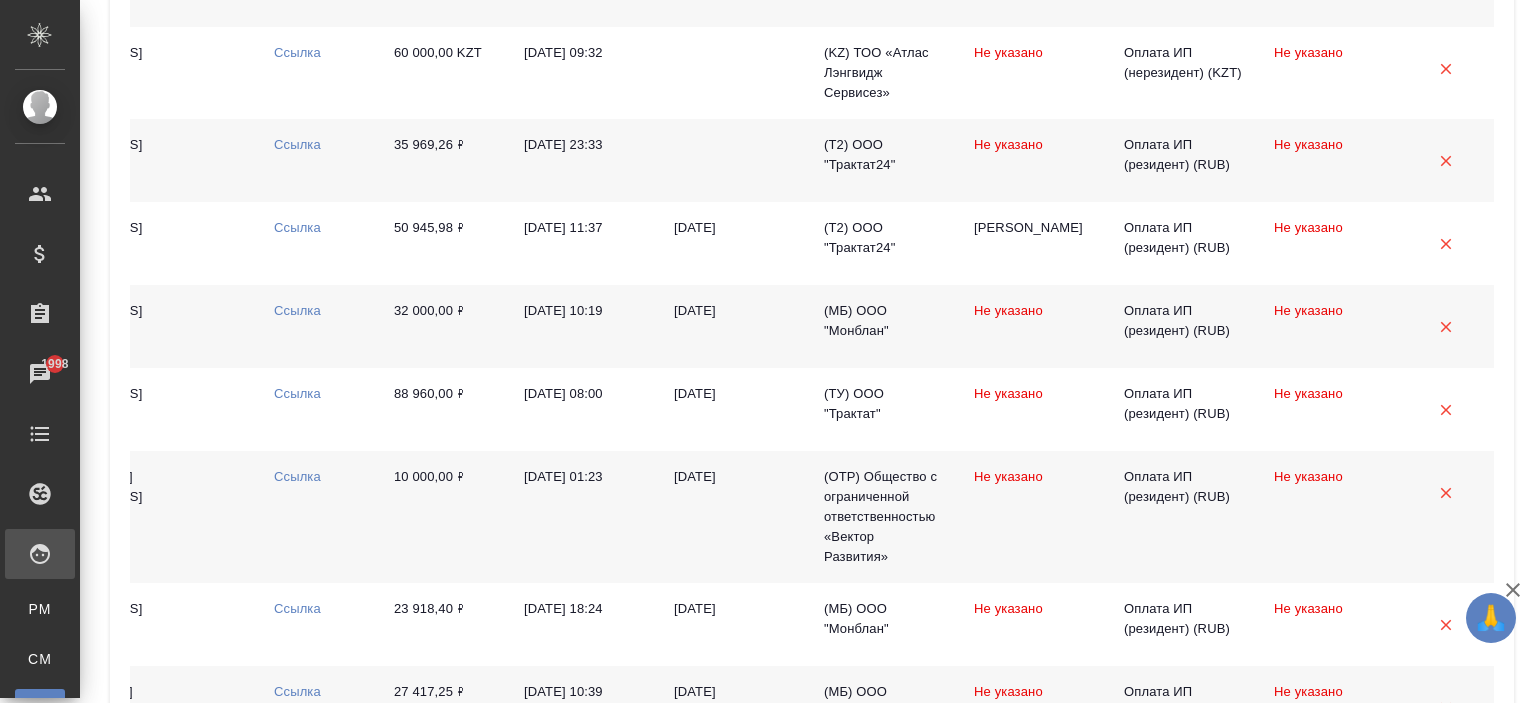 scroll, scrollTop: 2143, scrollLeft: 0, axis: vertical 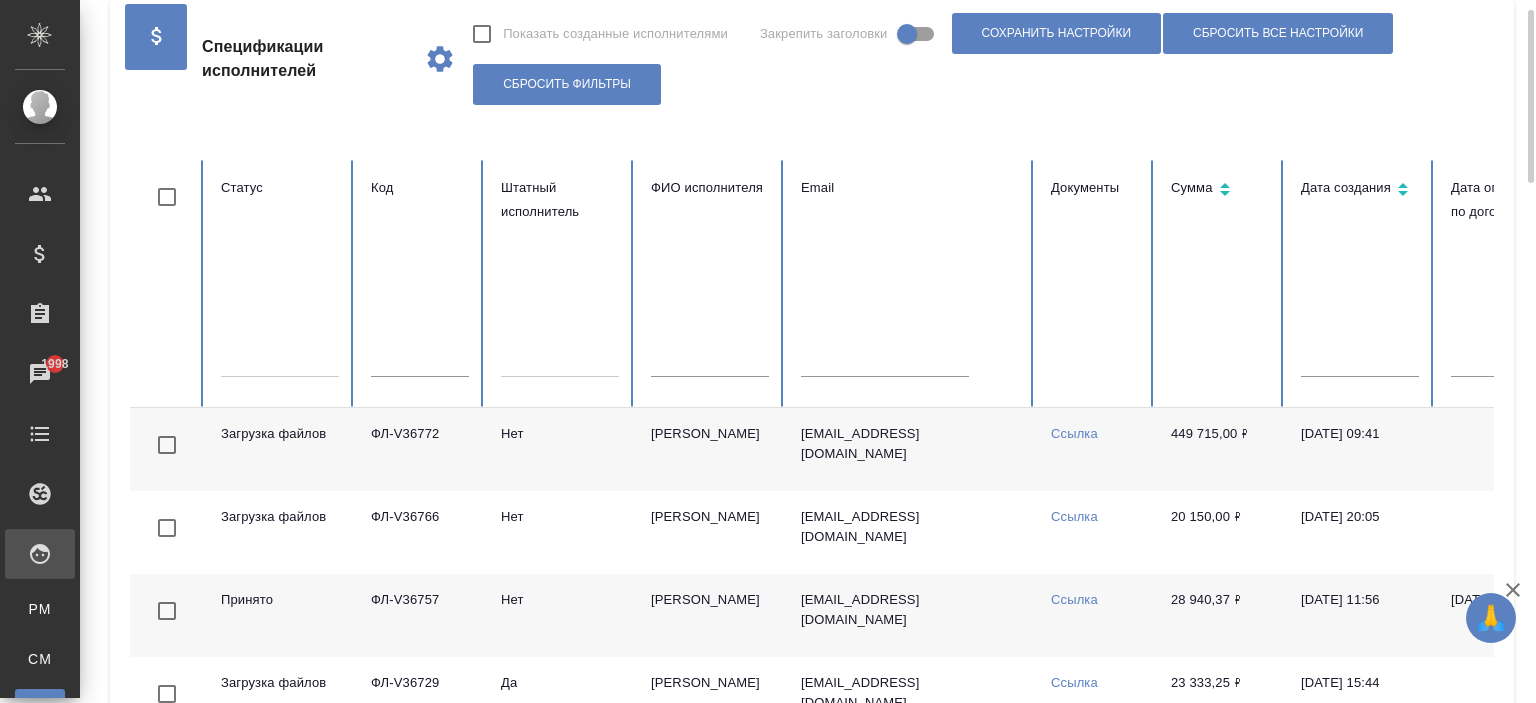 click at bounding box center (280, 357) 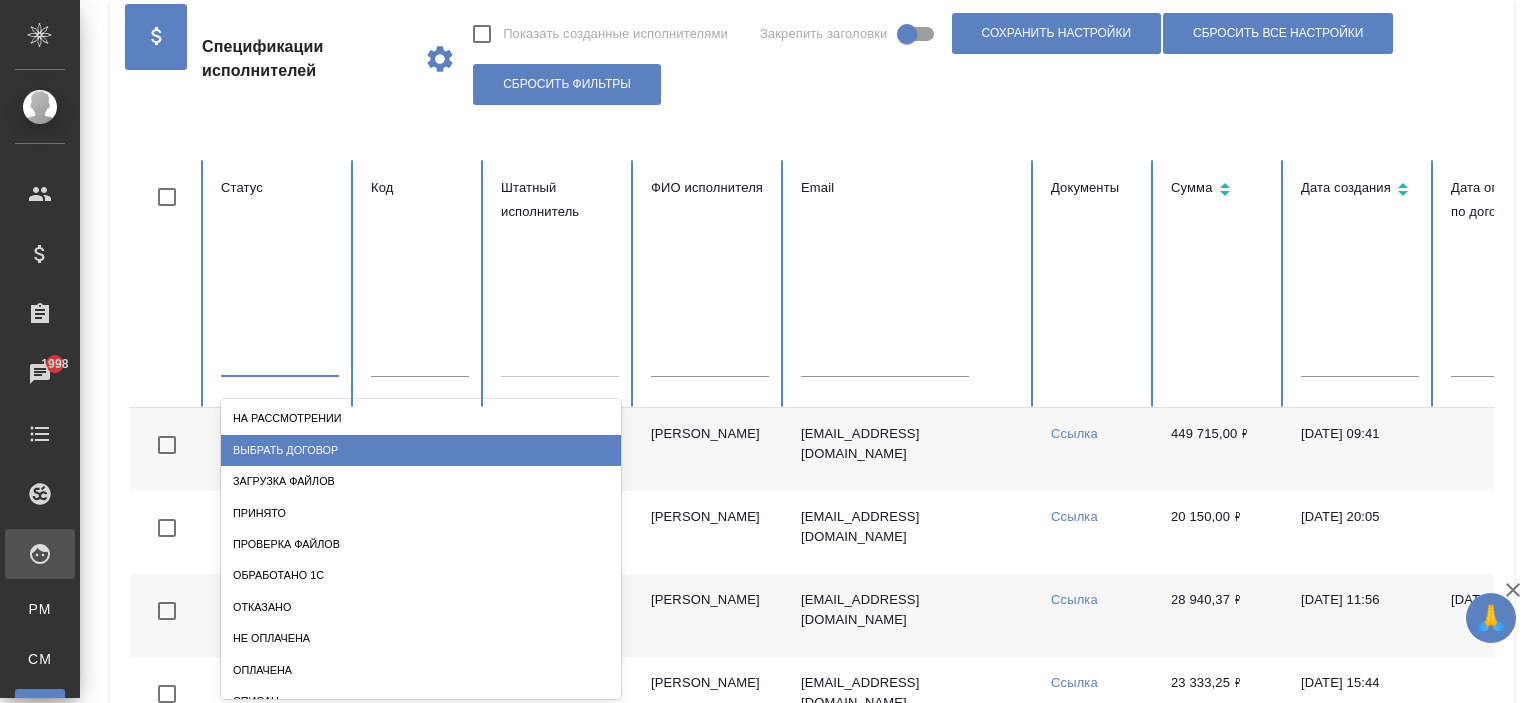 click on "Выбрать договор" at bounding box center [421, 450] 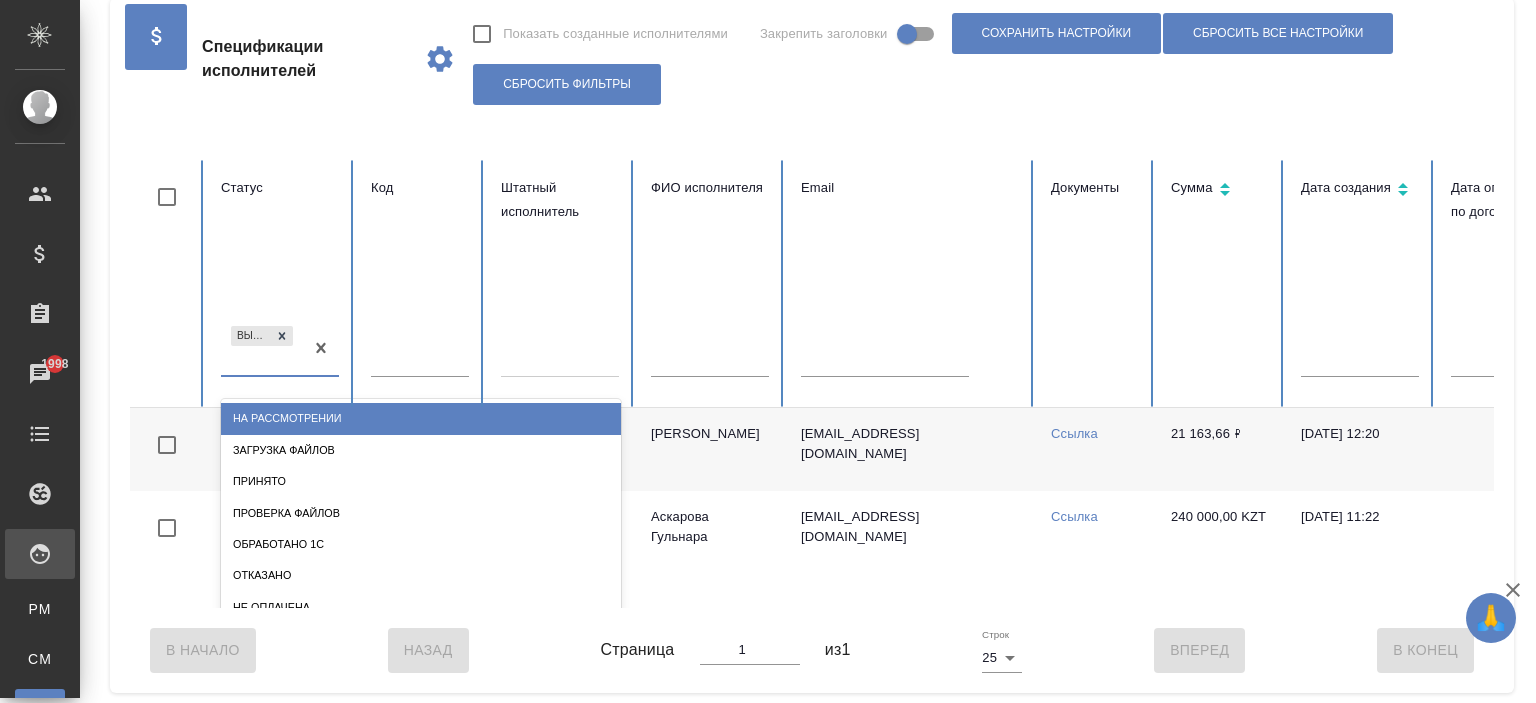 click on "Выбрать договор" at bounding box center (262, 349) 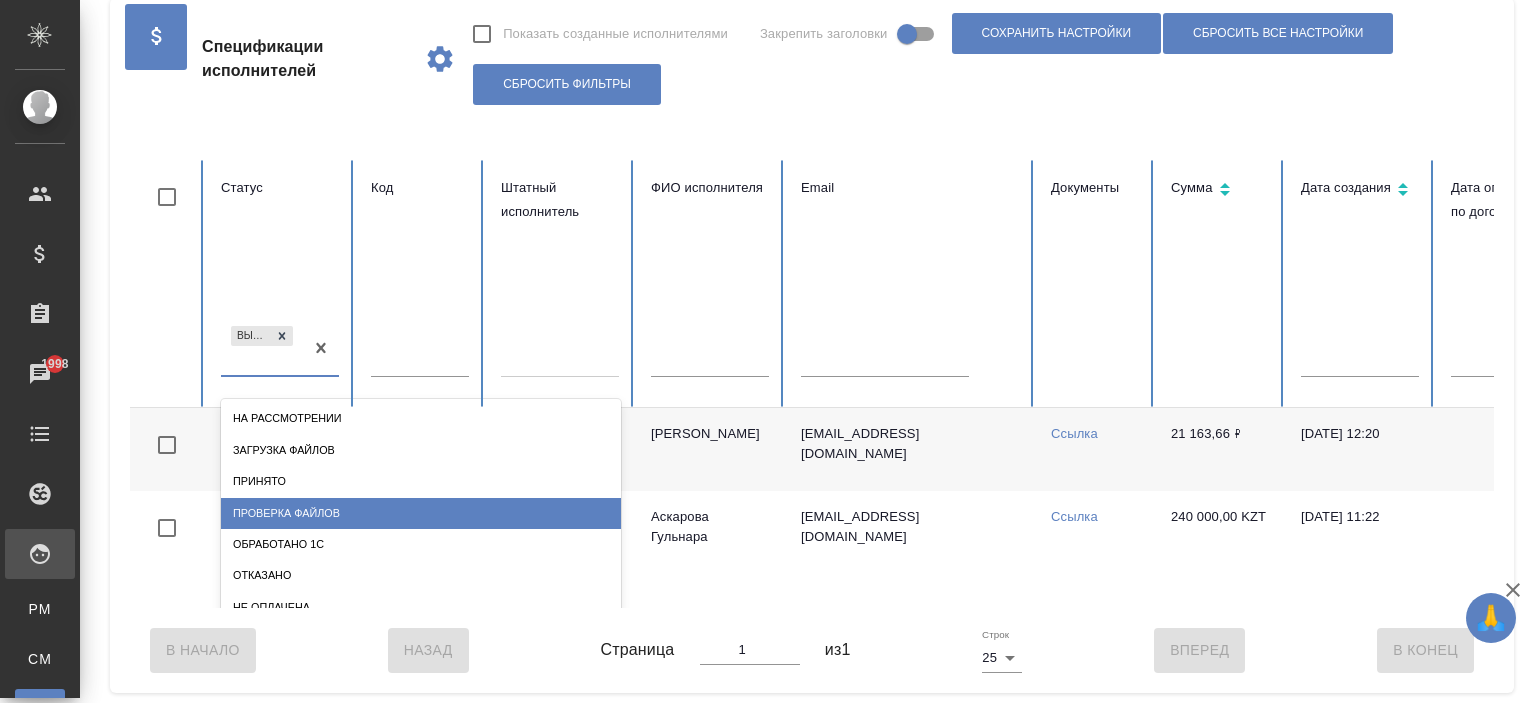 click on "Проверка файлов" at bounding box center (421, 513) 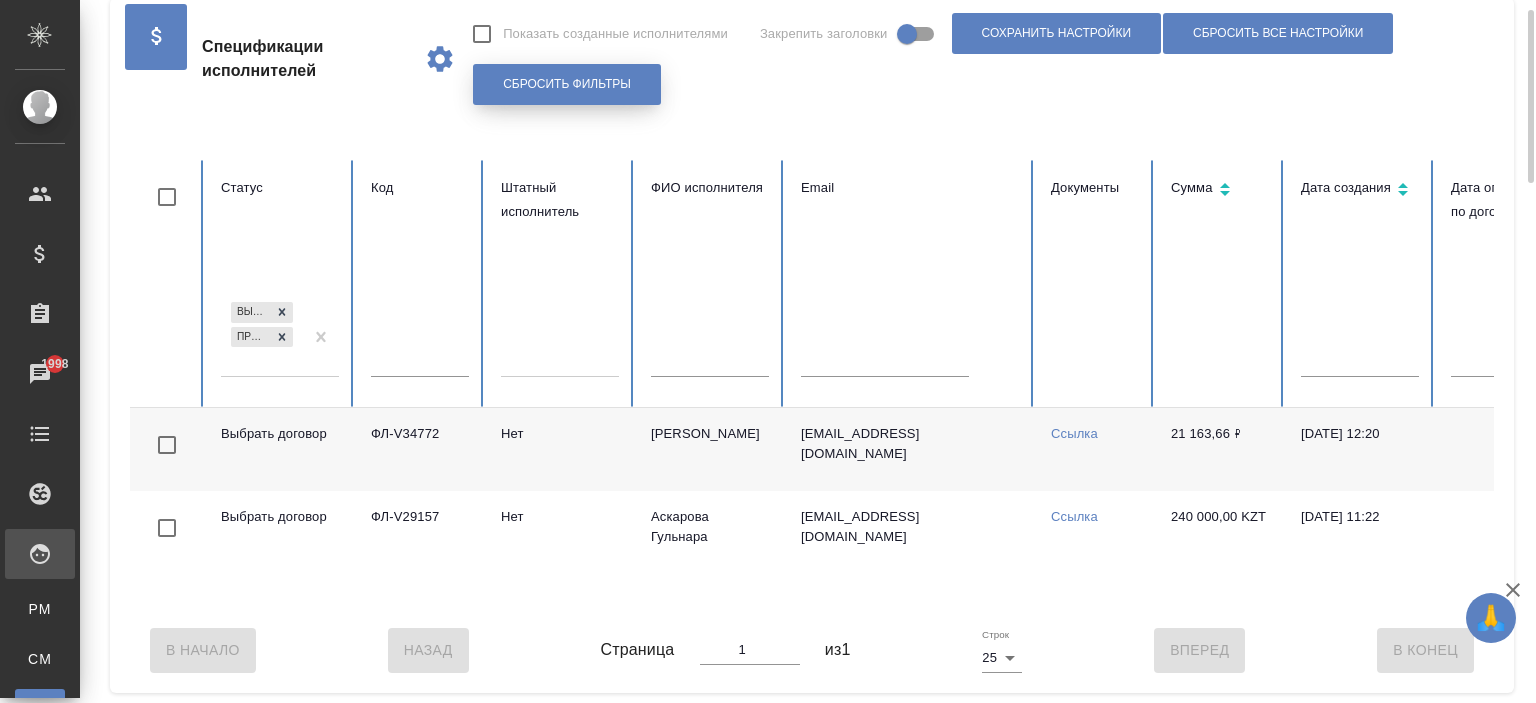 click on "Показать созданные исполнителями Закрепить заголовки Сохранить настройки Сбросить все настройки Сбросить фильтры" at bounding box center [975, 59] 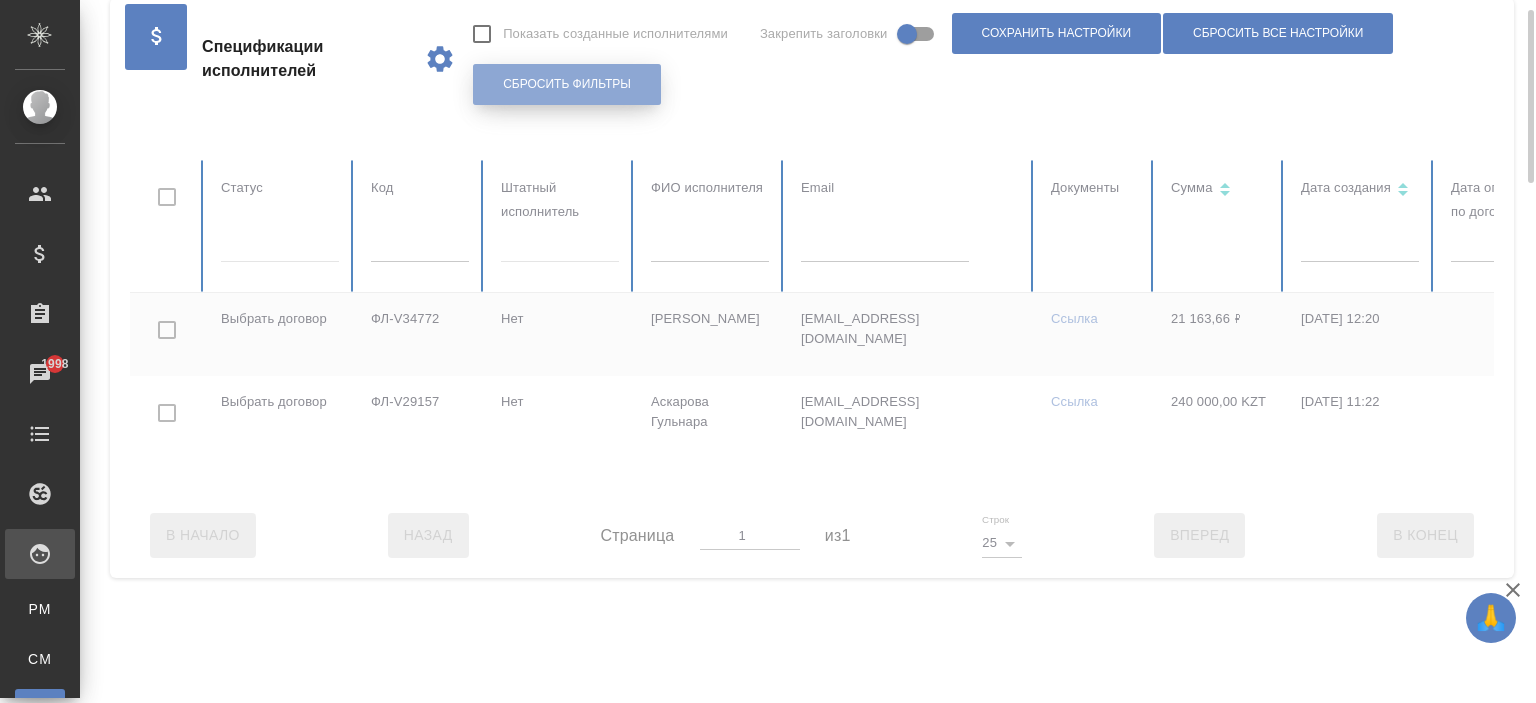click on "Сбросить фильтры" at bounding box center [567, 84] 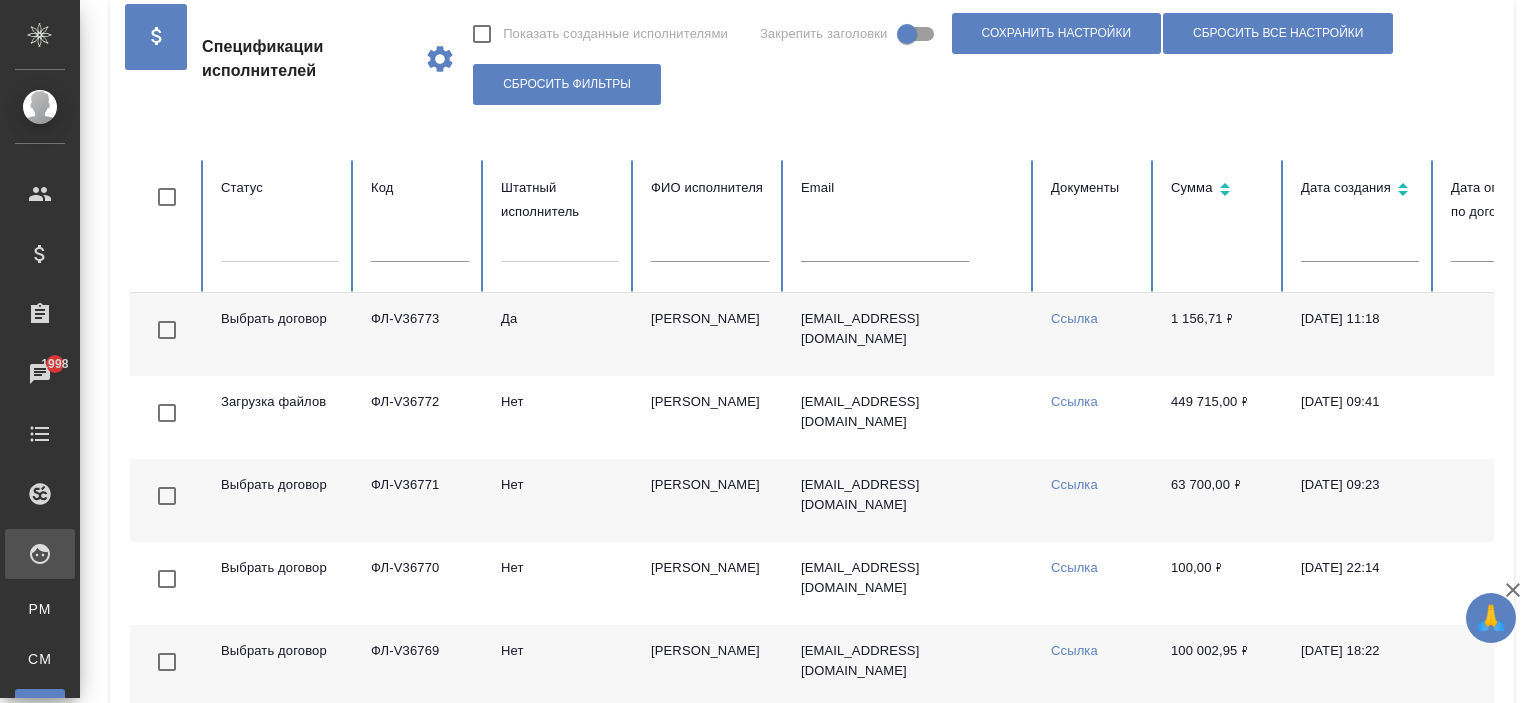 click at bounding box center (420, 248) 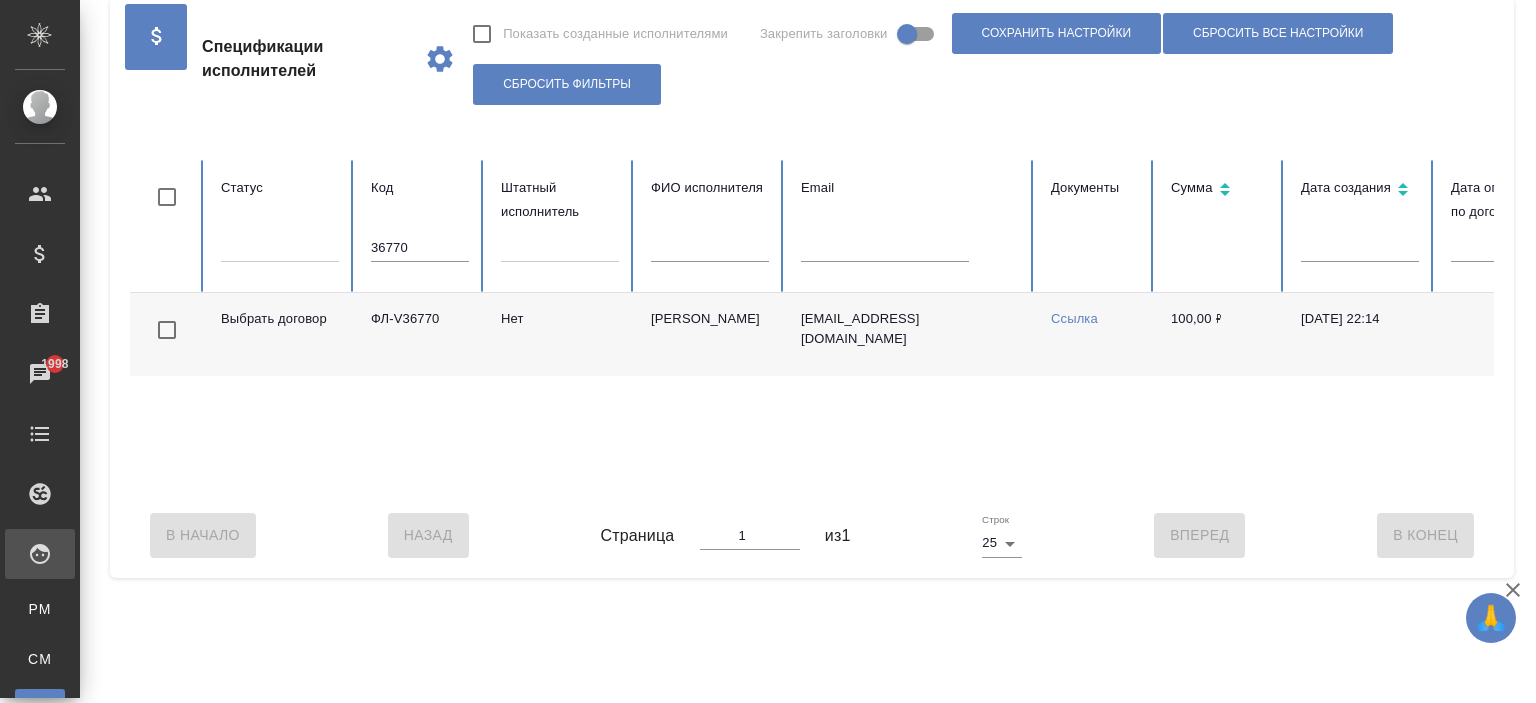 click on "Андреева Екатерина Юрьевна" at bounding box center (710, 334) 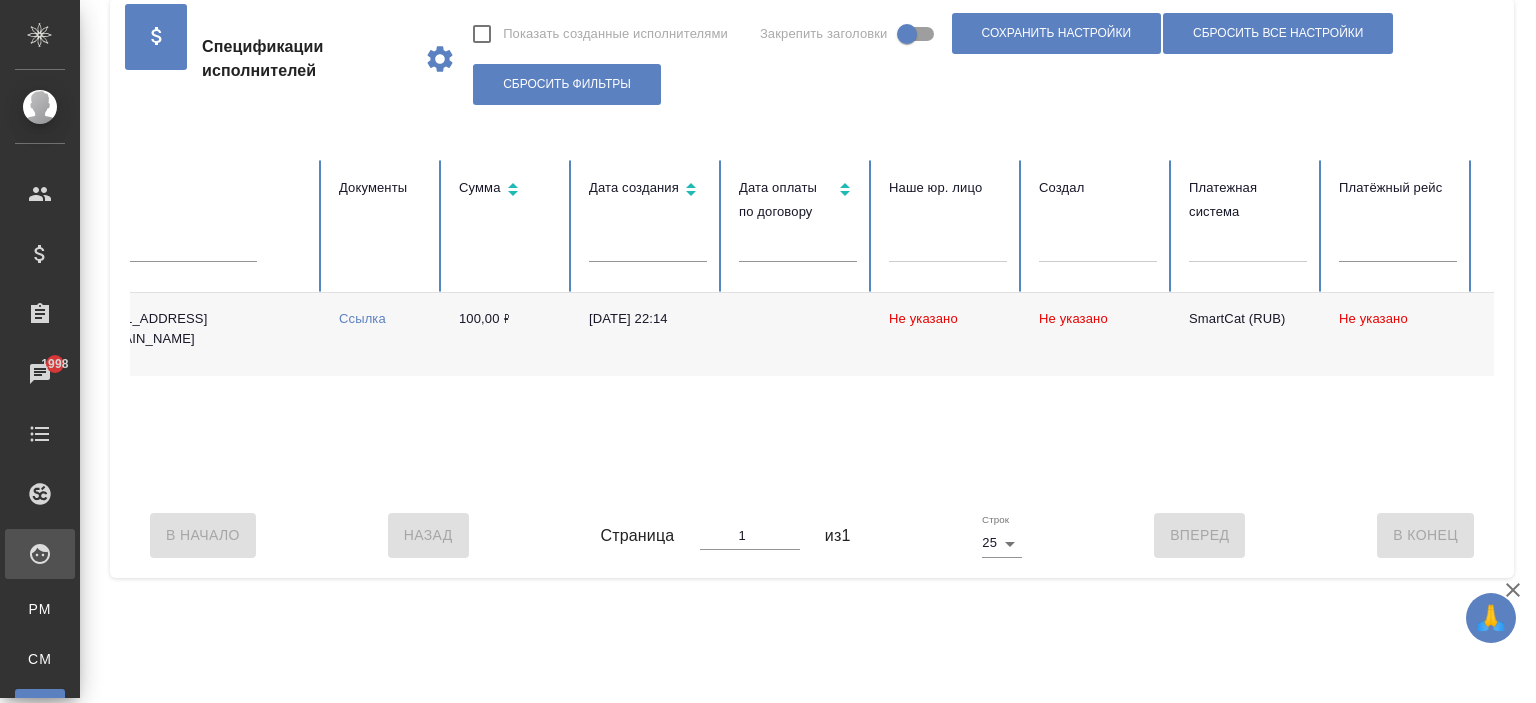 scroll, scrollTop: 0, scrollLeft: 777, axis: horizontal 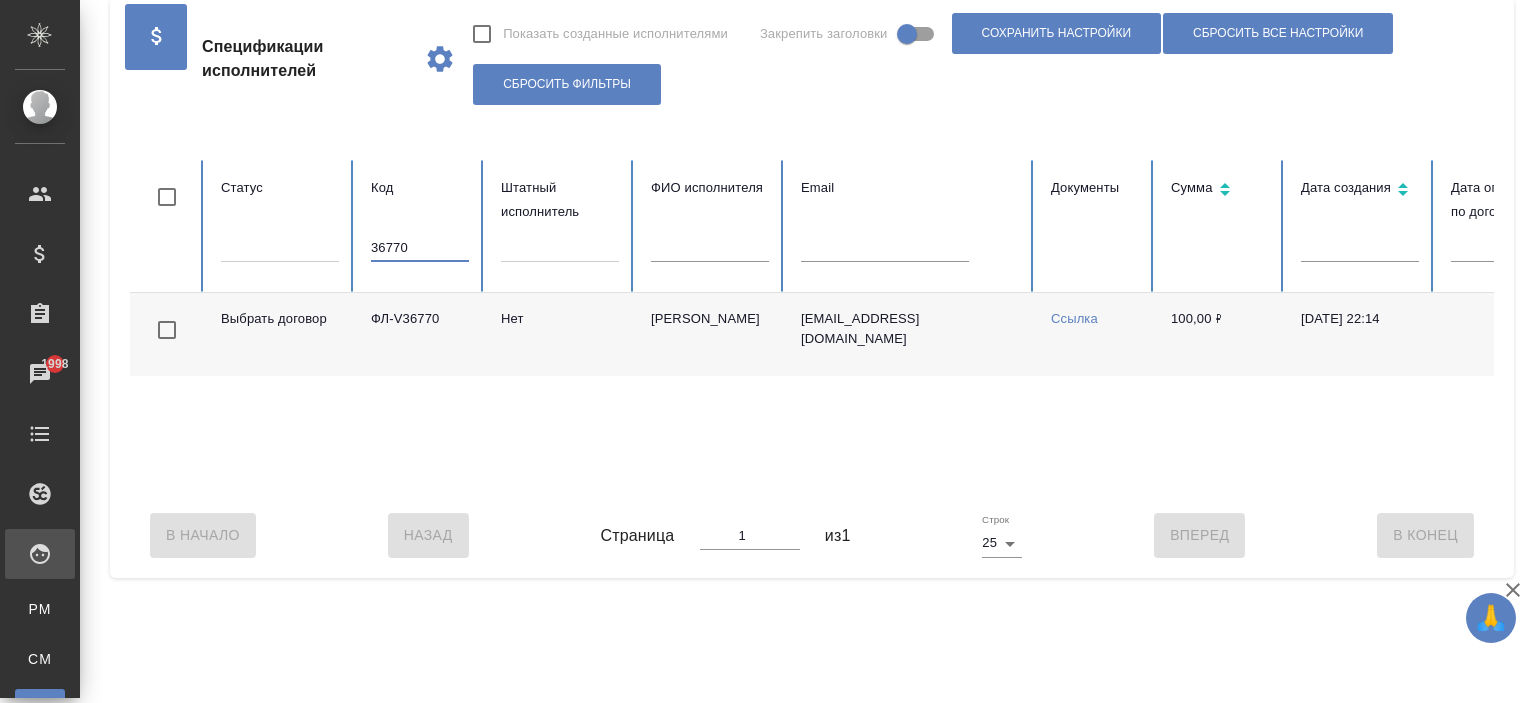 drag, startPoint x: 432, startPoint y: 251, endPoint x: 221, endPoint y: 252, distance: 211.00237 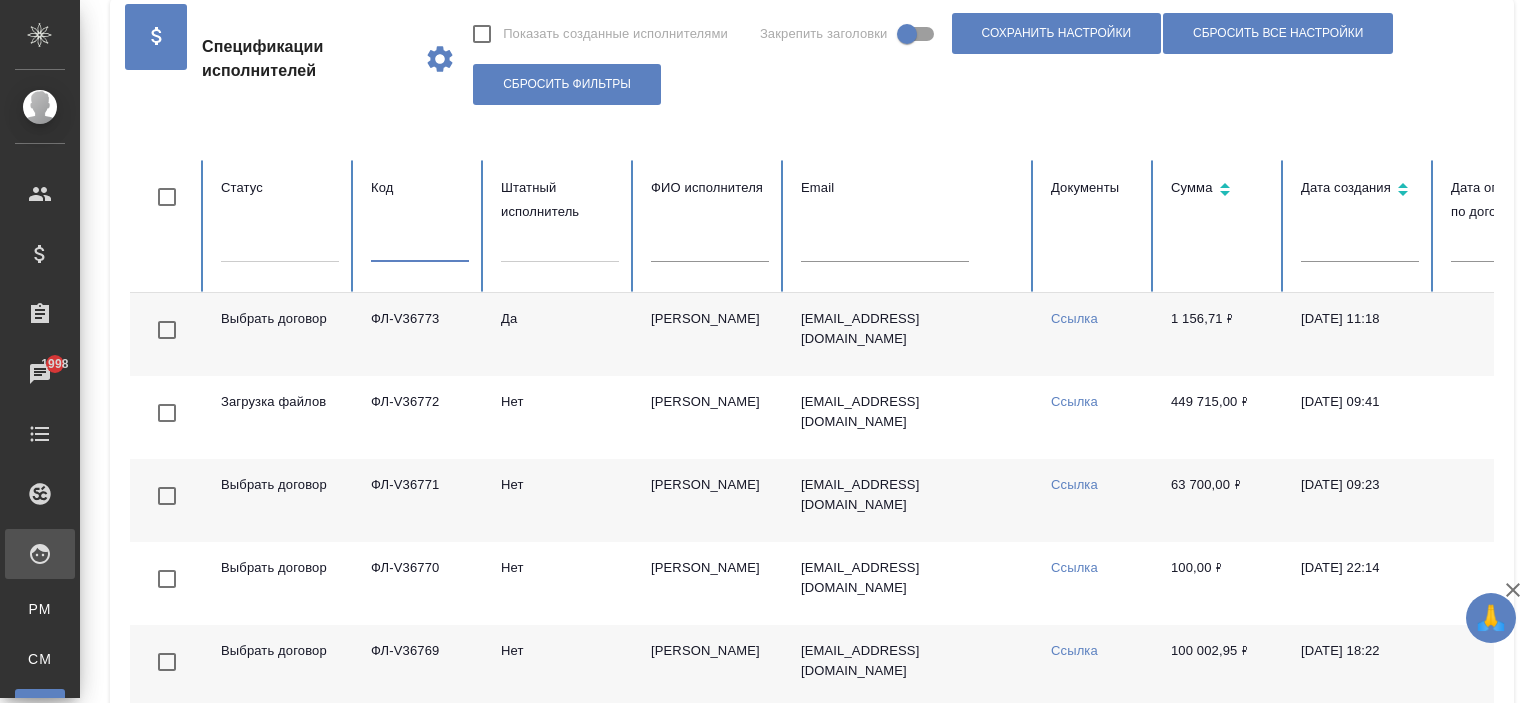 paste on "ФЛ-V35836" 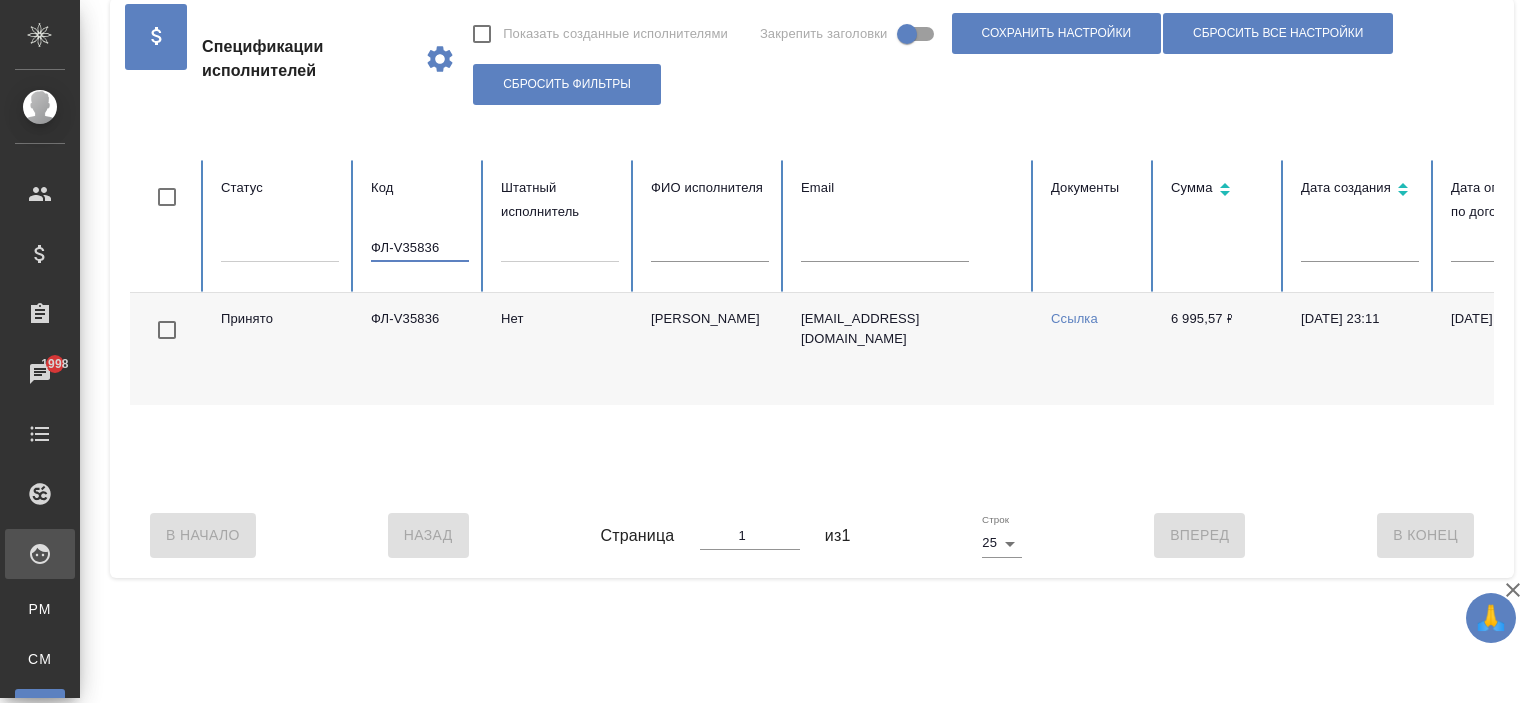 type on "ФЛ-V35836" 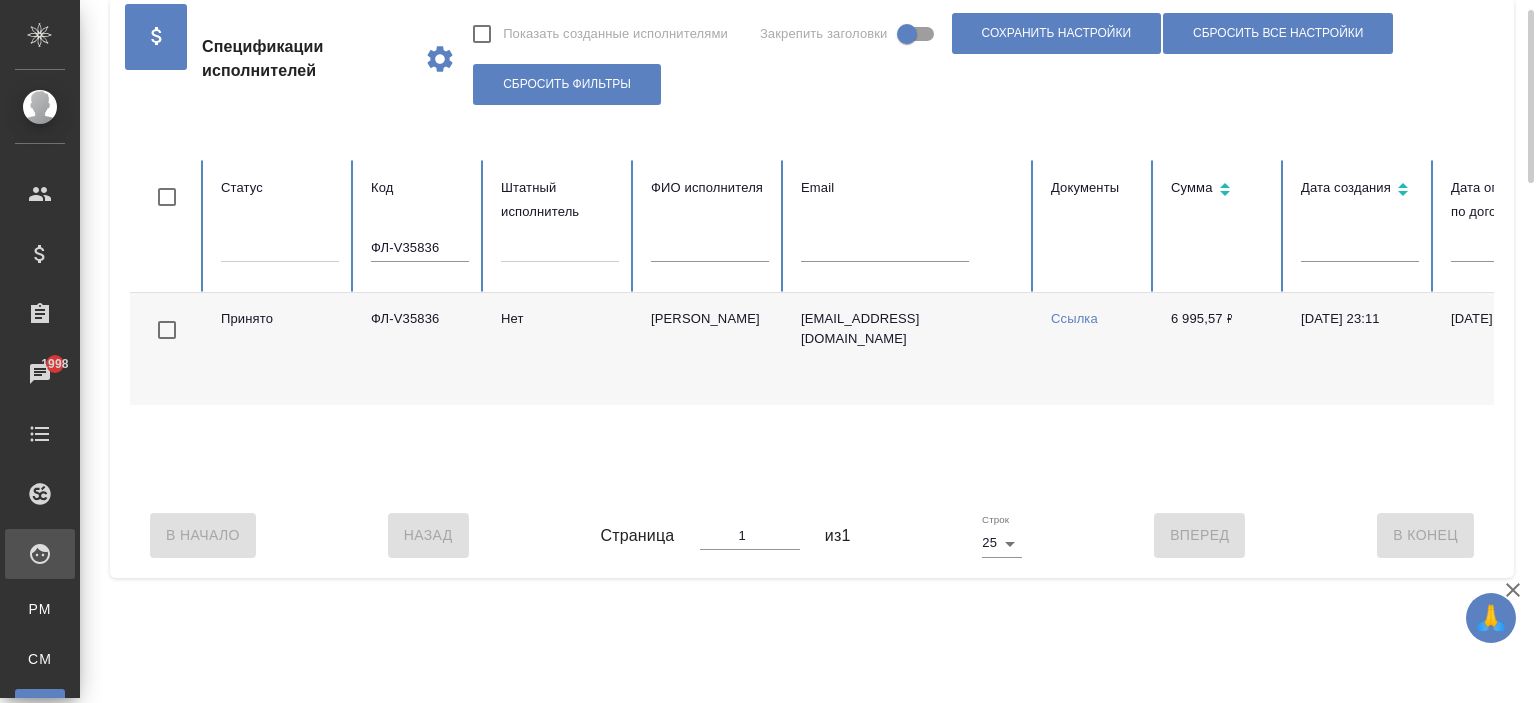 click on "6 995,57 ₽" at bounding box center (1220, 349) 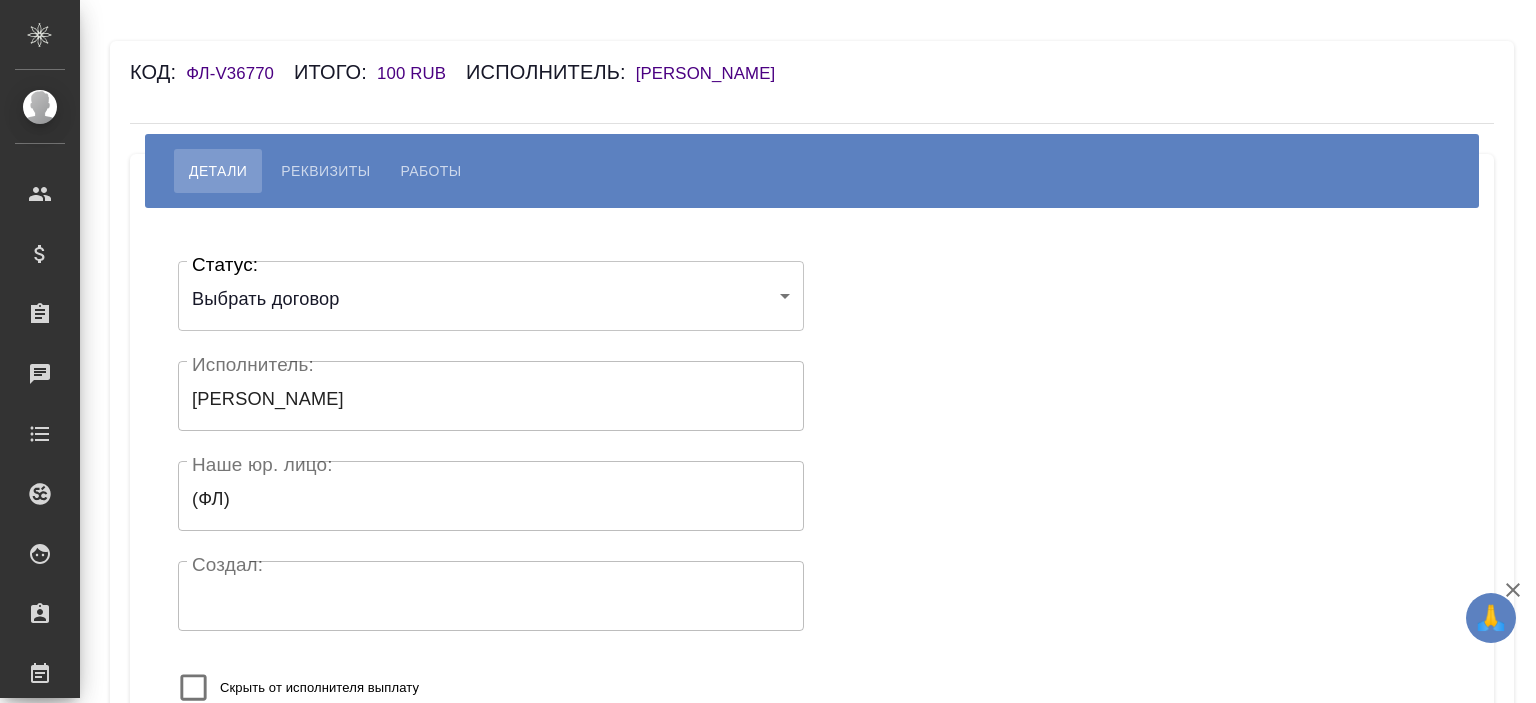 scroll, scrollTop: 0, scrollLeft: 0, axis: both 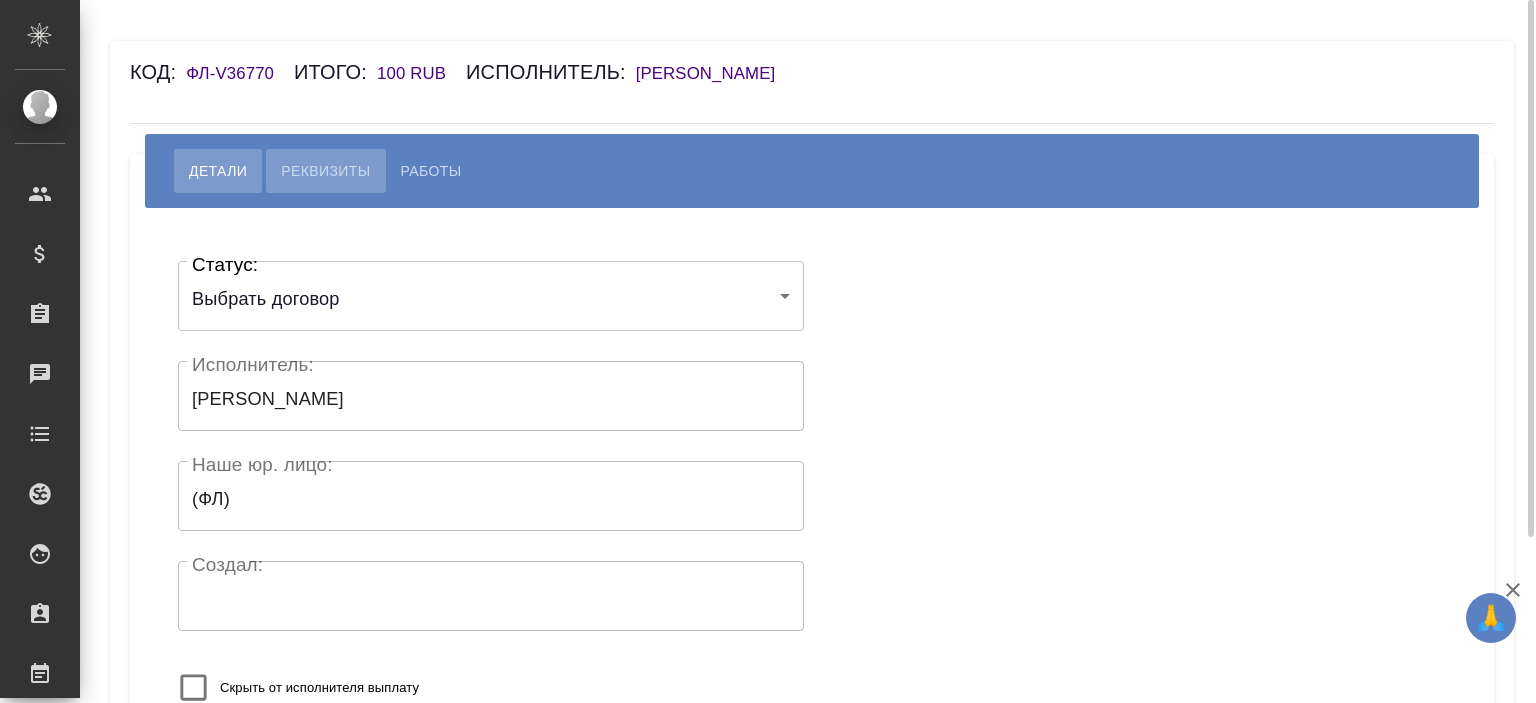 click on "Реквизиты" at bounding box center [325, 171] 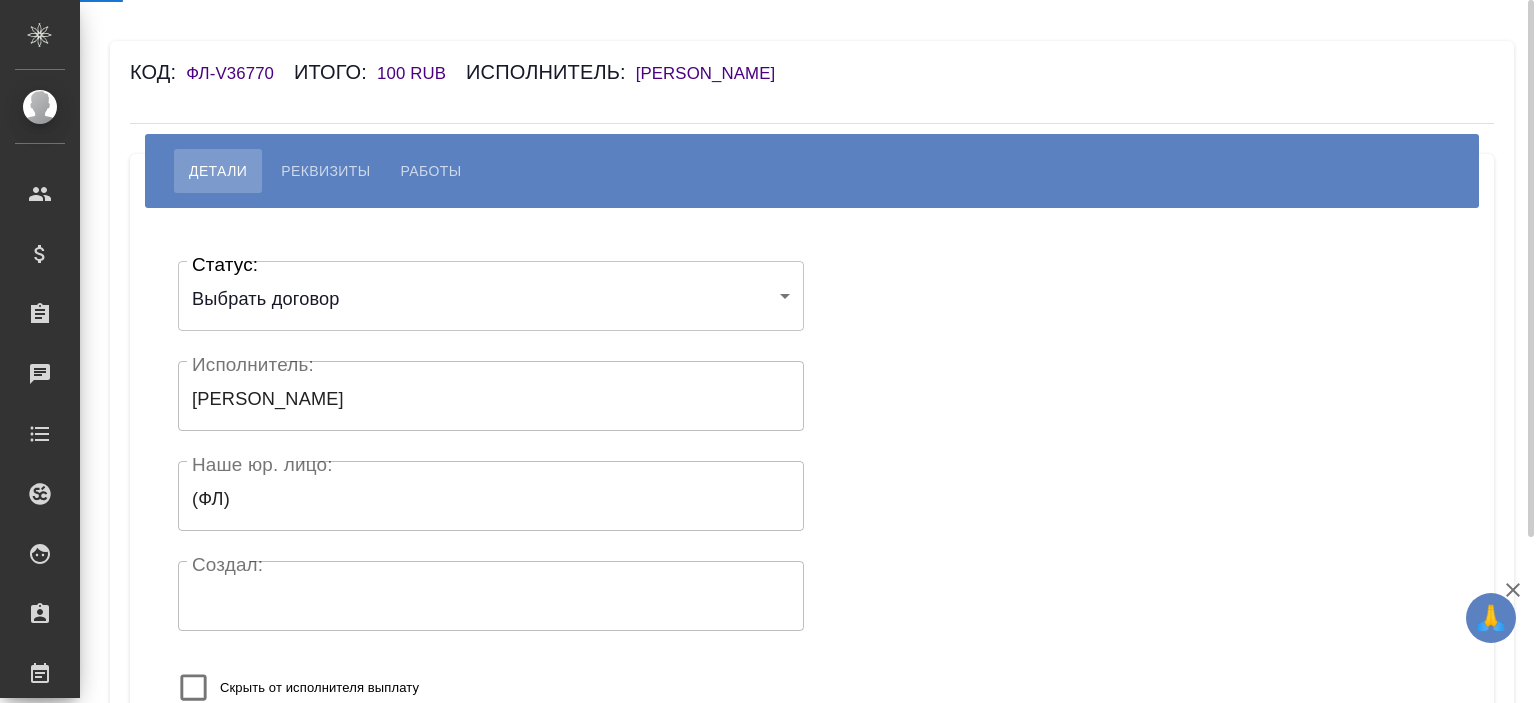 click on "Работы" at bounding box center (431, 171) 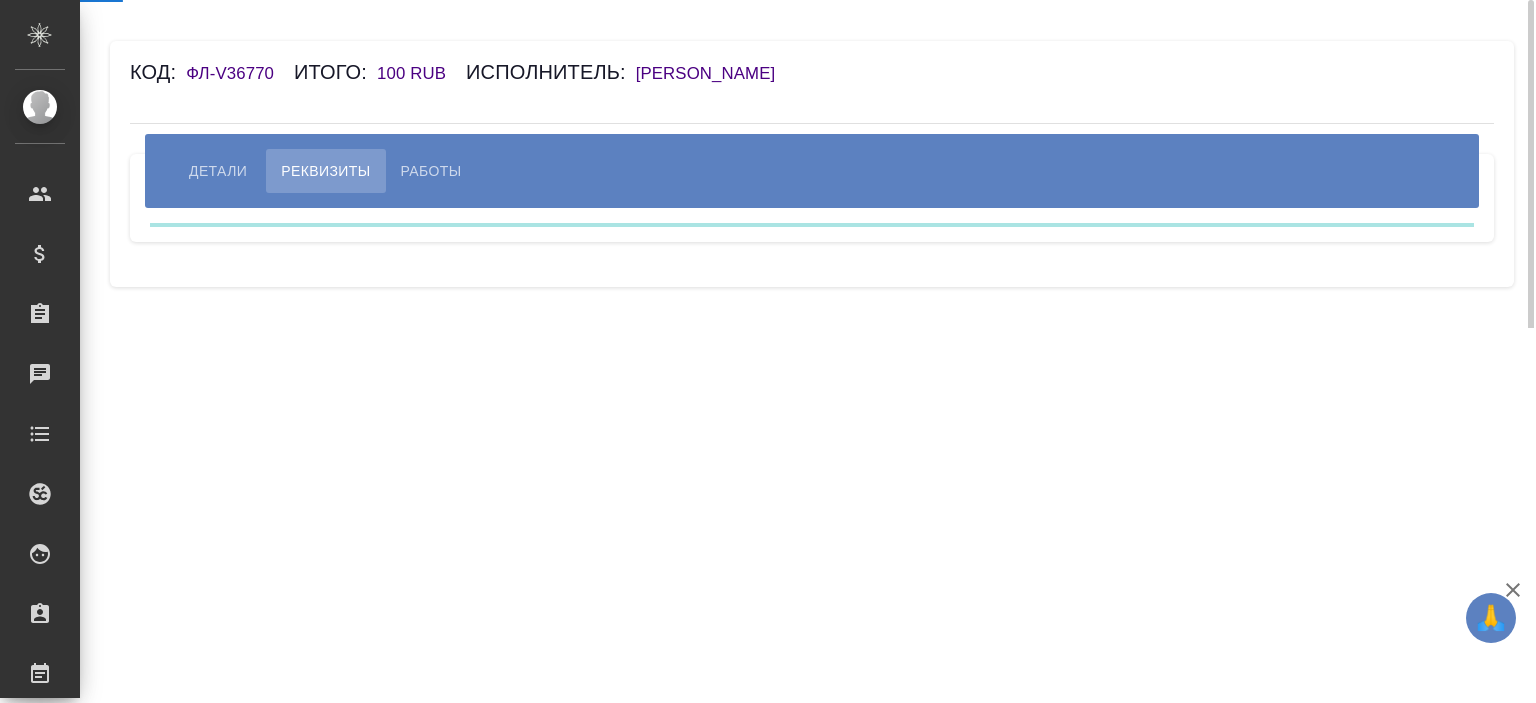 select on "10" 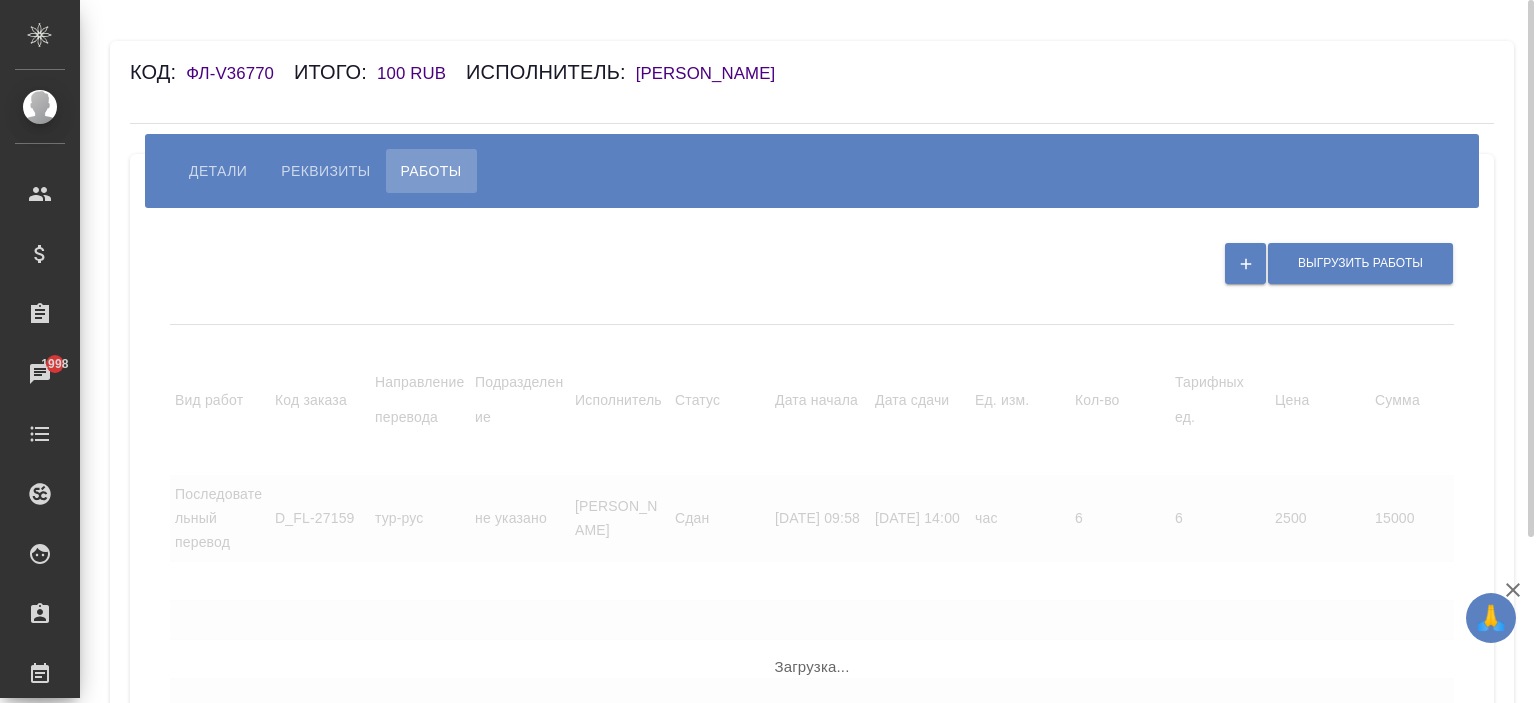 click on "Работы" at bounding box center (431, 171) 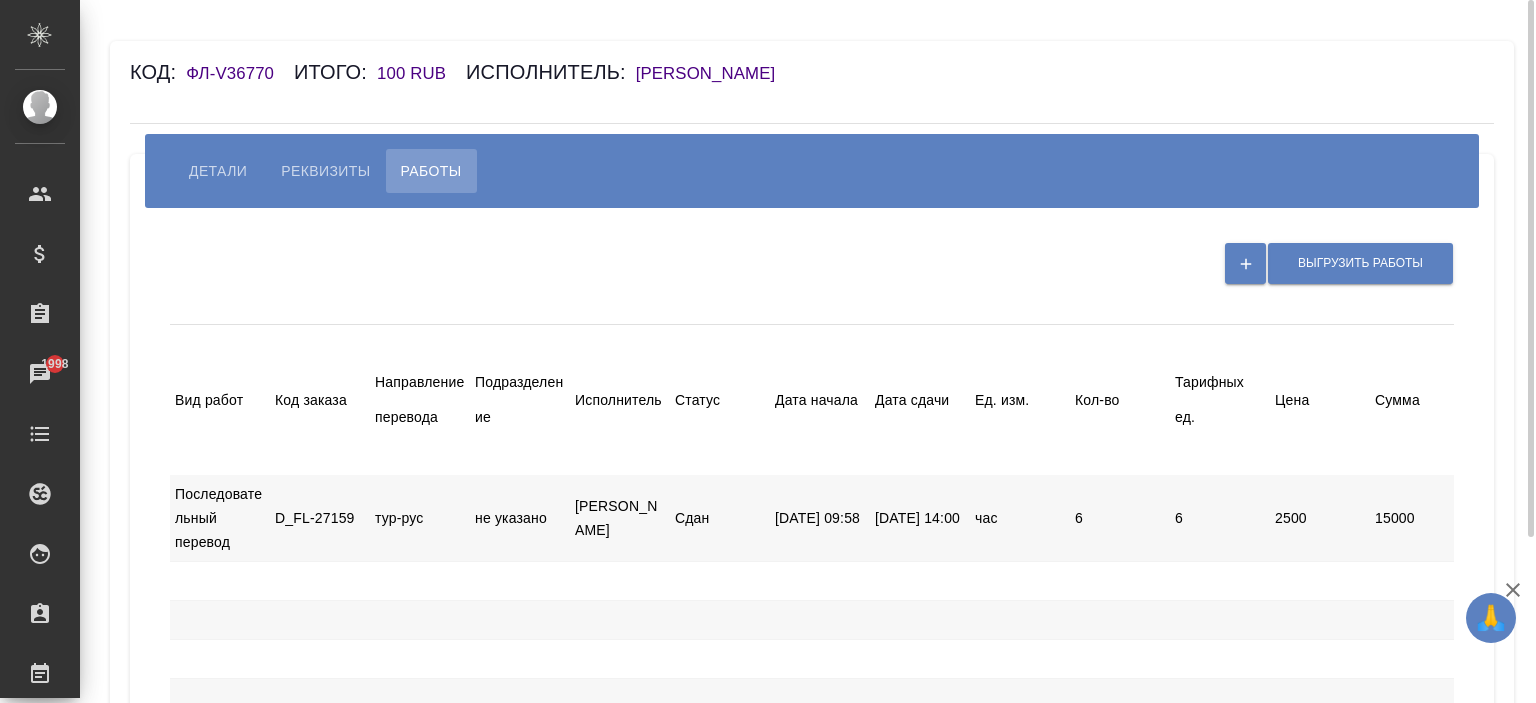 click on "[PERSON_NAME] [PERSON_NAME]" at bounding box center (716, 73) 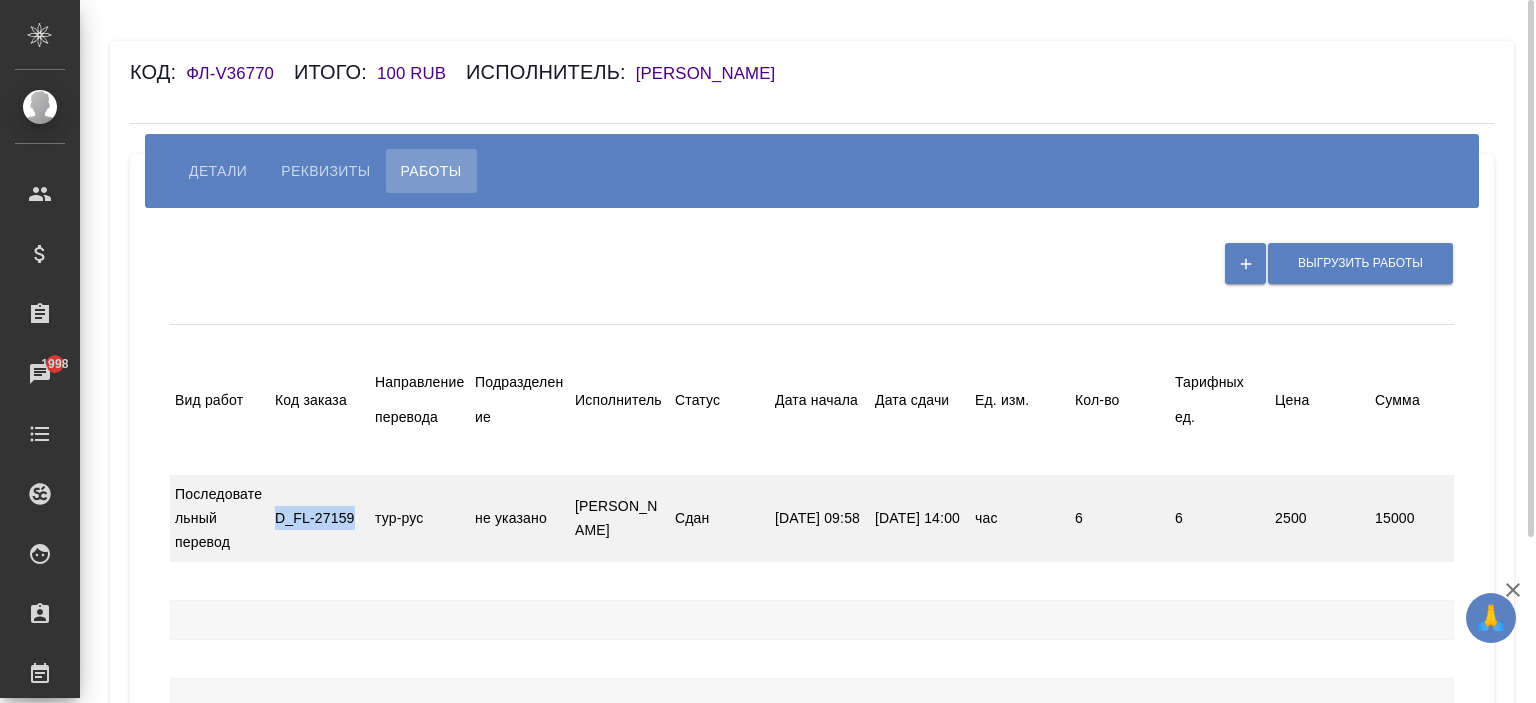 drag, startPoint x: 354, startPoint y: 515, endPoint x: 274, endPoint y: 519, distance: 80.09994 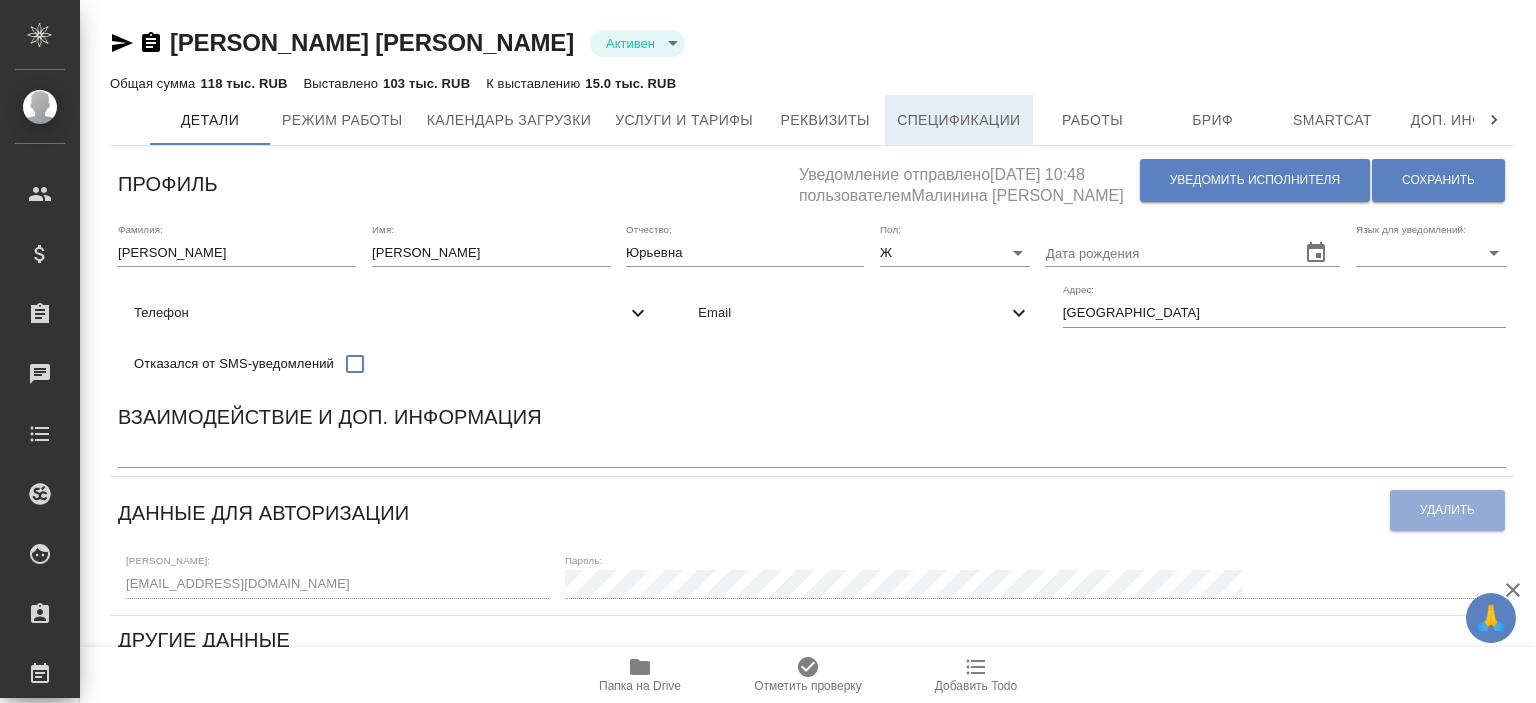scroll, scrollTop: 0, scrollLeft: 0, axis: both 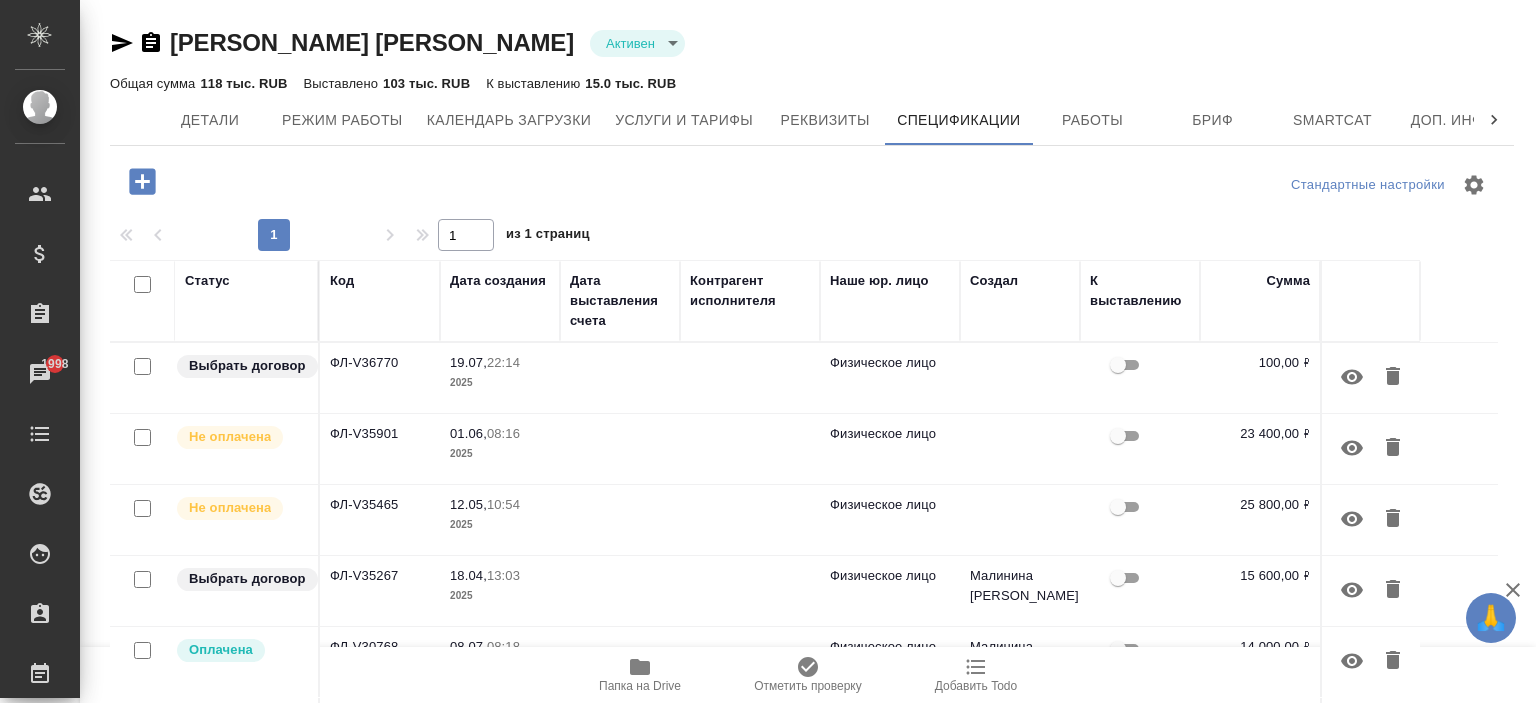 click on "ФЛ-V36770" at bounding box center [380, 378] 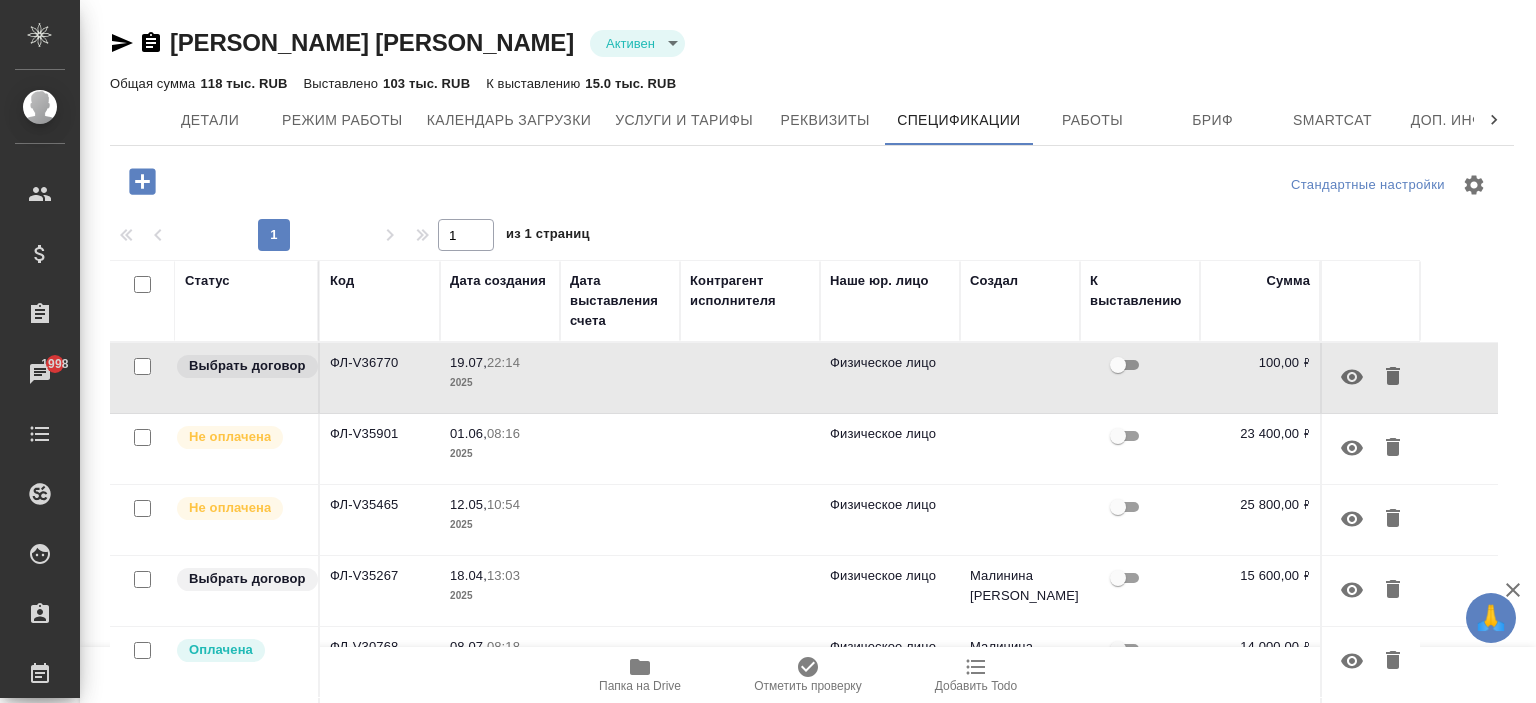 click on "ФЛ-V36770" at bounding box center (380, 378) 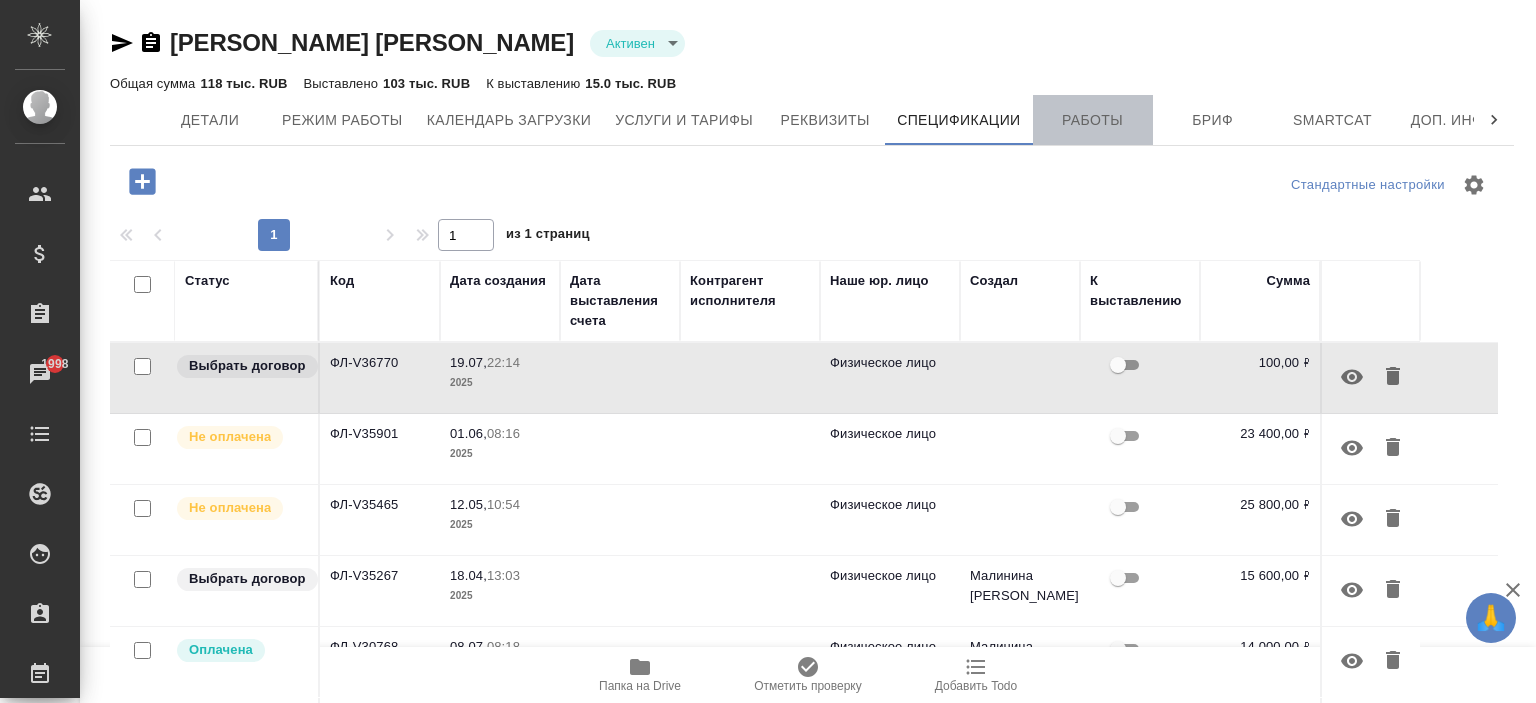 click on "Работы" at bounding box center [1093, 120] 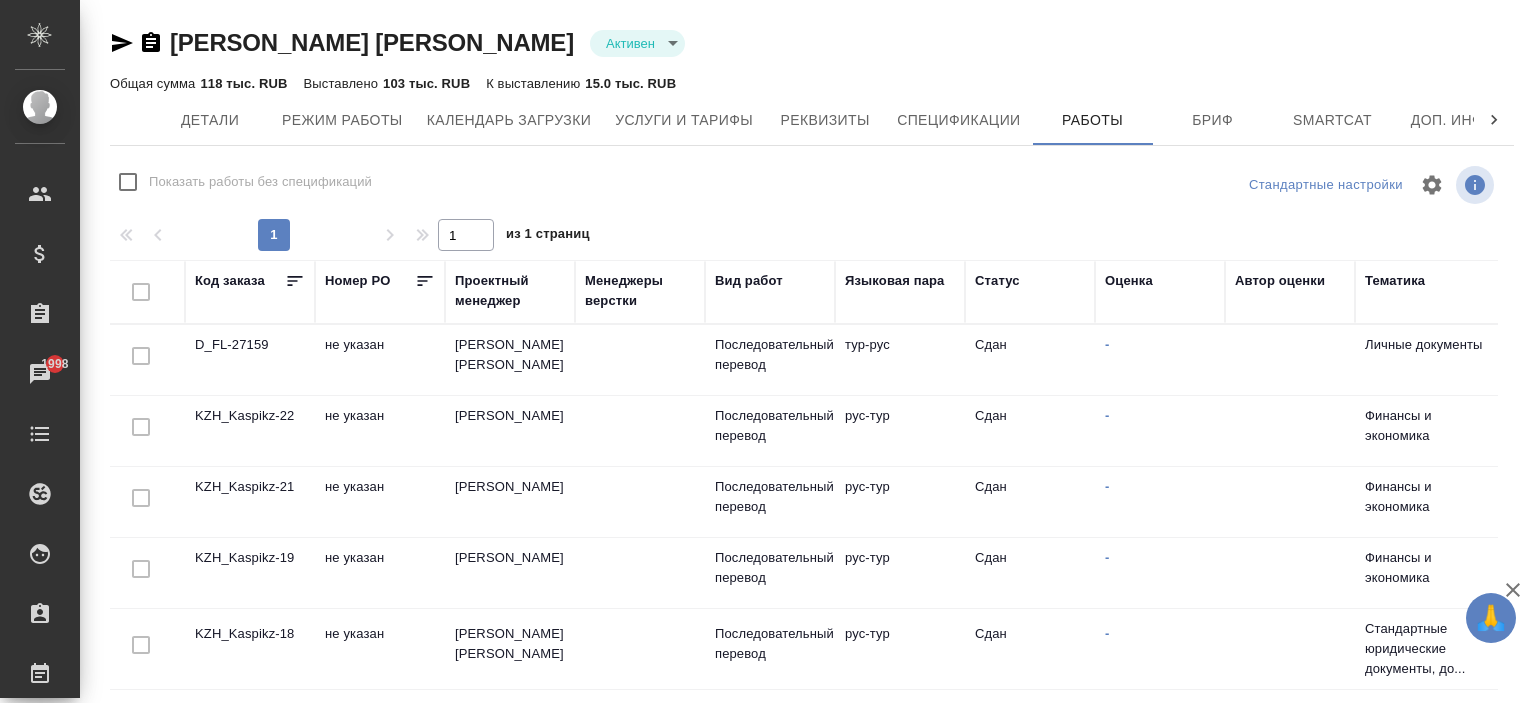 click on "Код заказа" at bounding box center [230, 281] 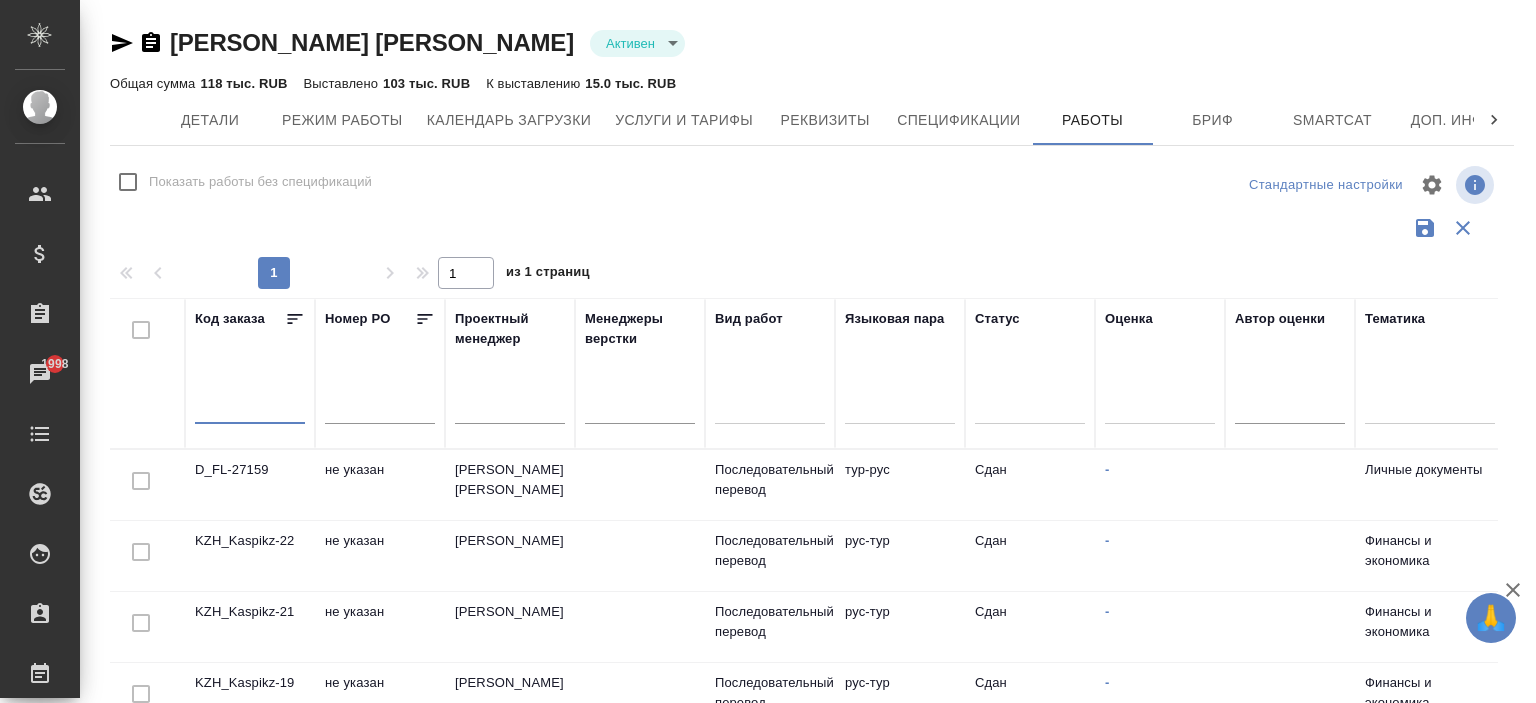 paste on "D_FL-27159" 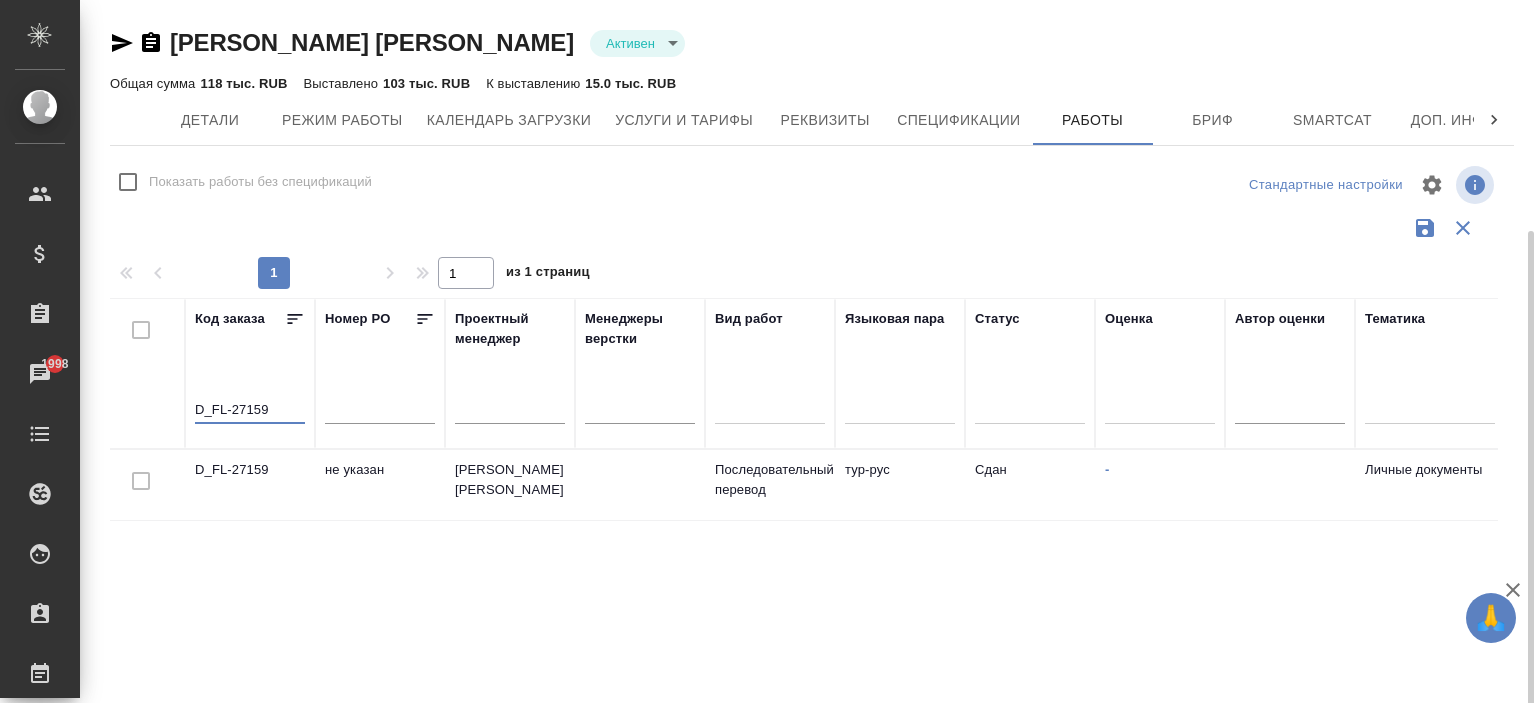 scroll, scrollTop: 125, scrollLeft: 0, axis: vertical 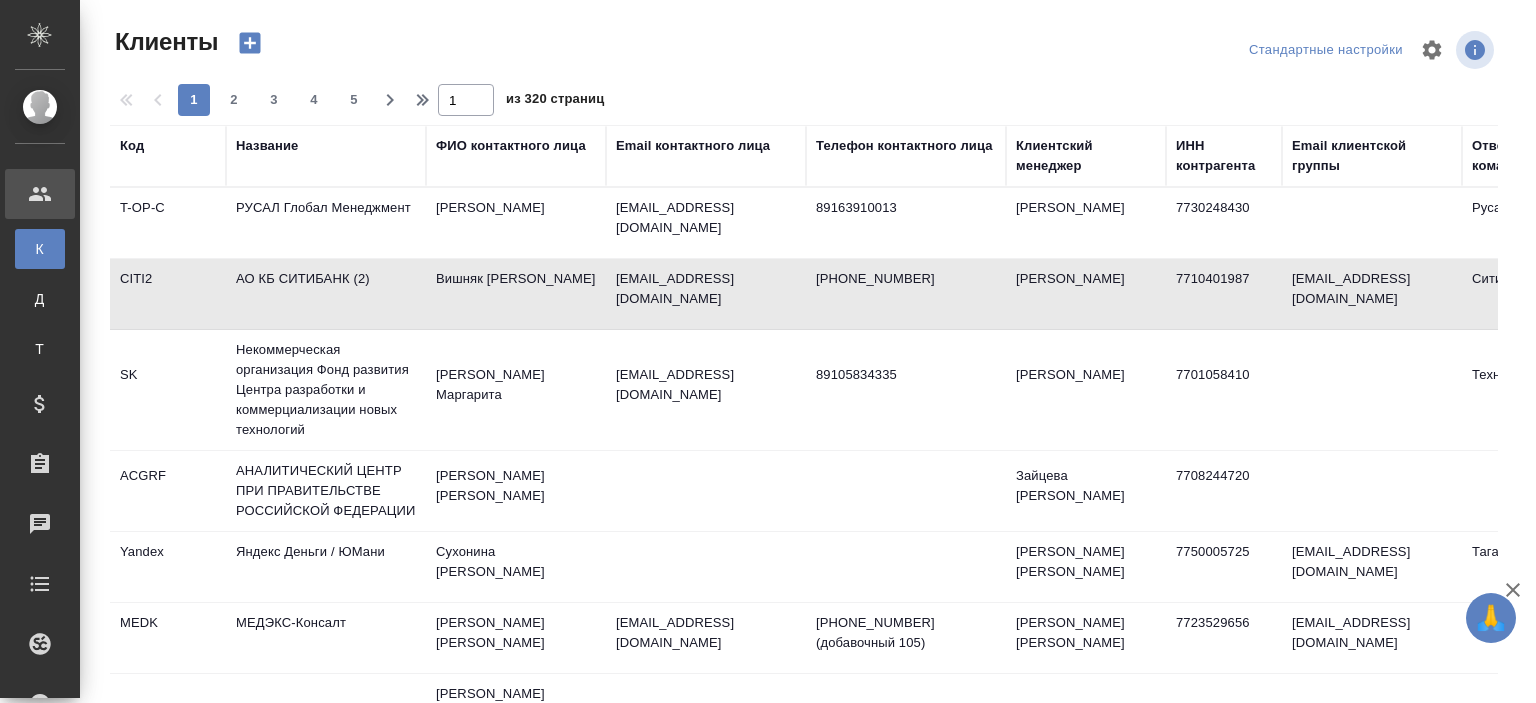 select on "RU" 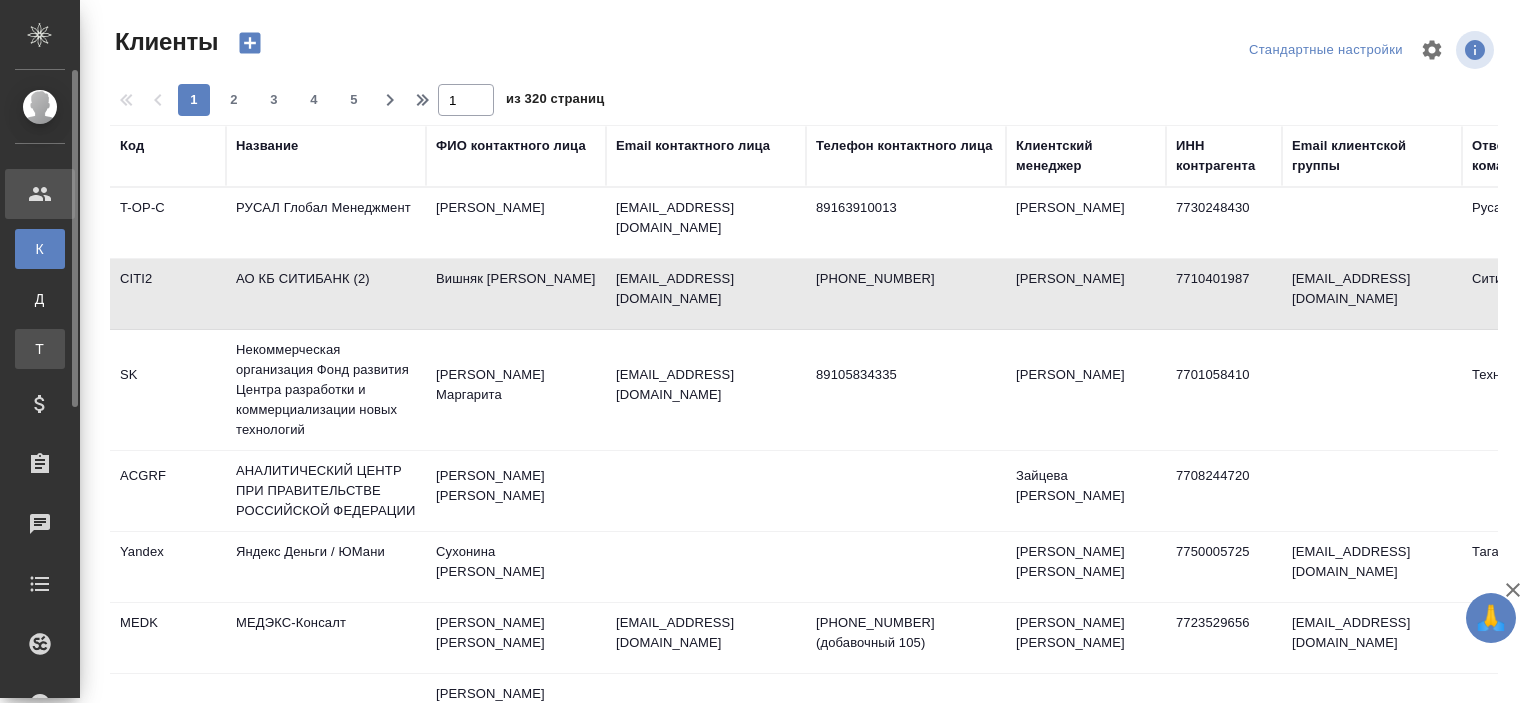 scroll, scrollTop: 0, scrollLeft: 0, axis: both 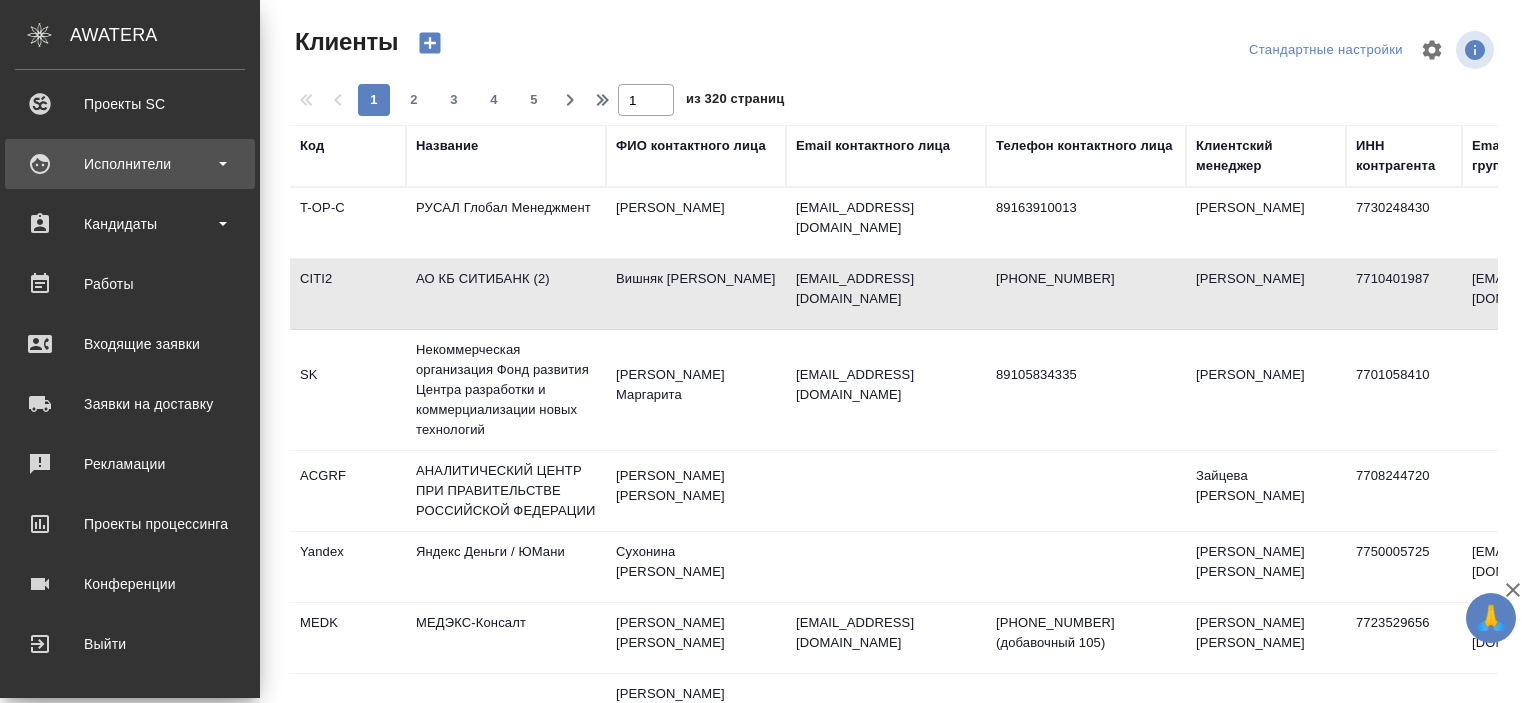 click on "Исполнители" at bounding box center (130, 164) 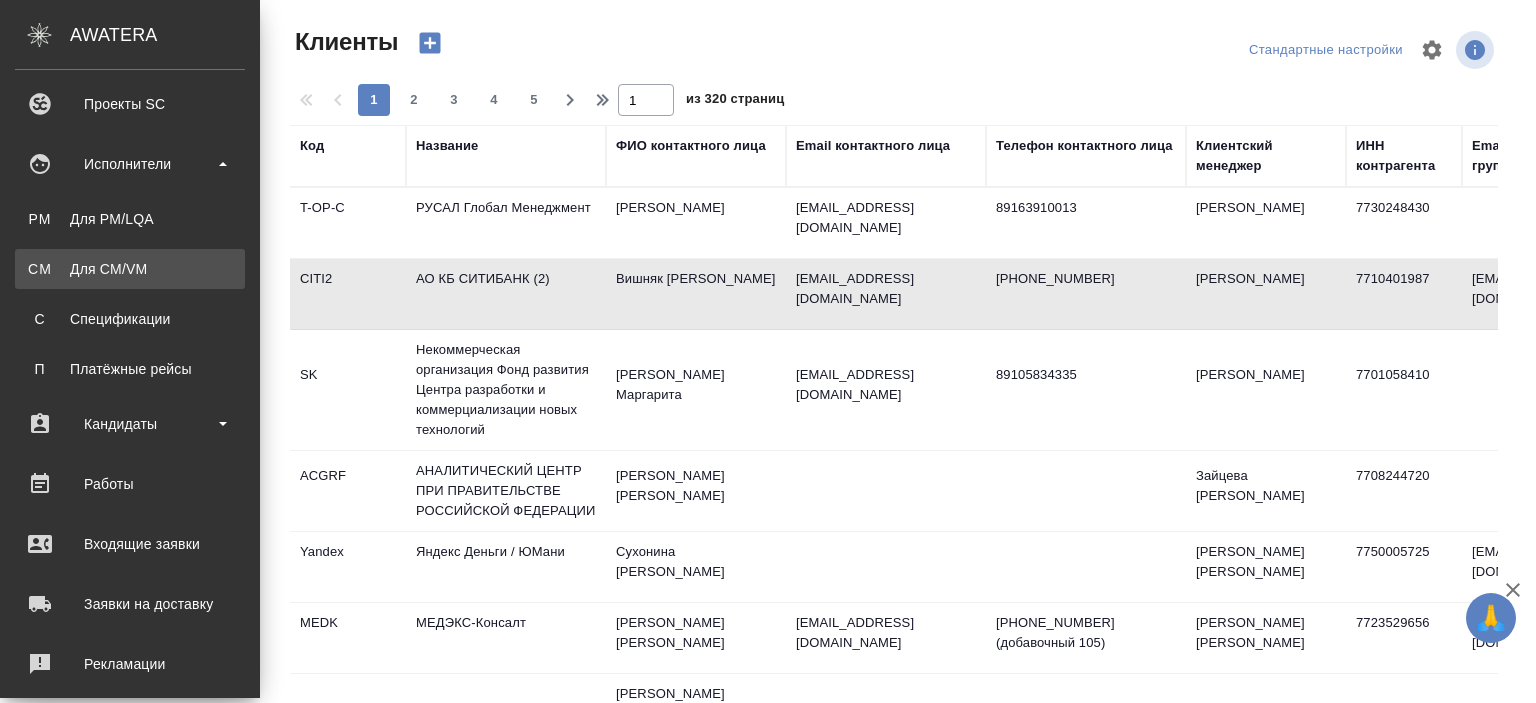 click on "Для CM/VM" at bounding box center [130, 269] 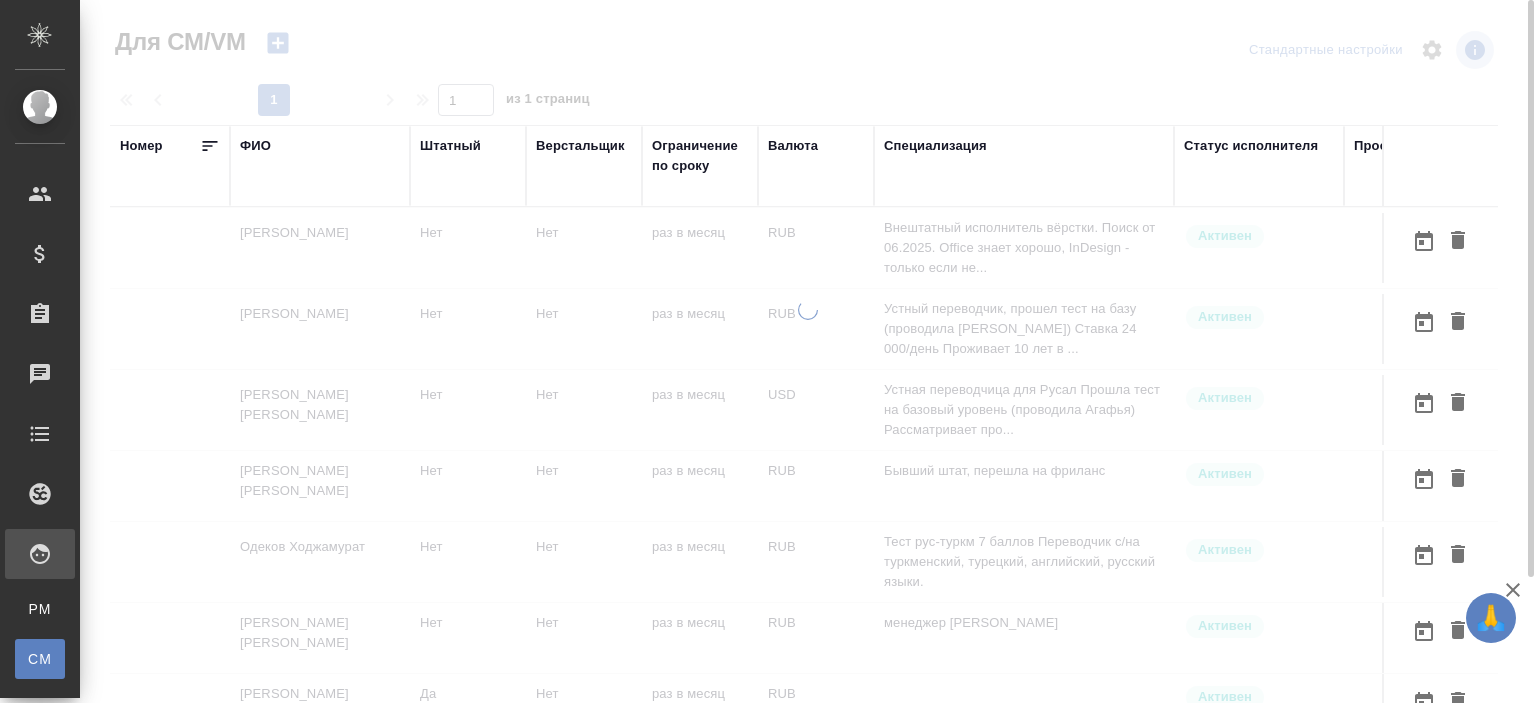 click on "ФИО" at bounding box center (255, 146) 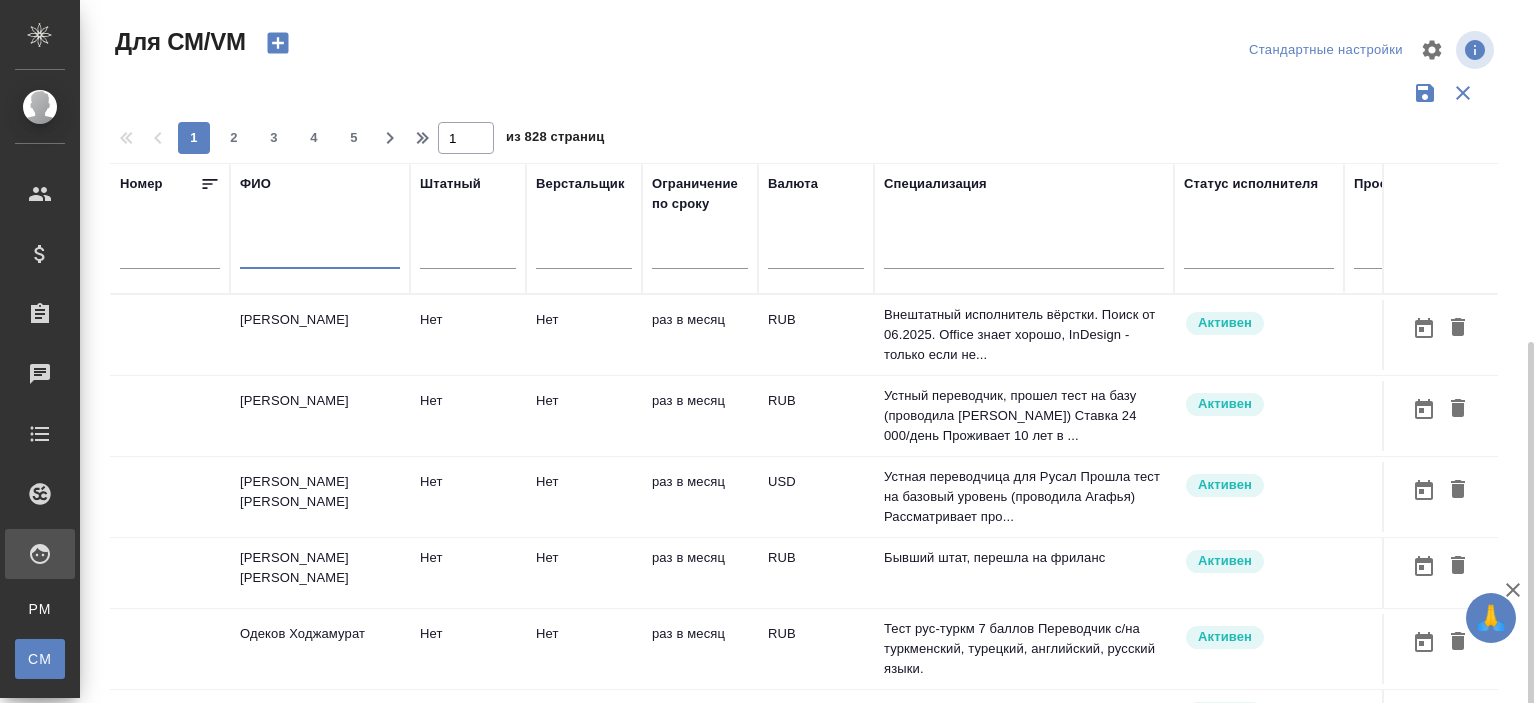 scroll, scrollTop: 191, scrollLeft: 0, axis: vertical 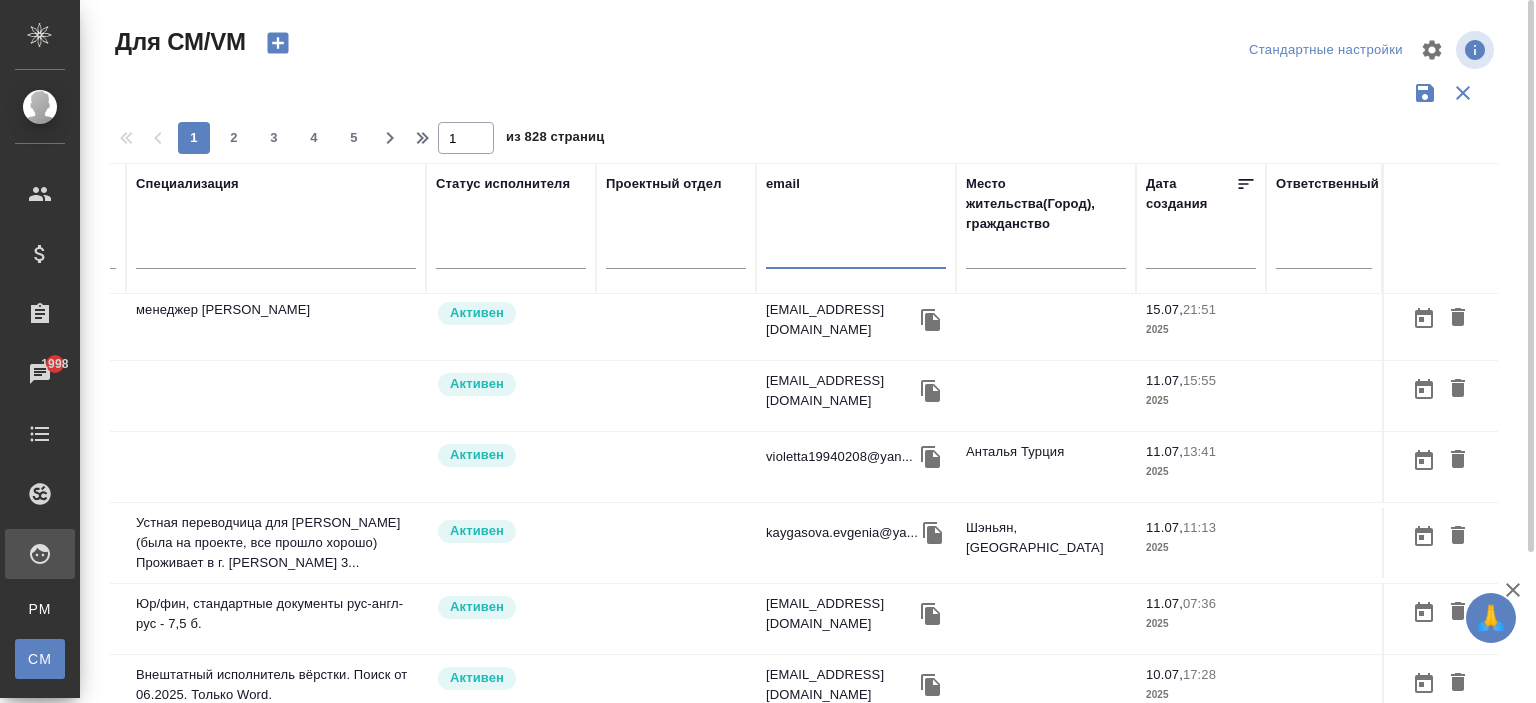 paste on "[EMAIL_ADDRESS][DOMAIN_NAME]" 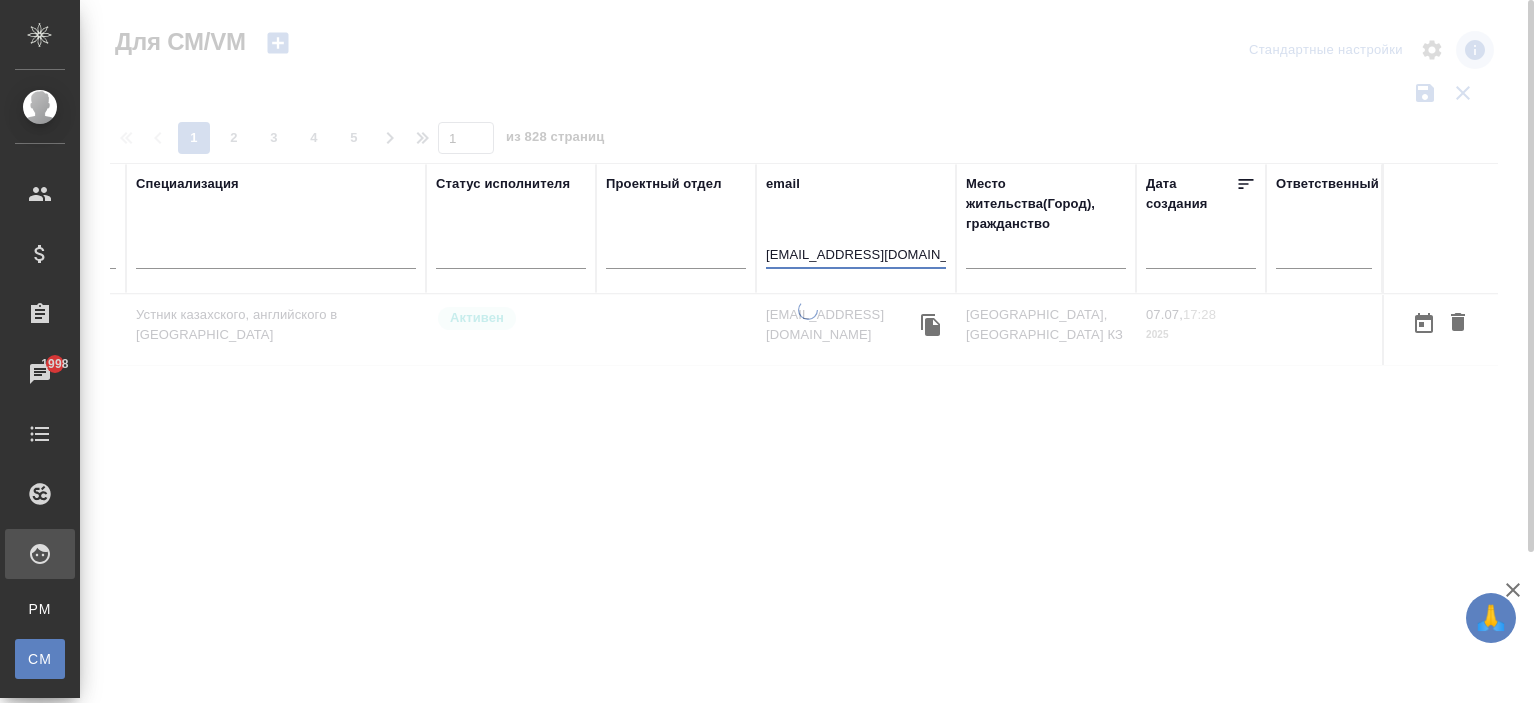 scroll, scrollTop: 0, scrollLeft: 748, axis: horizontal 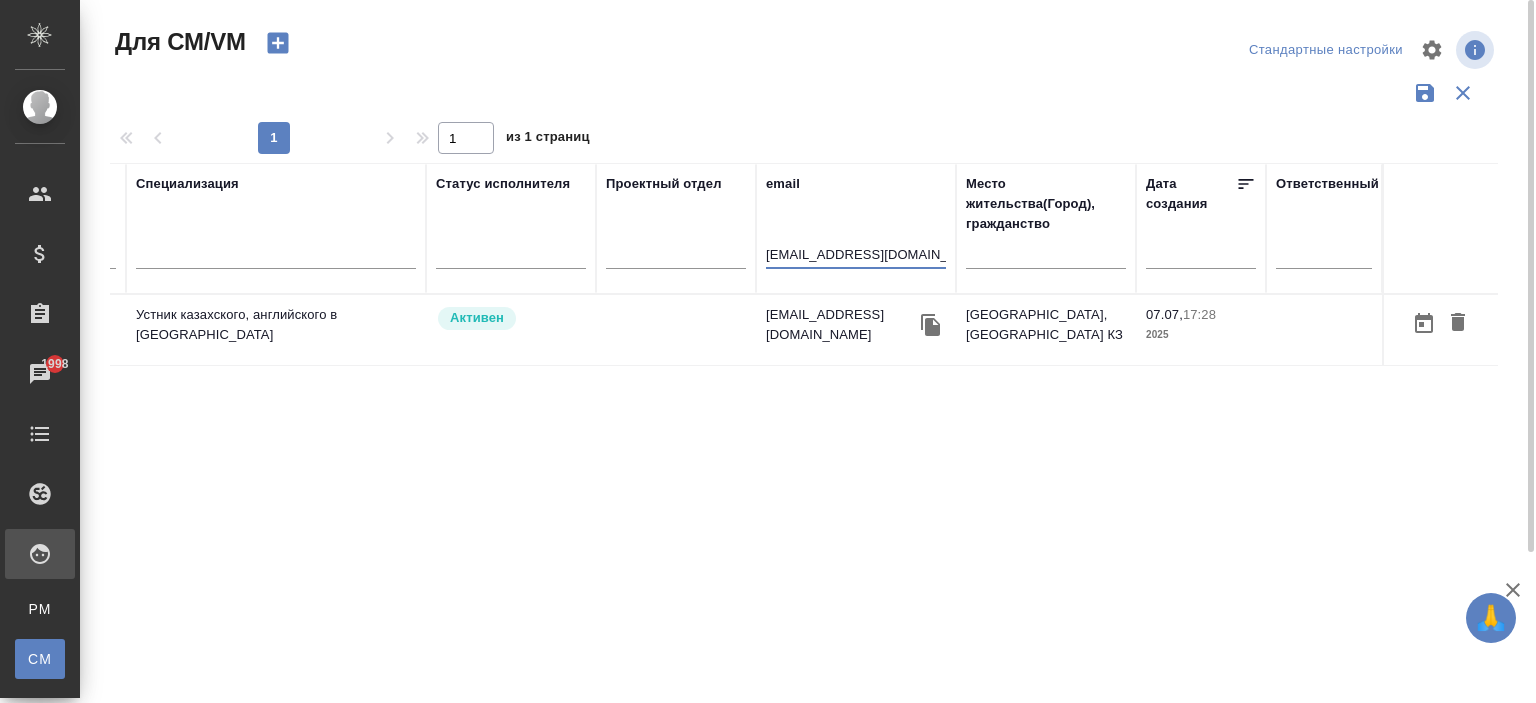 type on "[EMAIL_ADDRESS][DOMAIN_NAME]" 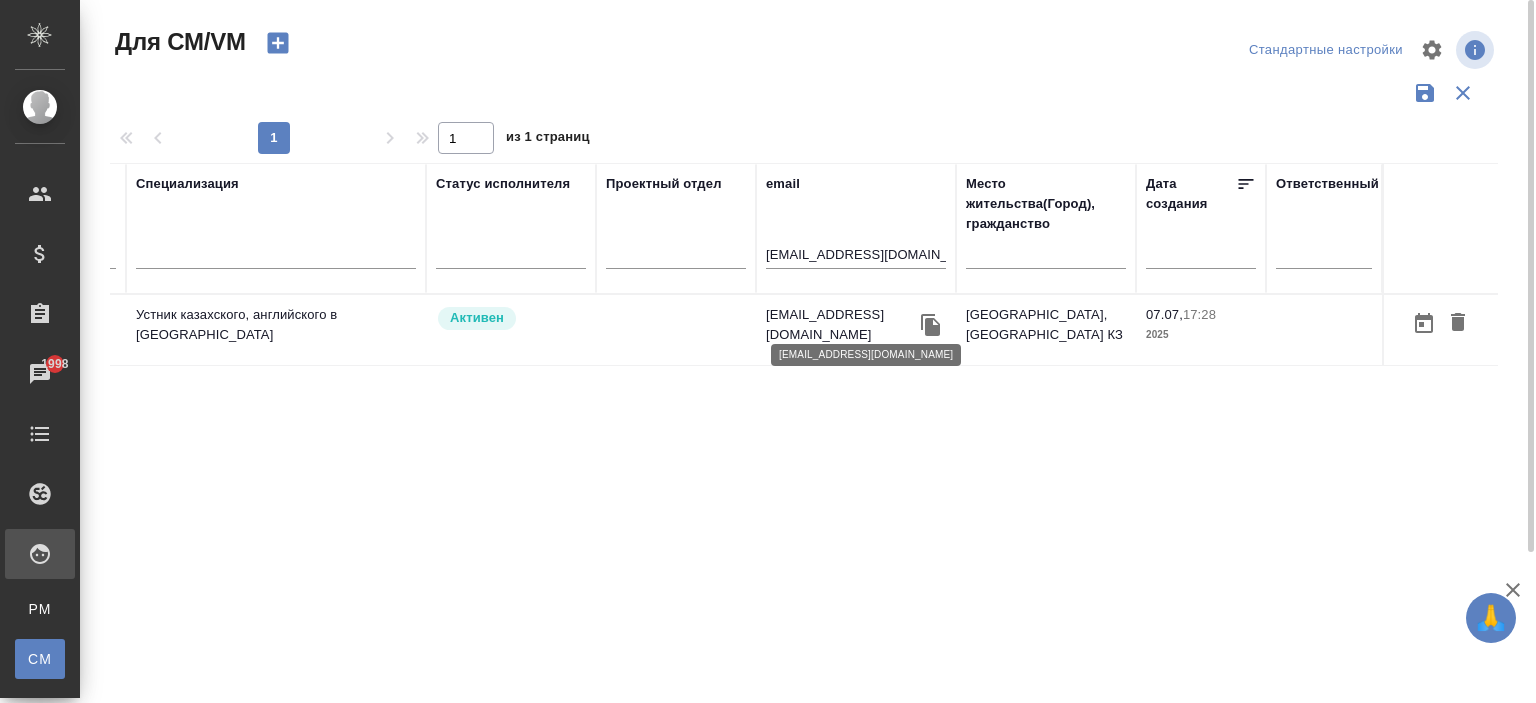 click on "[EMAIL_ADDRESS][DOMAIN_NAME]" at bounding box center [841, 325] 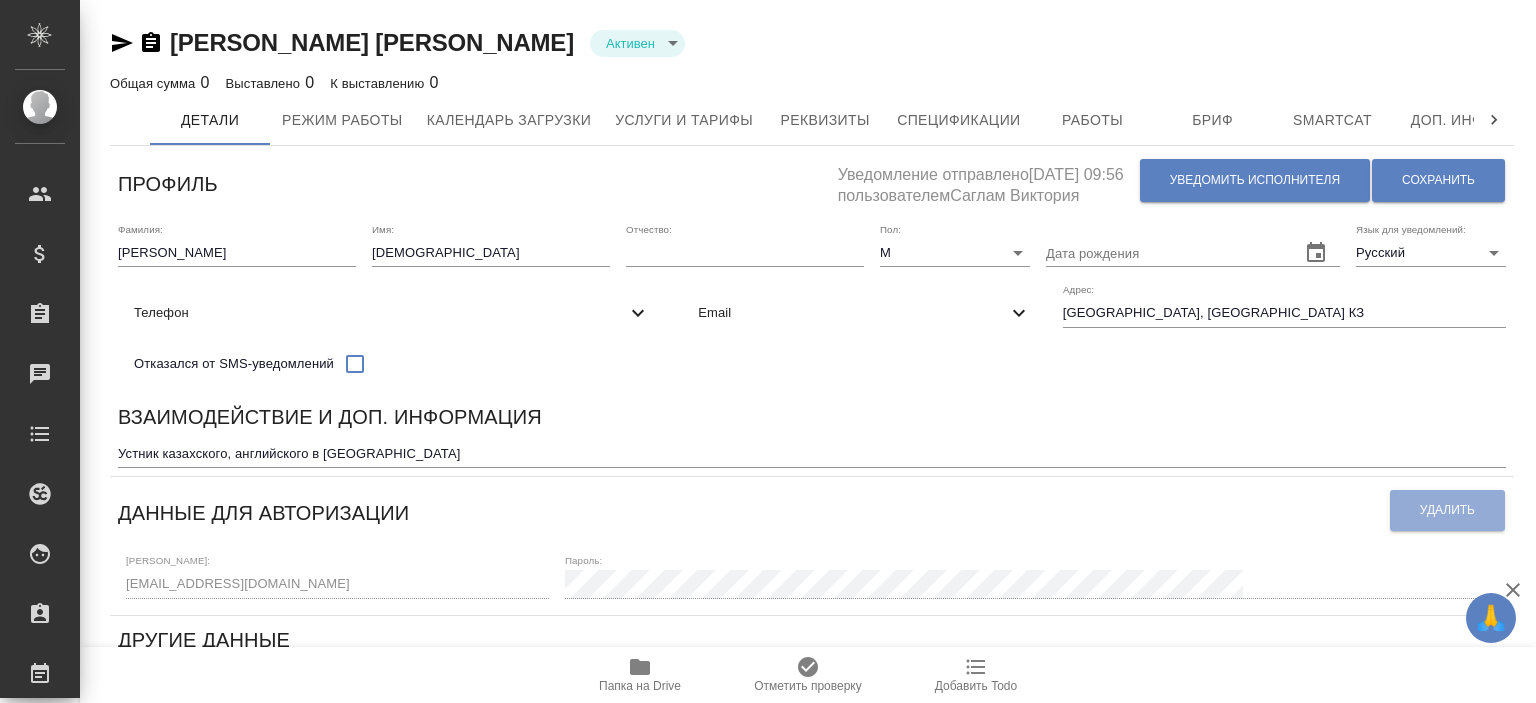 scroll, scrollTop: 0, scrollLeft: 0, axis: both 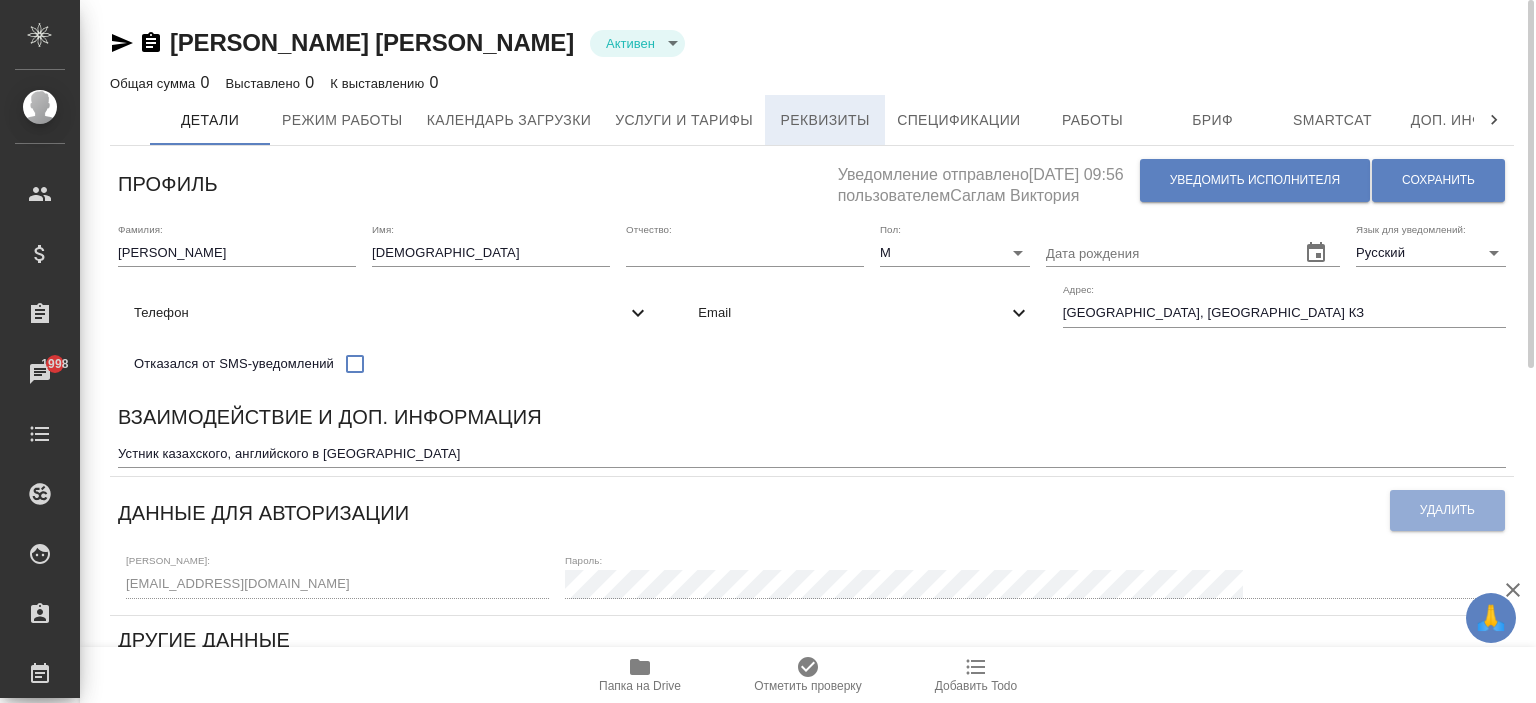 click on "Реквизиты" at bounding box center [825, 120] 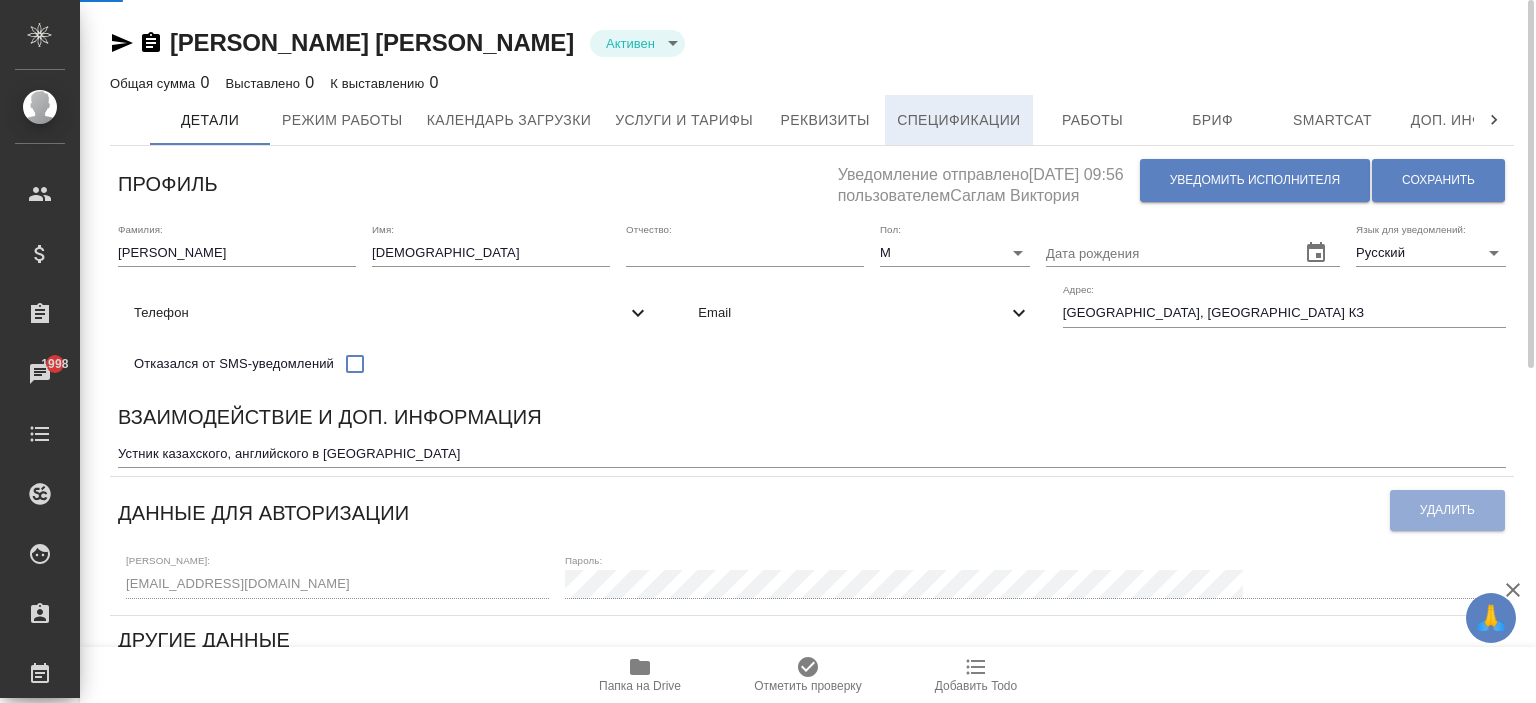 select on "10" 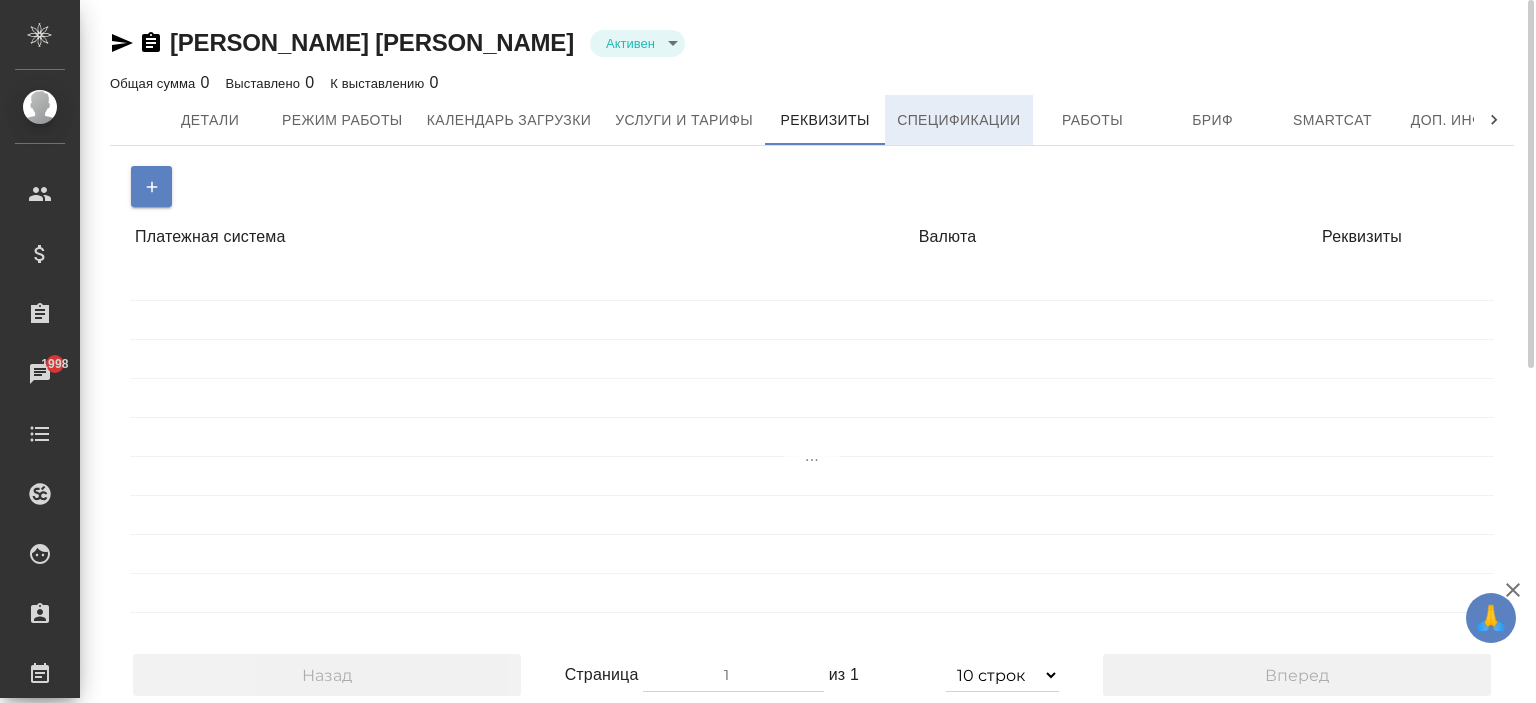 click on "Спецификации" at bounding box center (958, 120) 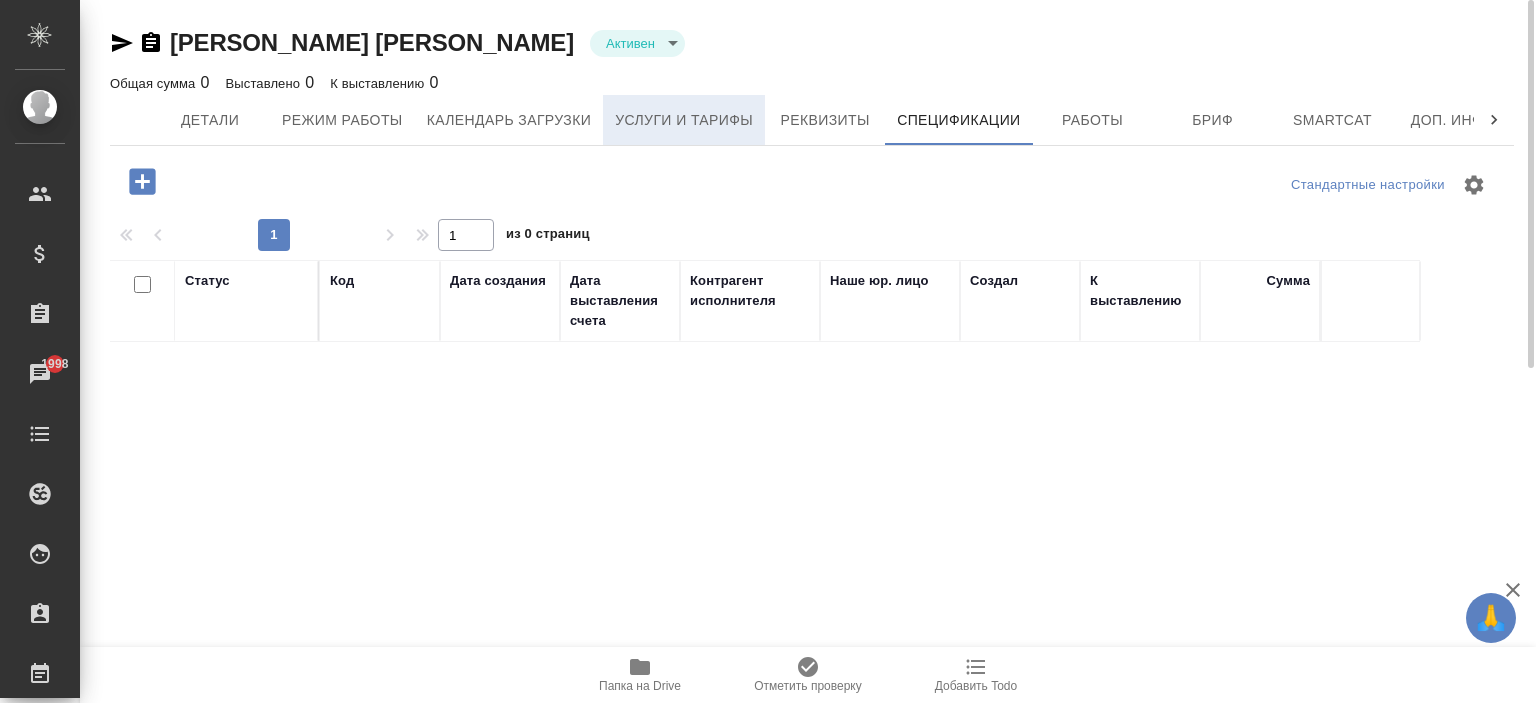 click on "Услуги и тарифы" at bounding box center [684, 120] 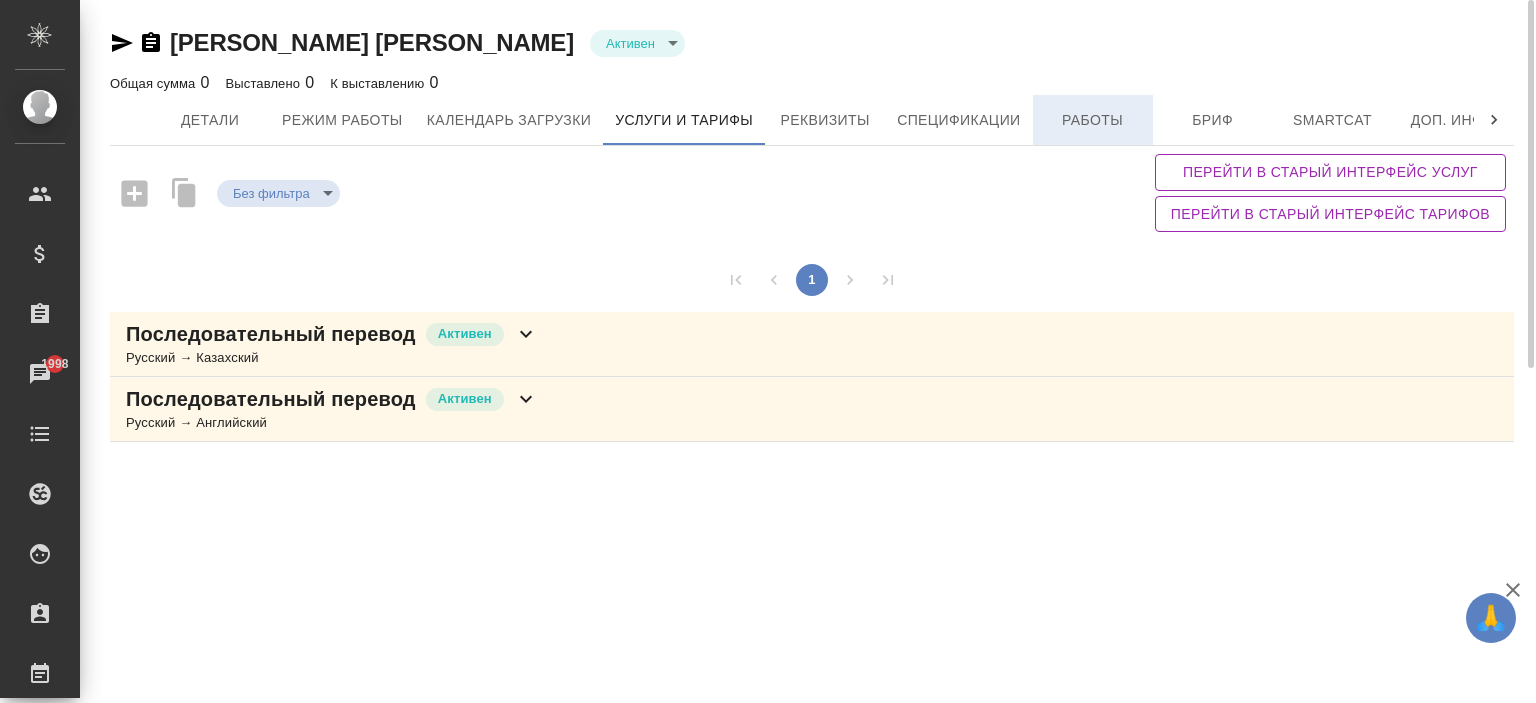 click on "Работы" at bounding box center (1093, 120) 